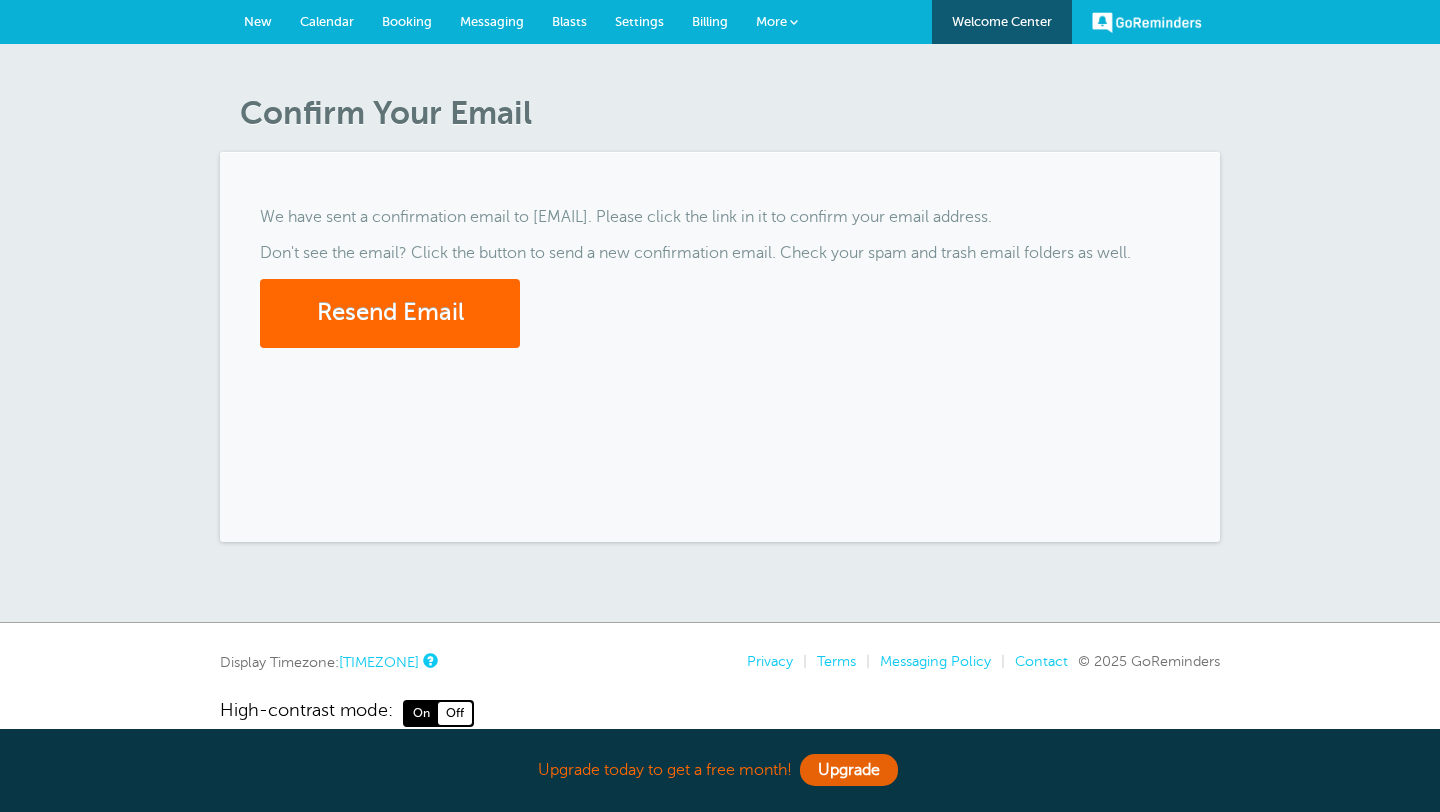 scroll, scrollTop: 0, scrollLeft: 0, axis: both 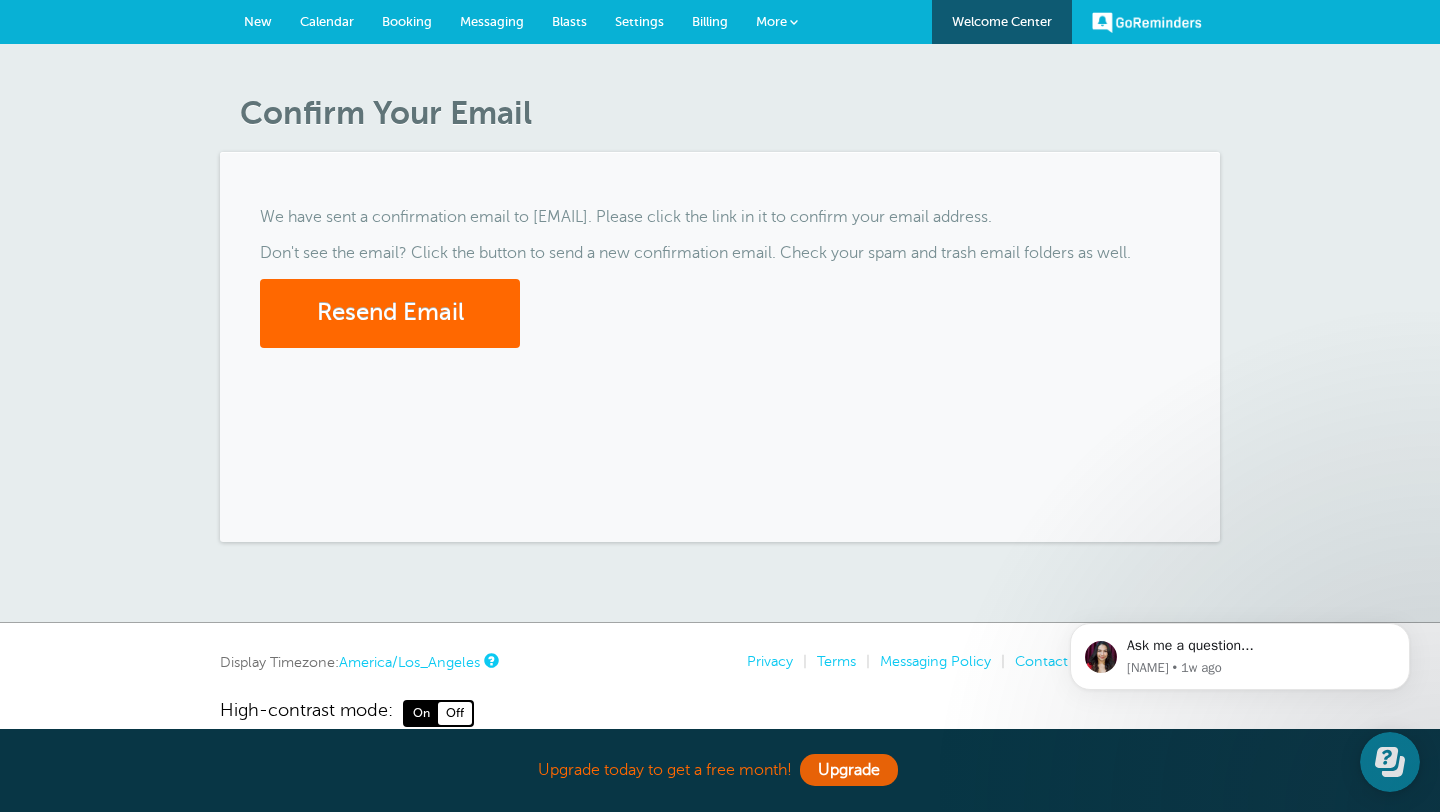 click on "Welcome Center" at bounding box center [1002, 22] 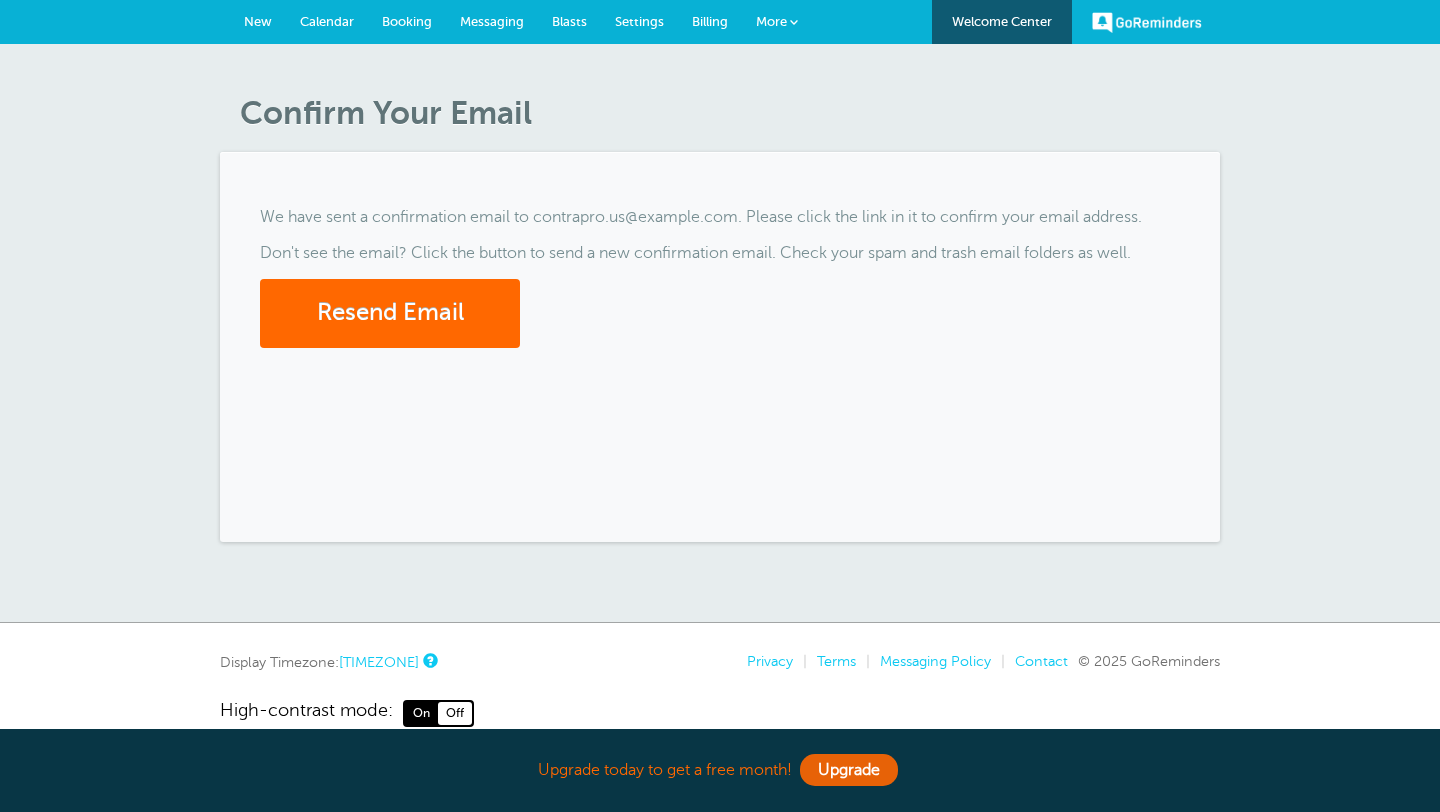 scroll, scrollTop: 0, scrollLeft: 0, axis: both 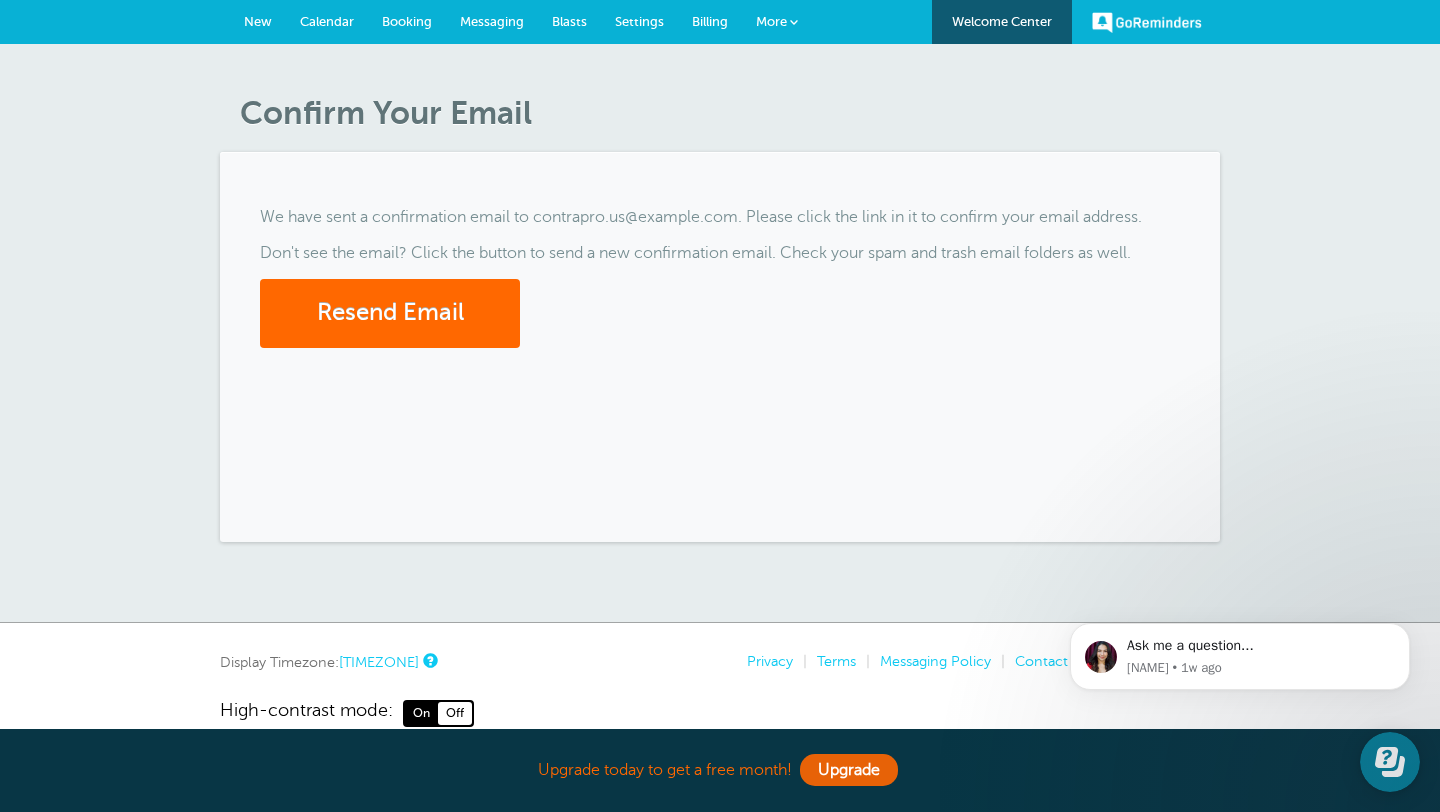 click on "New" at bounding box center (258, 21) 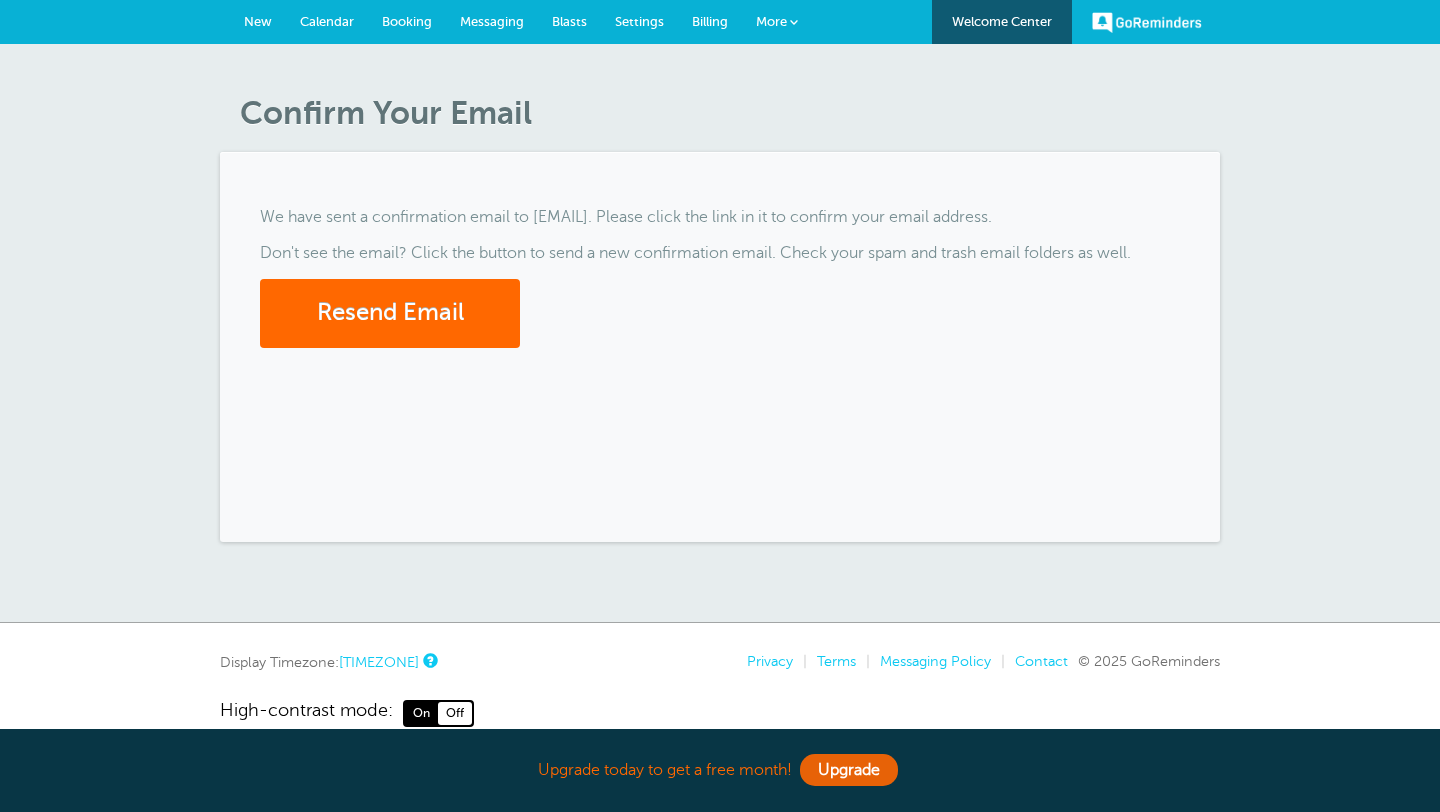 scroll, scrollTop: 0, scrollLeft: 0, axis: both 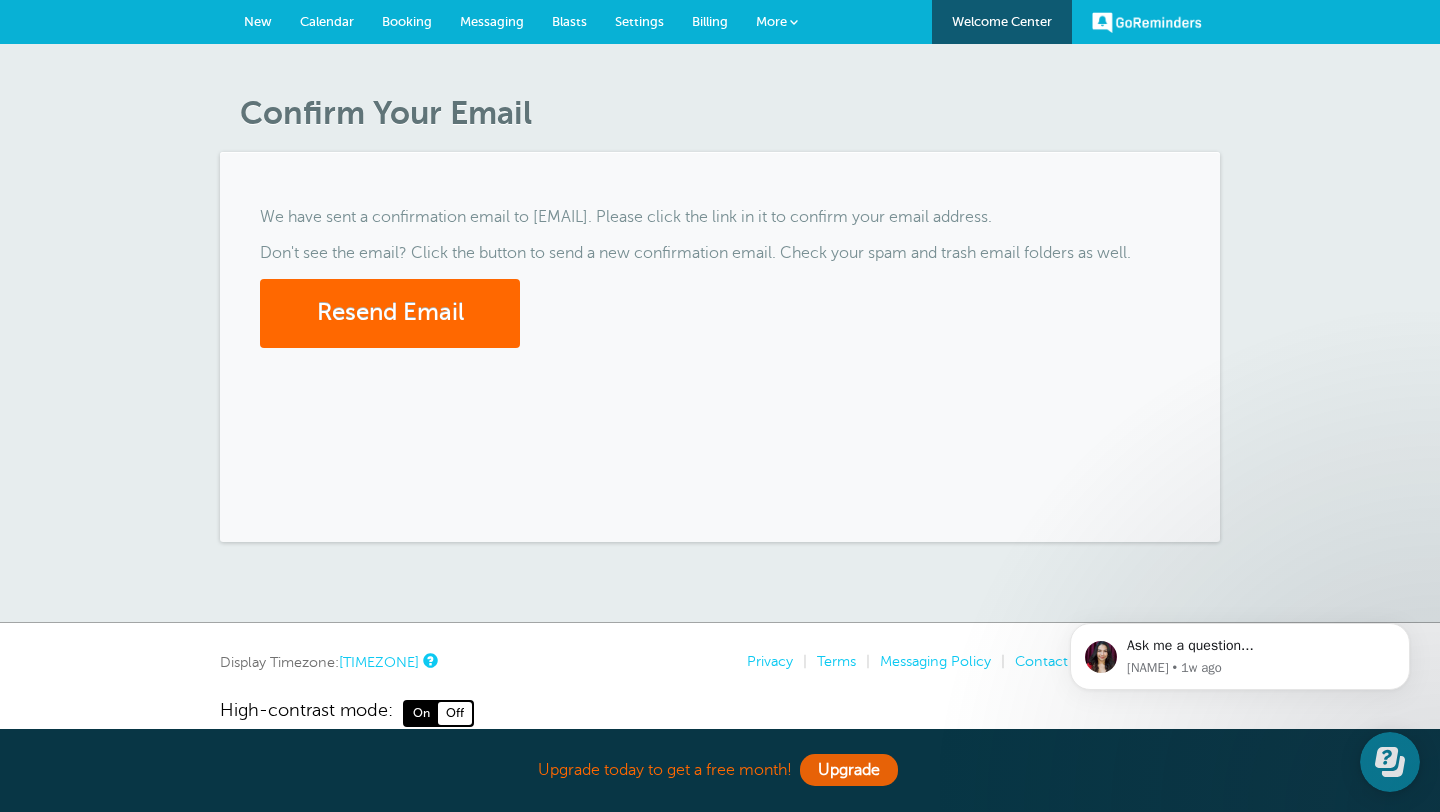 click on "GoReminders" at bounding box center (1147, 22) 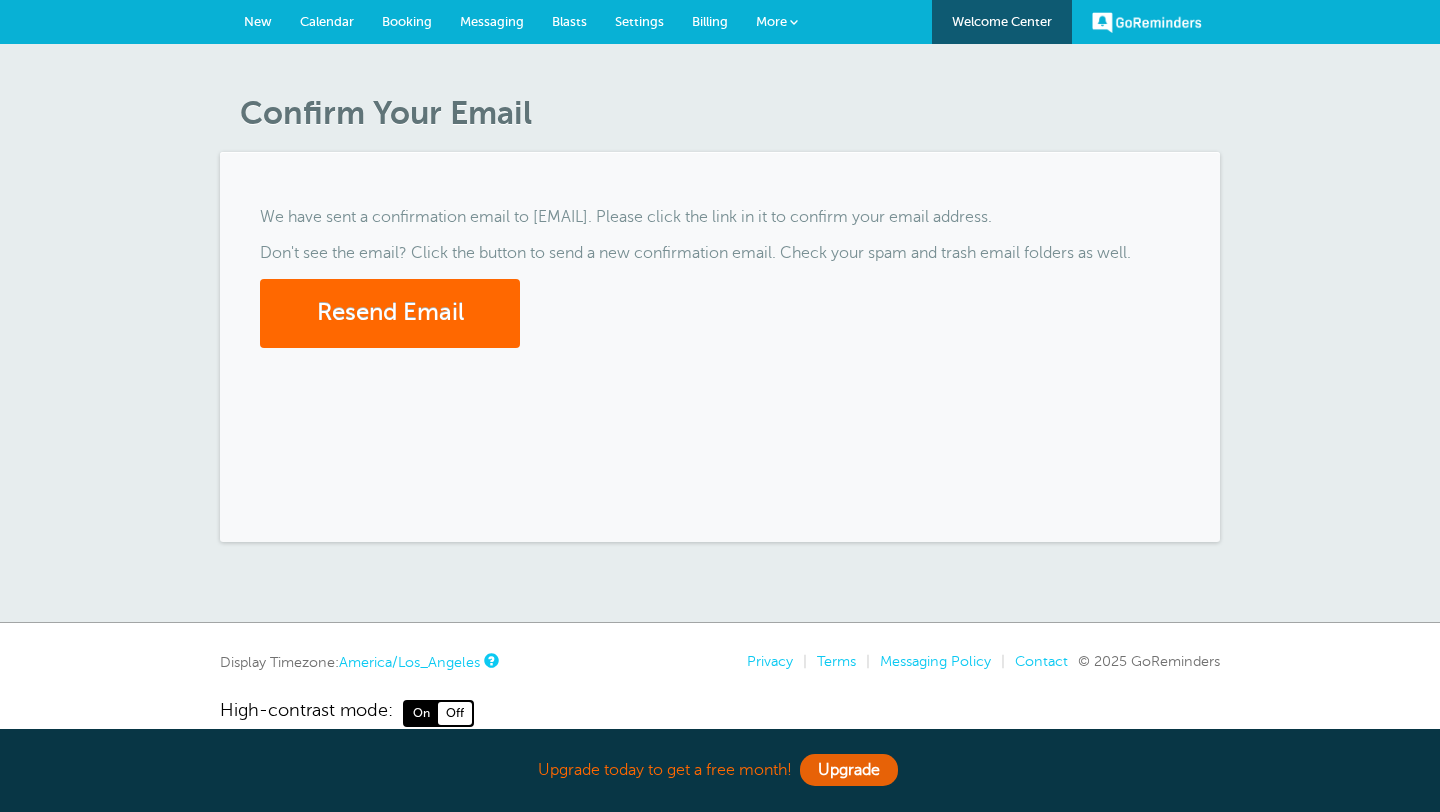 scroll, scrollTop: 0, scrollLeft: 0, axis: both 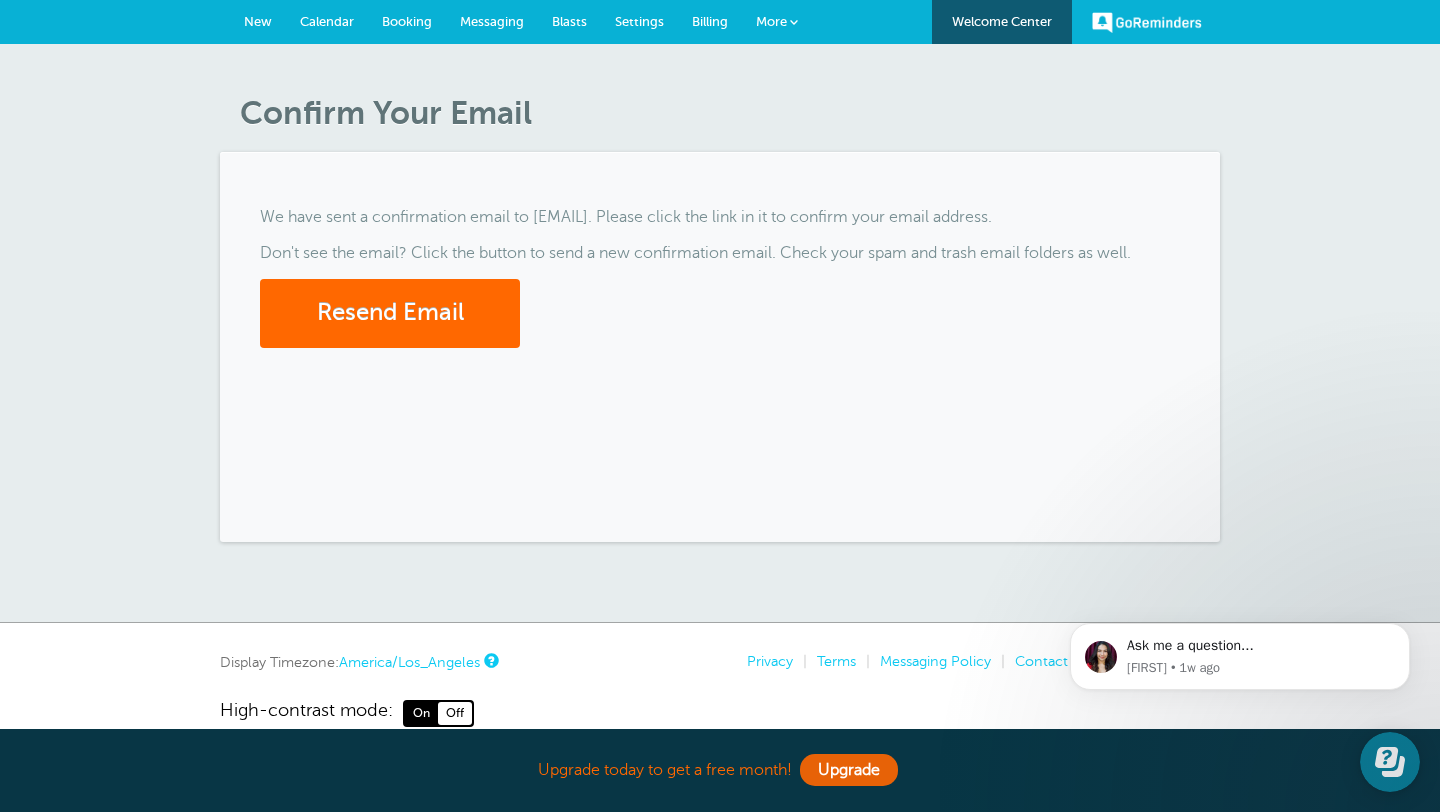 click on "Resend Email" at bounding box center [720, 313] 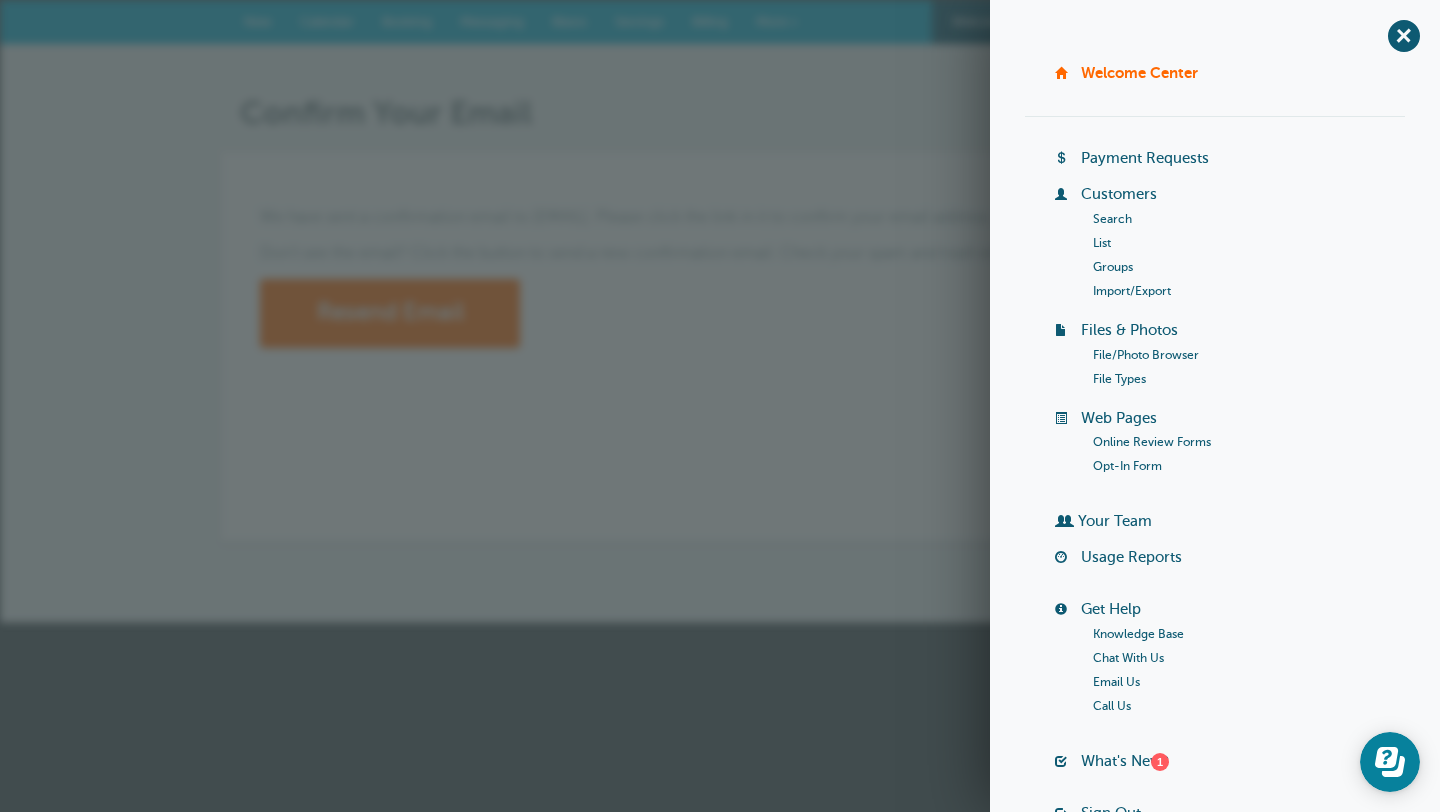 click on "Welcome Center" at bounding box center (1139, 72) 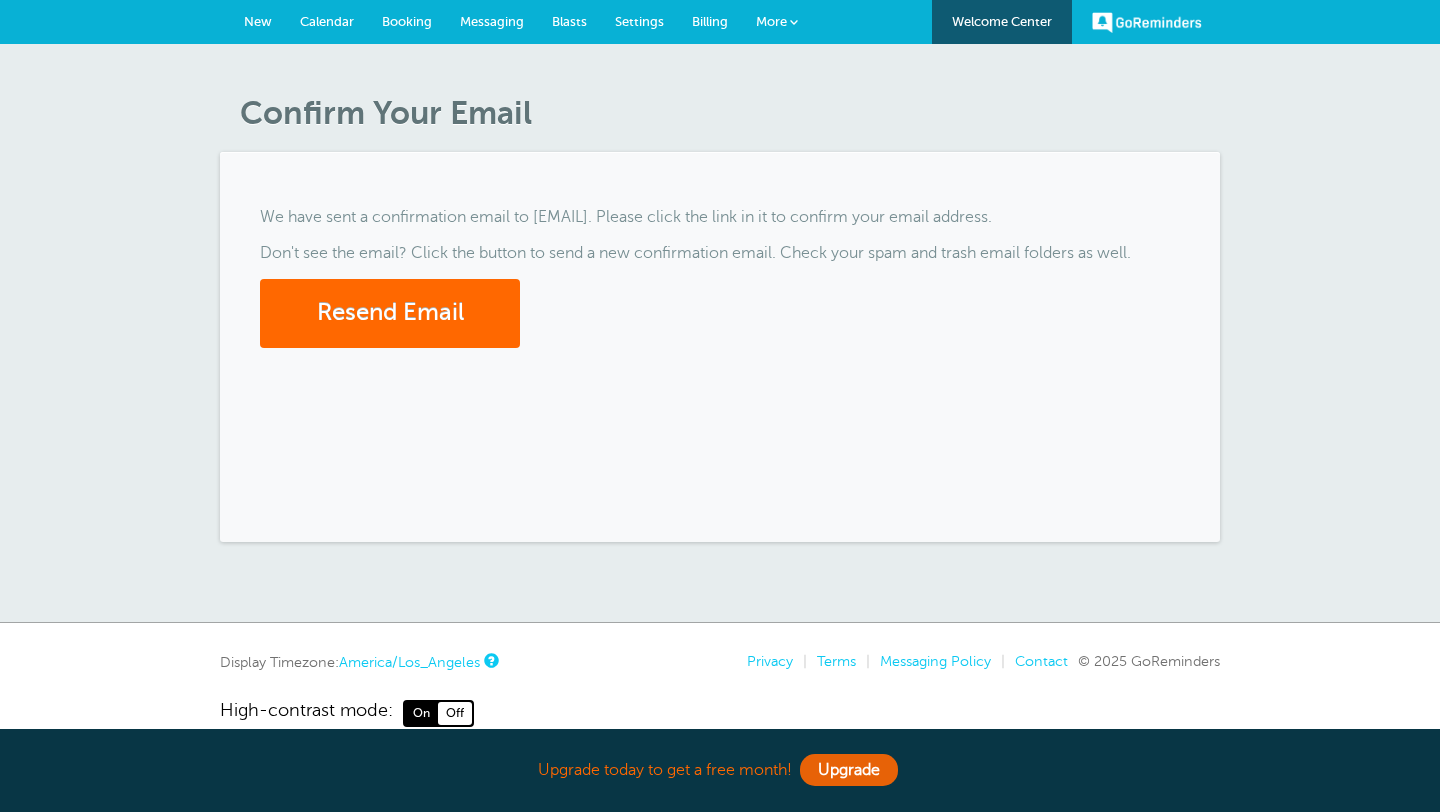 scroll, scrollTop: 0, scrollLeft: 0, axis: both 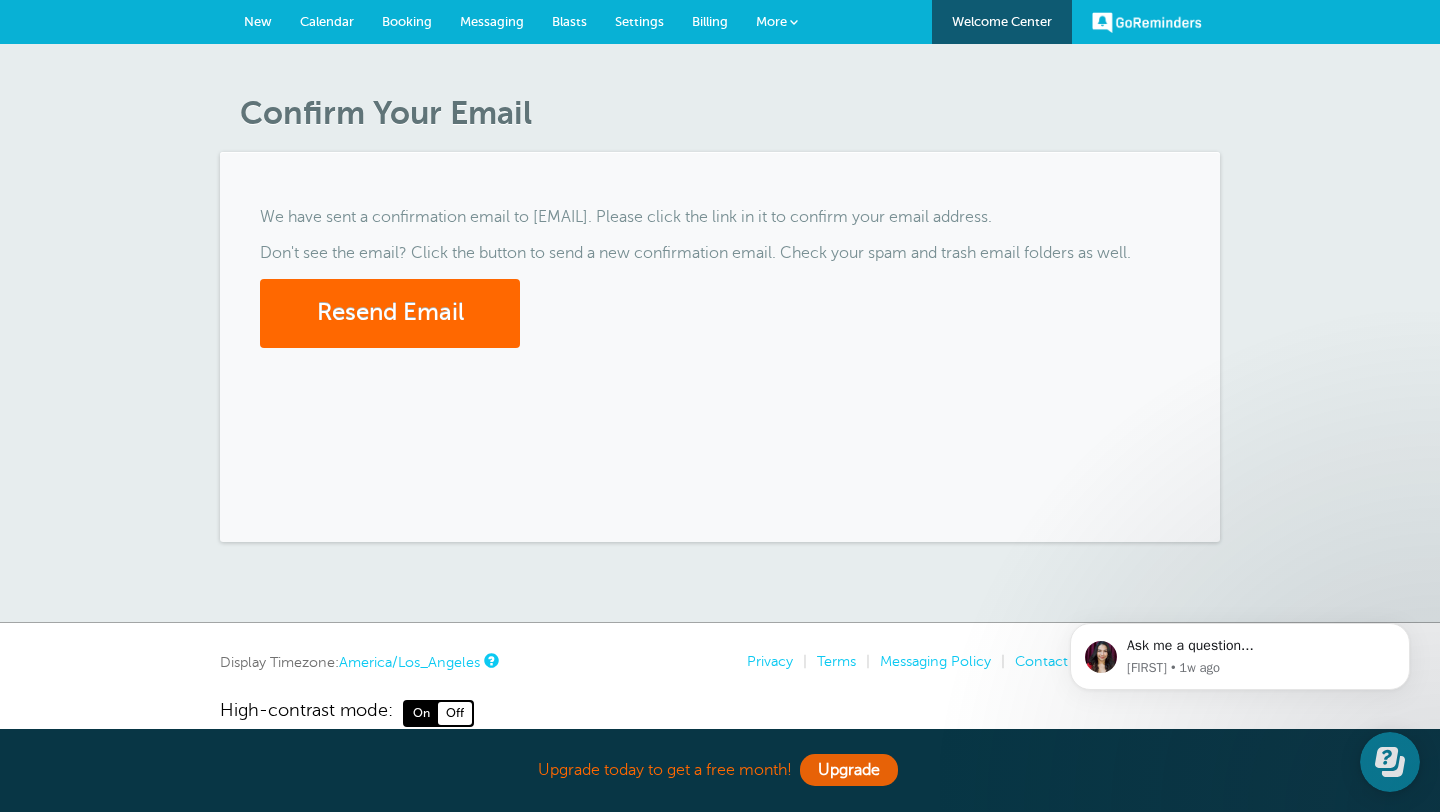 click on "Off" at bounding box center (455, 713) 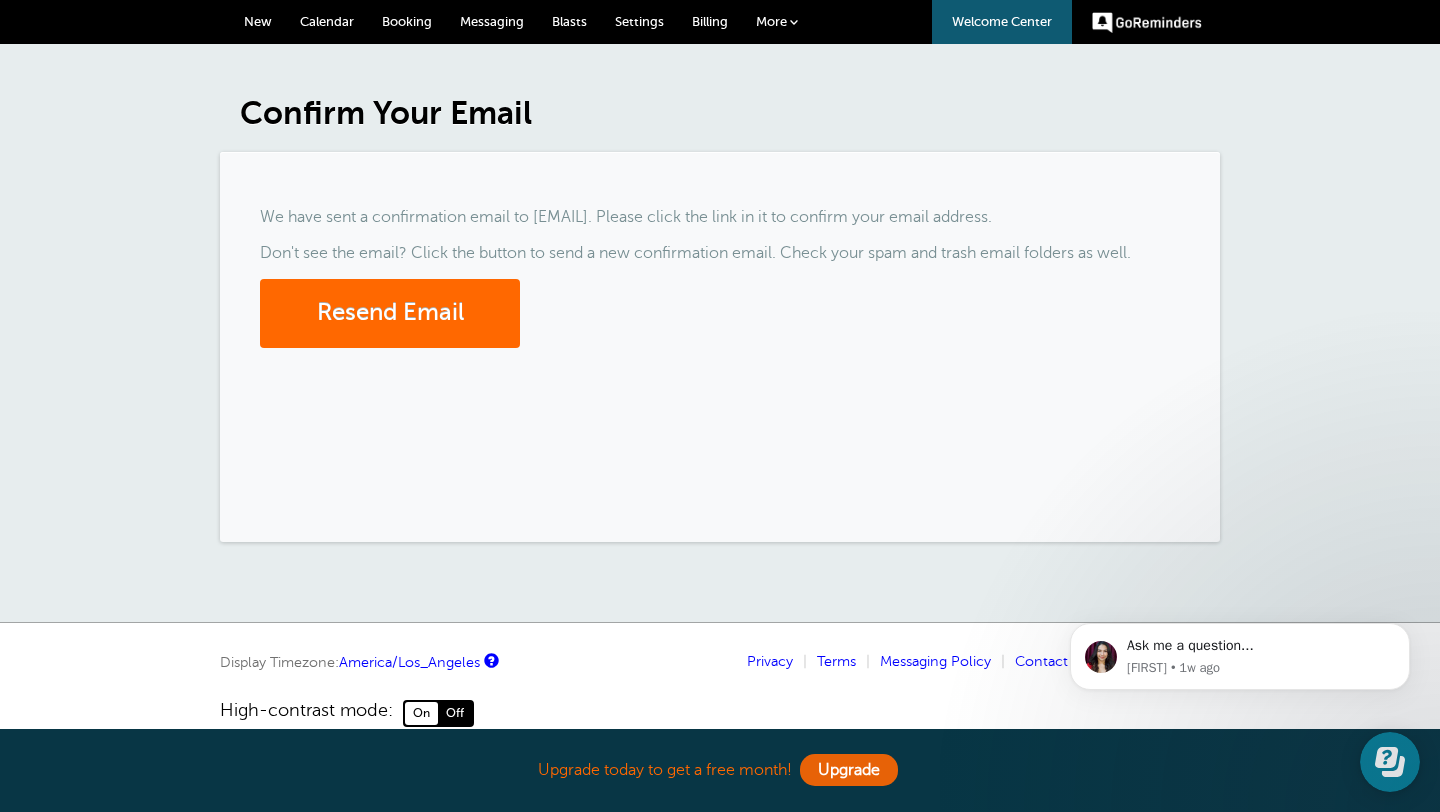 click on "Off" at bounding box center (455, 713) 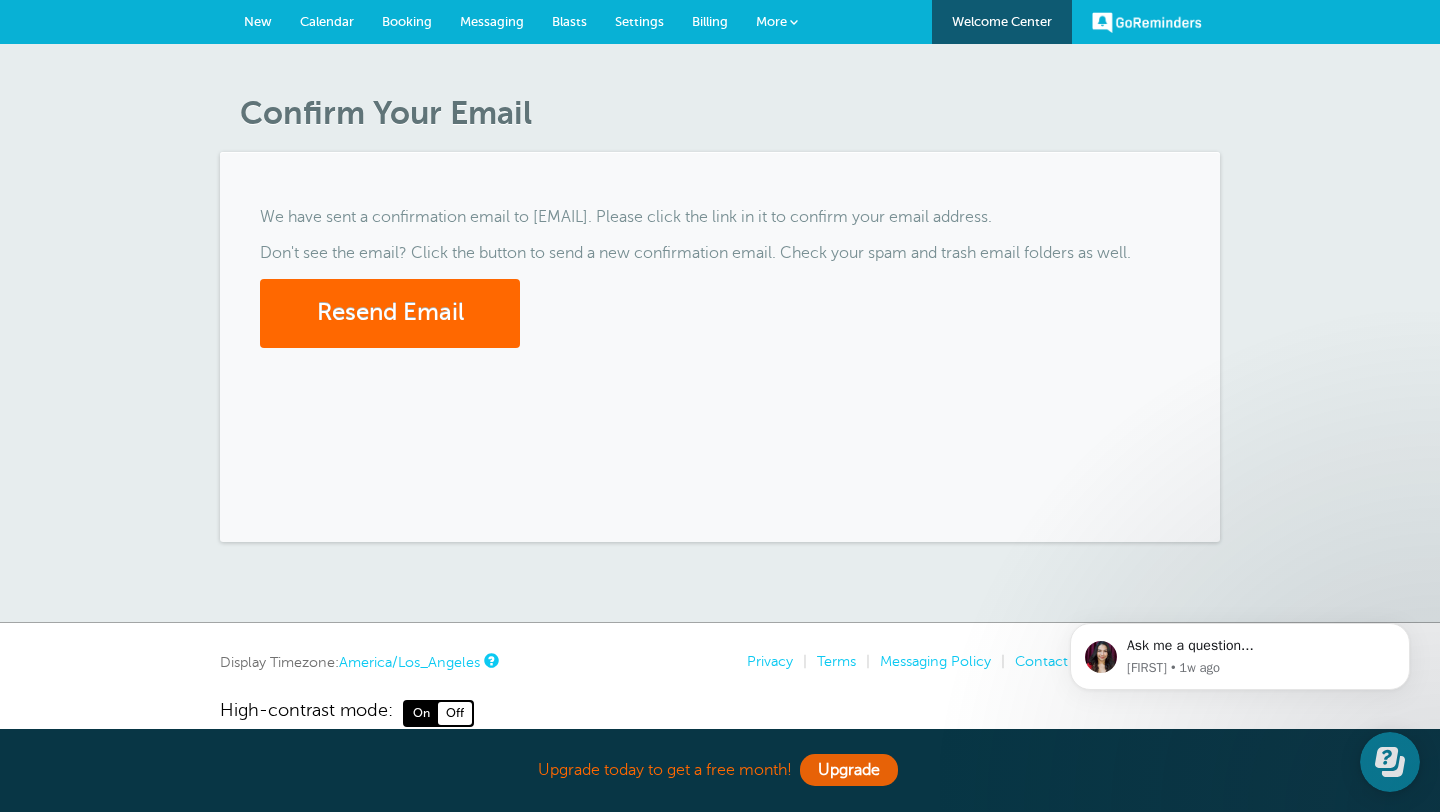 click on "Off" at bounding box center [455, 713] 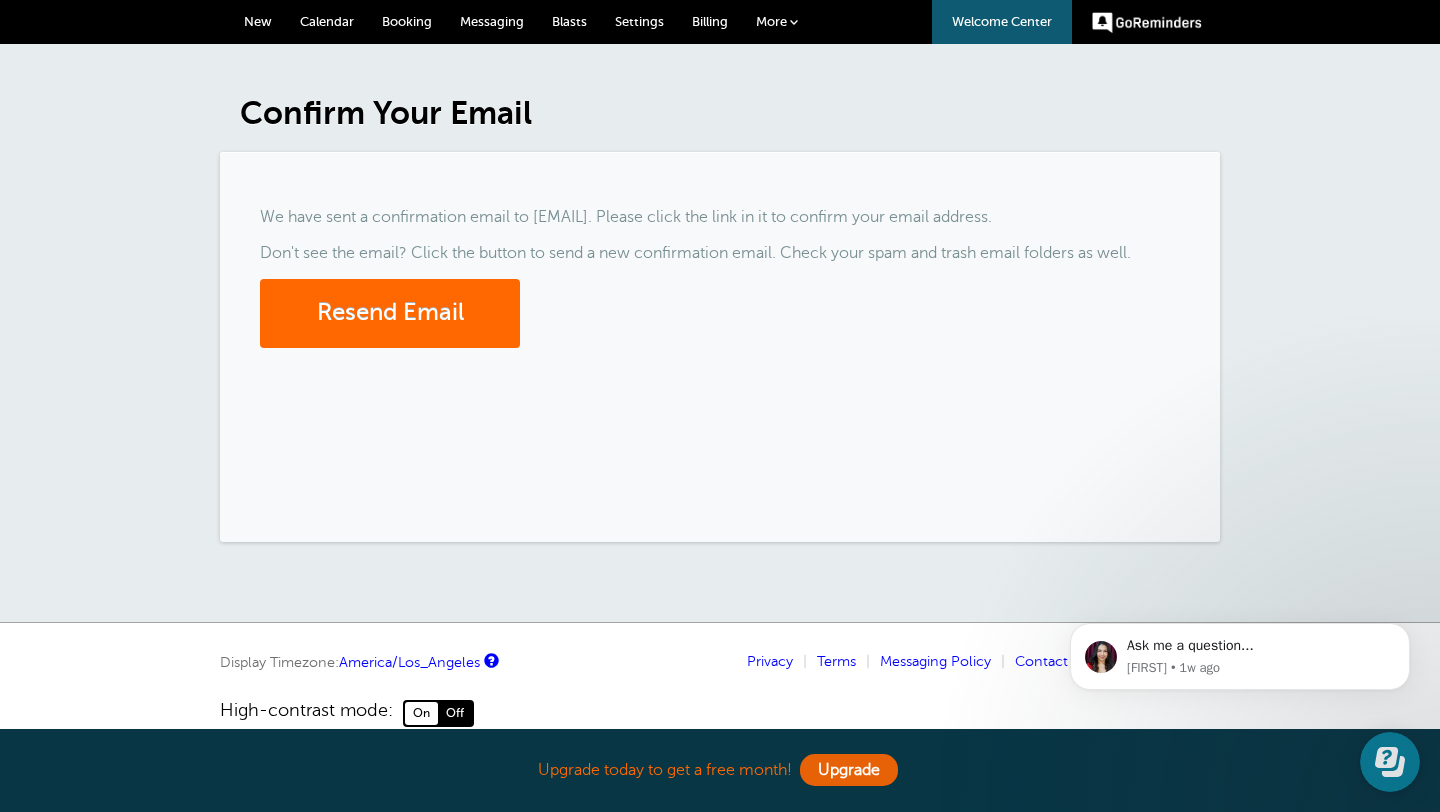 click on "Off" at bounding box center (455, 713) 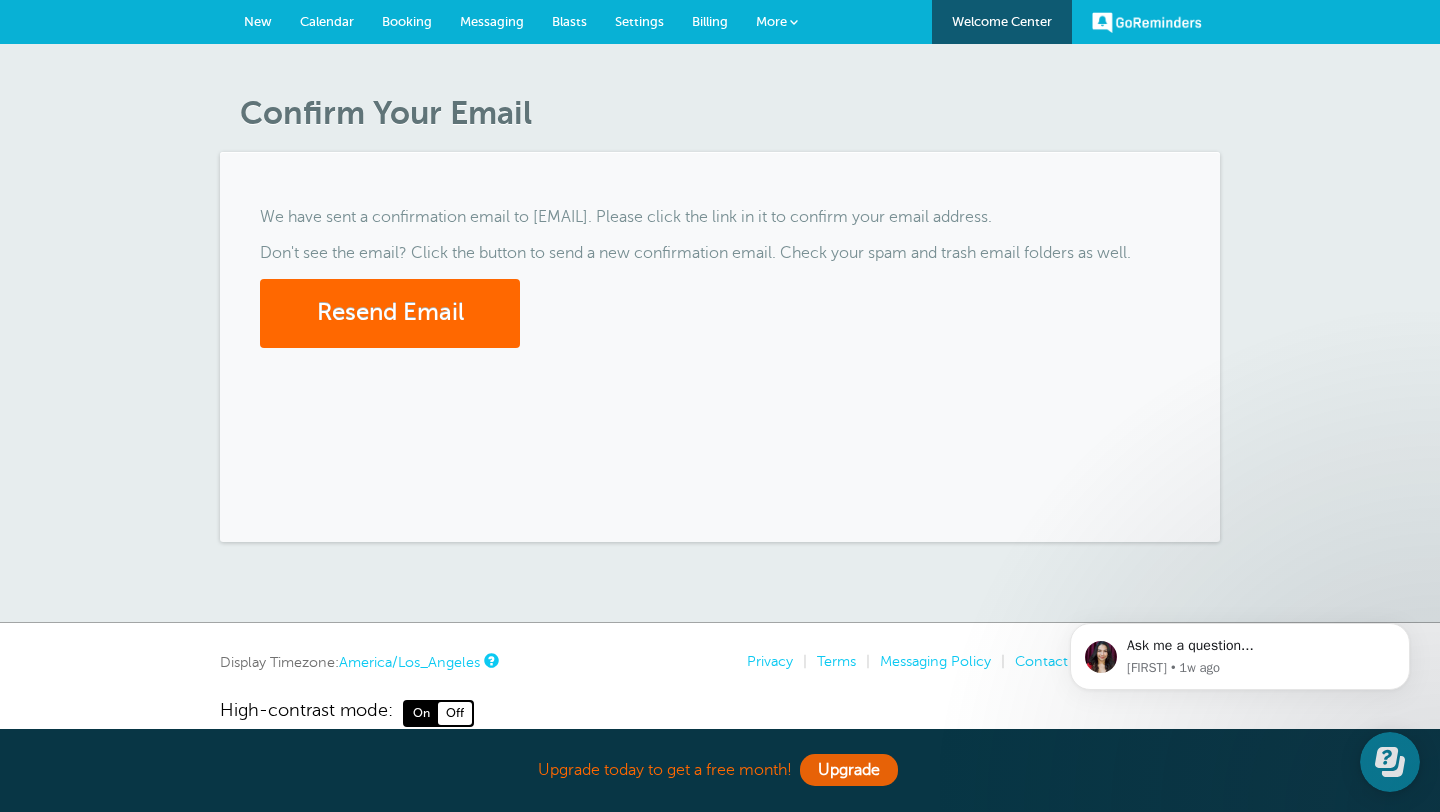 click on "Off" at bounding box center [455, 713] 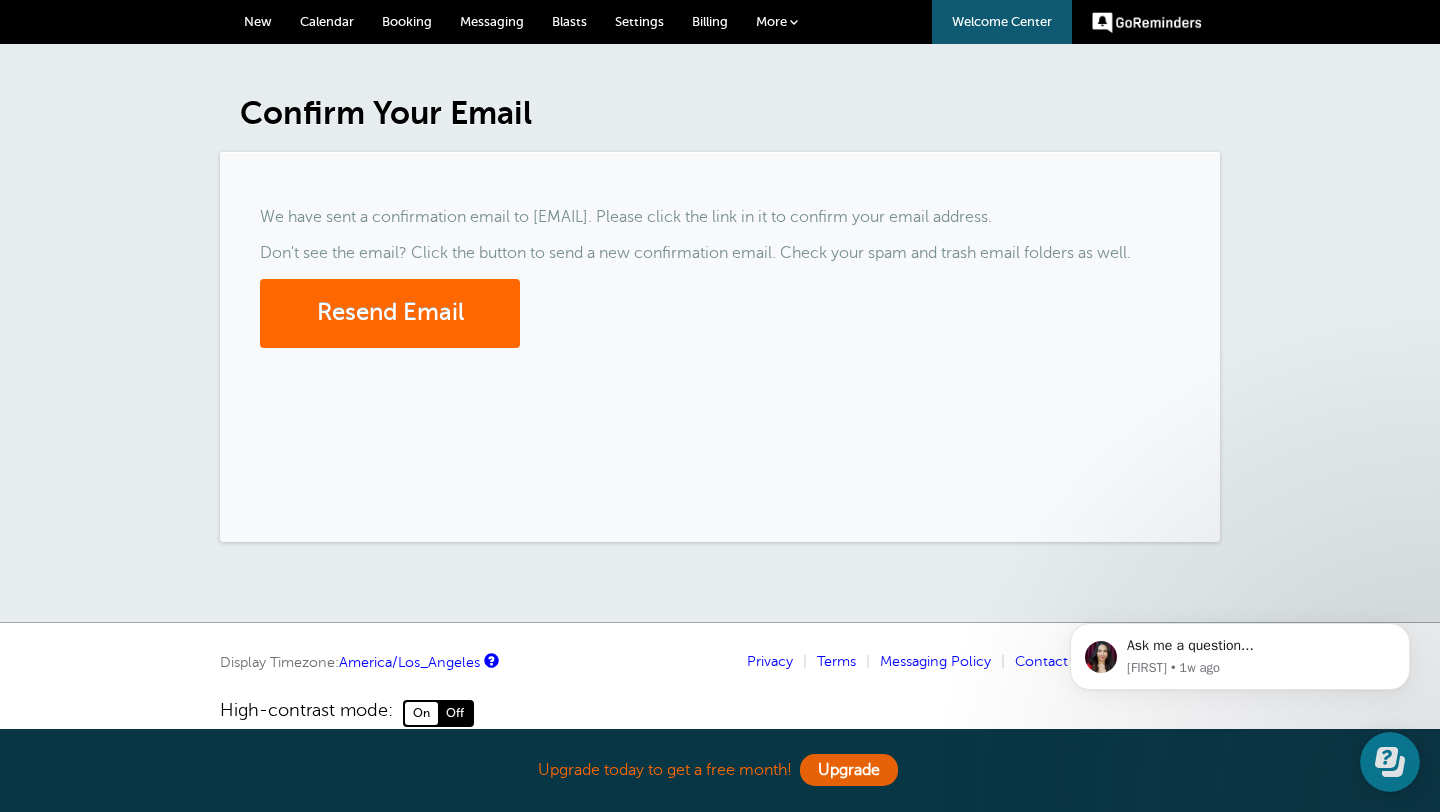 click on "Confirm Your Email
We have sent a confirmation email to contrapro.us@gmail.com.
Please click the link in it to confirm your email address.
Don't see the email? Click the button to send a new confirmation email. Check
your spam and trash email folders as well.
Resend Email" at bounding box center [720, 333] 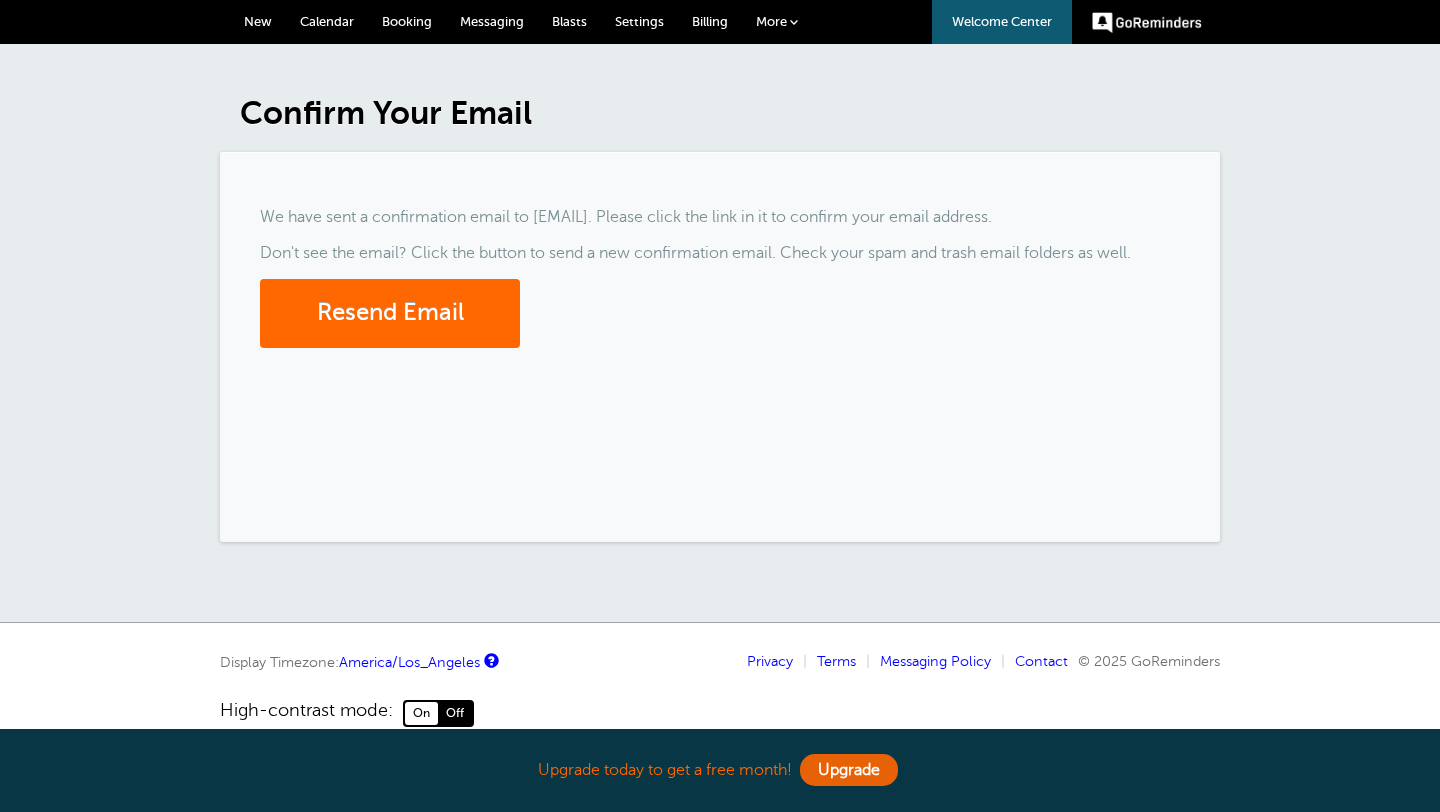 scroll, scrollTop: 0, scrollLeft: 0, axis: both 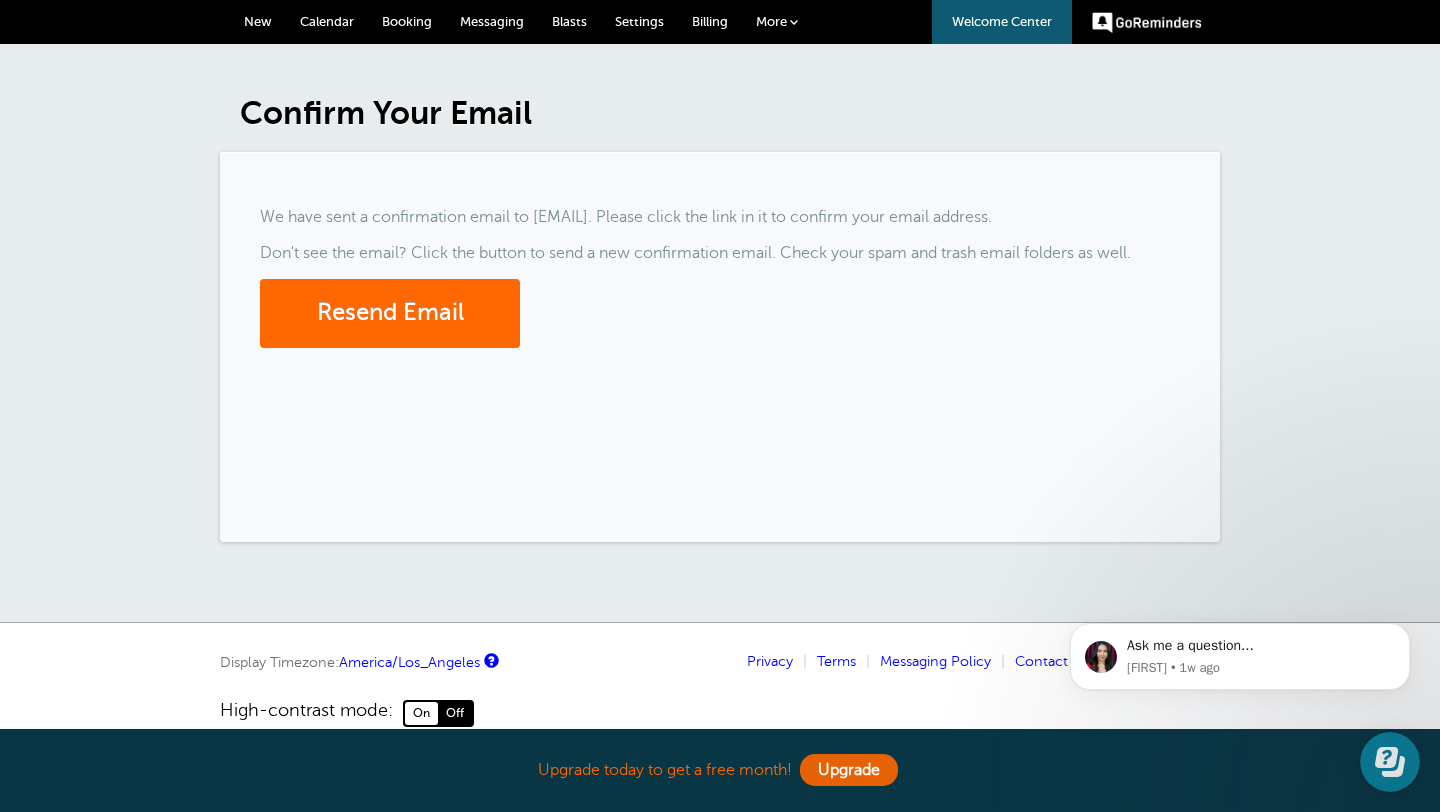 click on "Messaging" at bounding box center (492, 21) 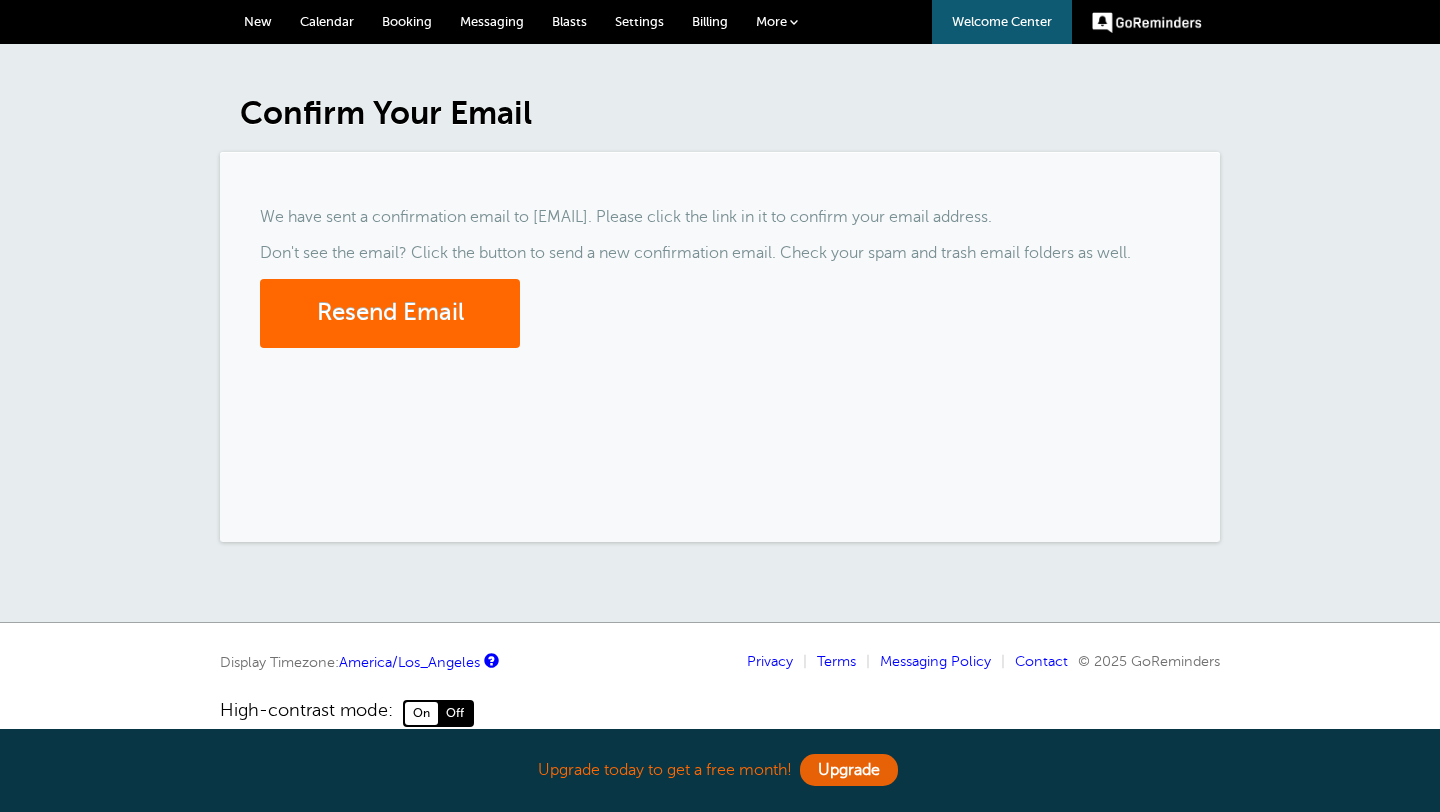 scroll, scrollTop: 0, scrollLeft: 0, axis: both 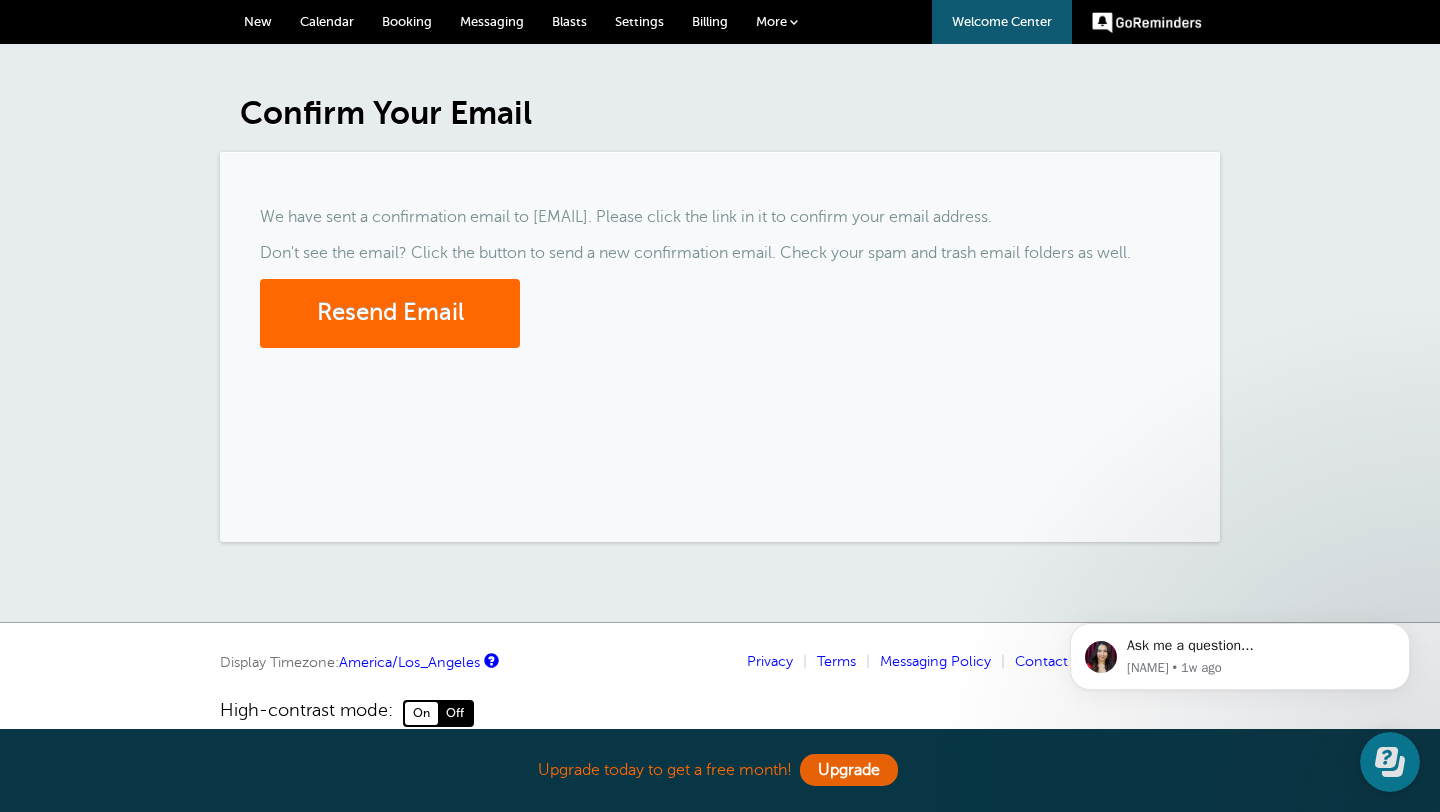 click on "Welcome Center" at bounding box center (1002, 22) 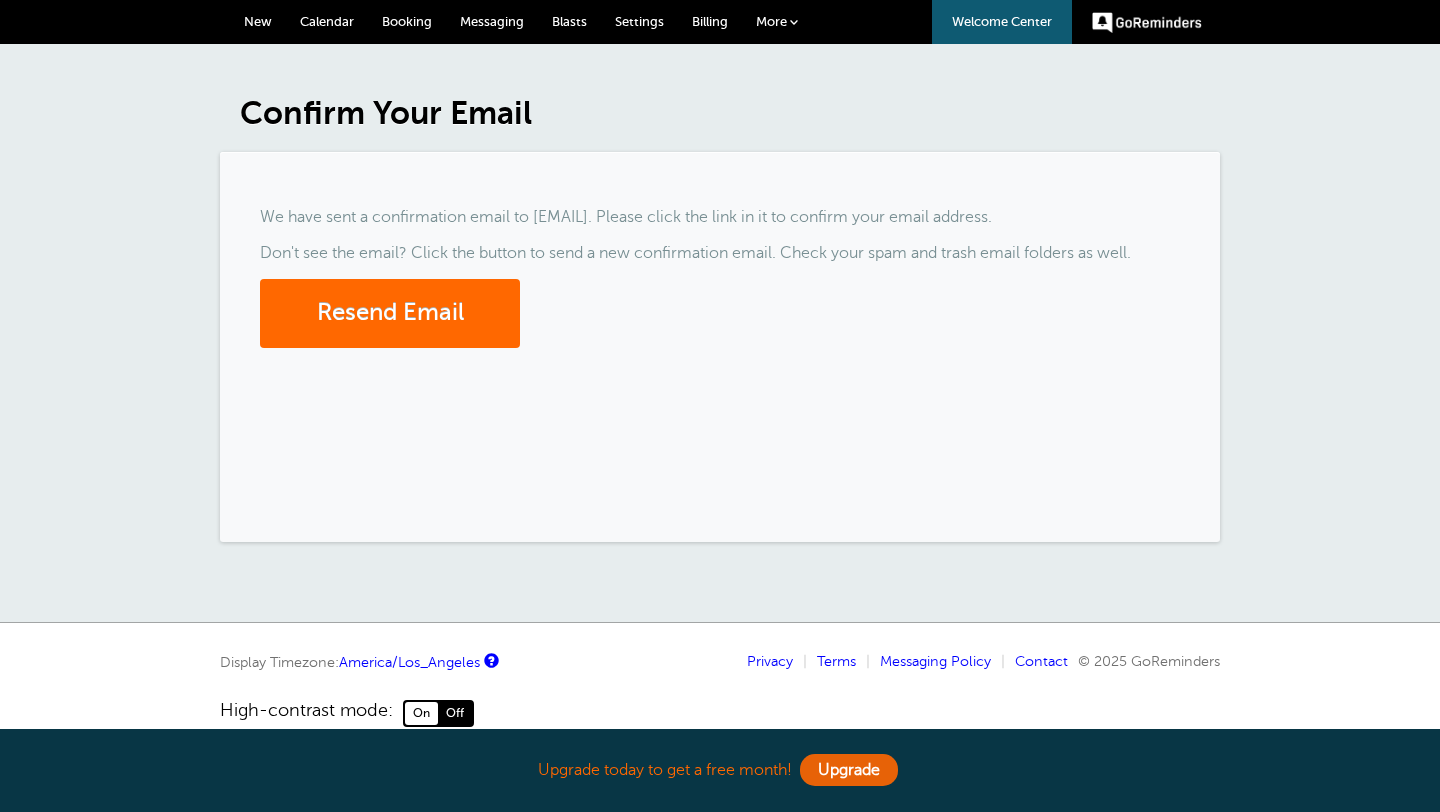 scroll, scrollTop: 0, scrollLeft: 0, axis: both 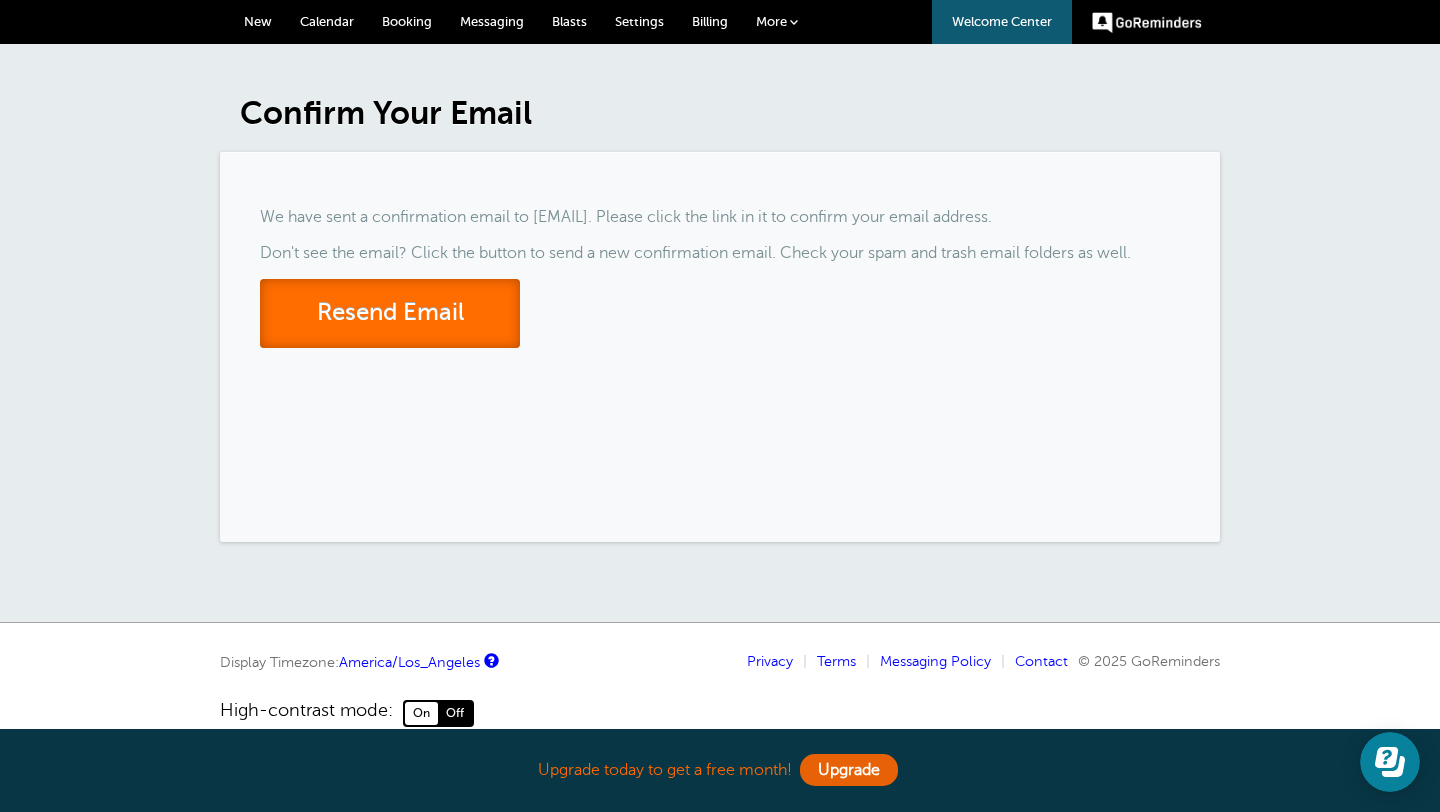click on "Resend Email" at bounding box center [390, 313] 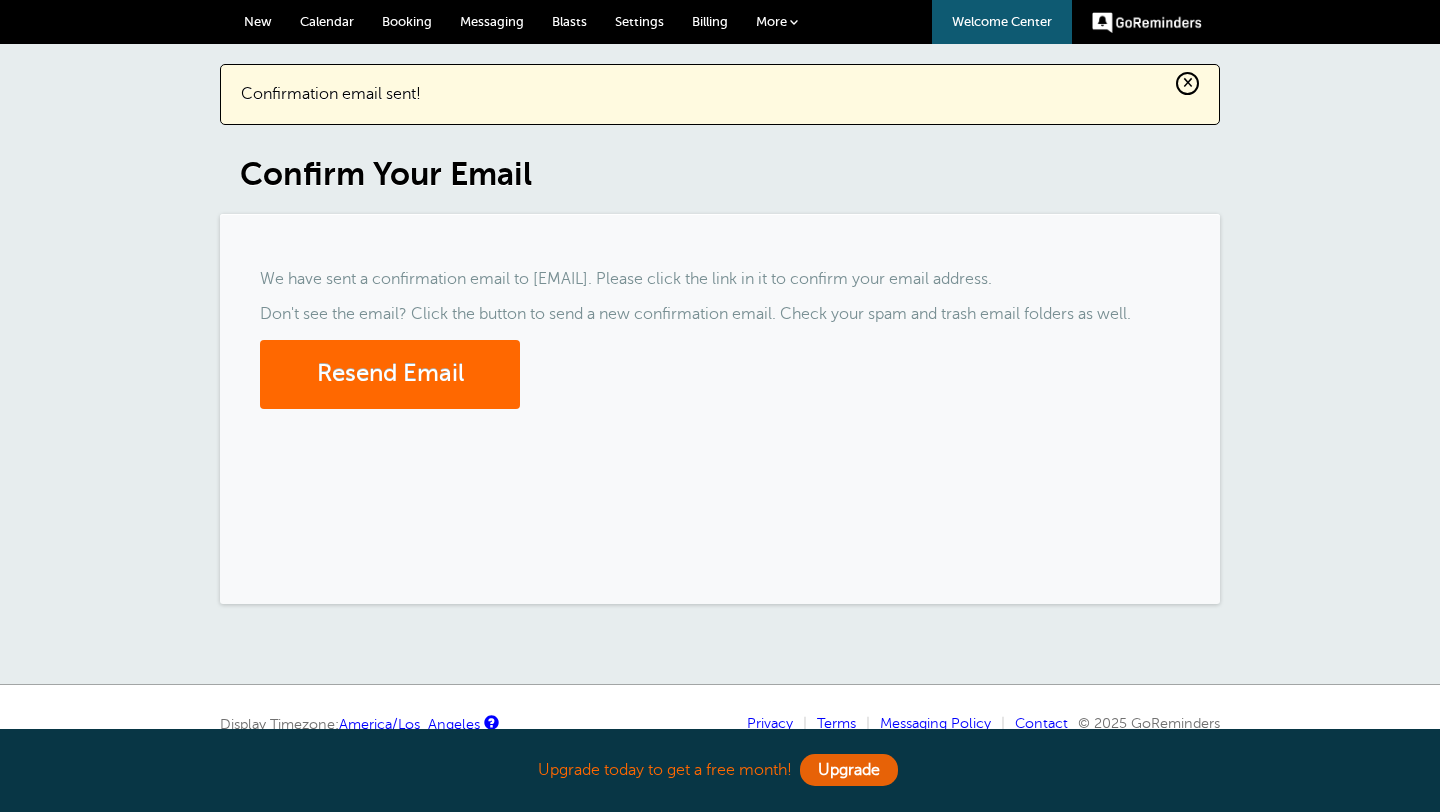 scroll, scrollTop: 0, scrollLeft: 0, axis: both 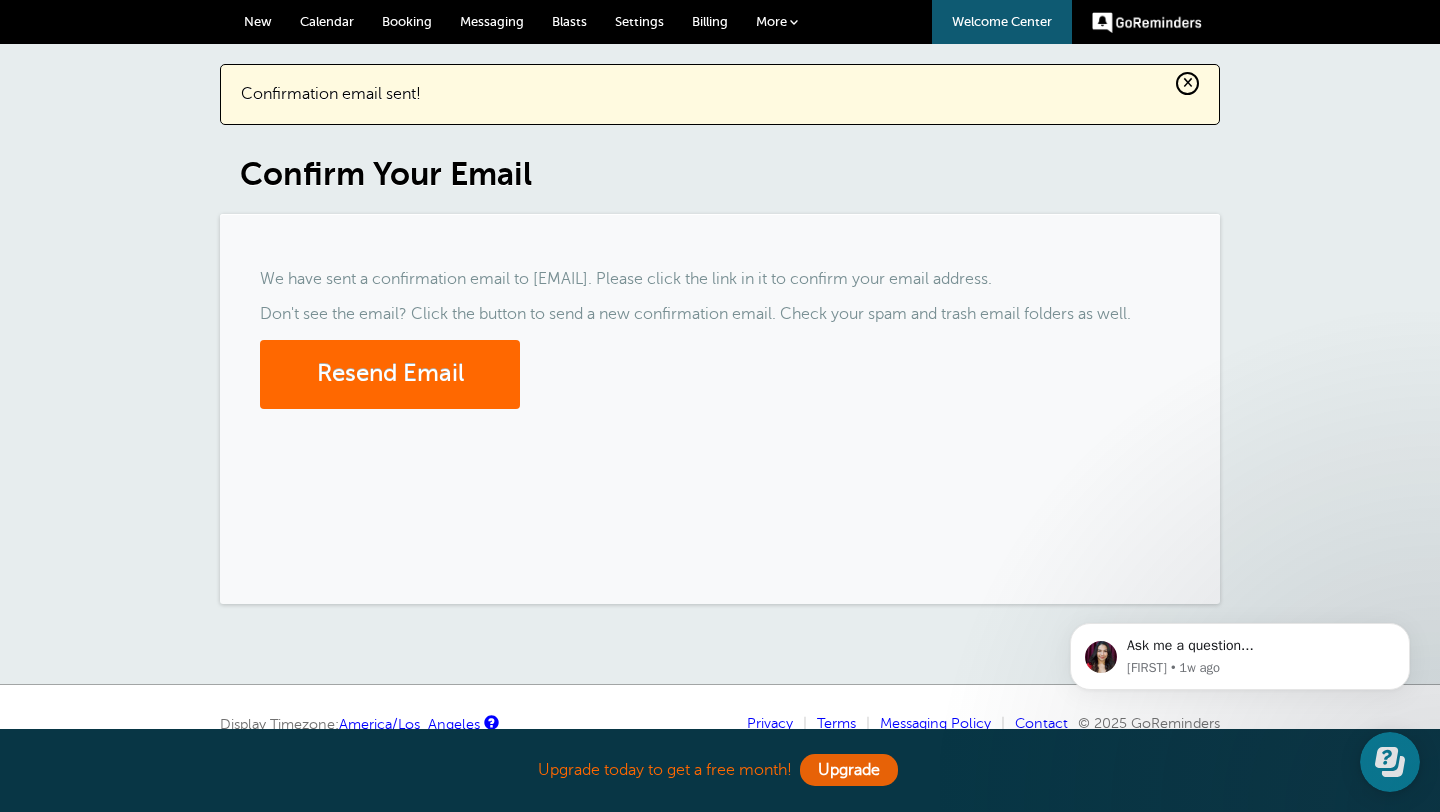 click on "More" at bounding box center [777, 22] 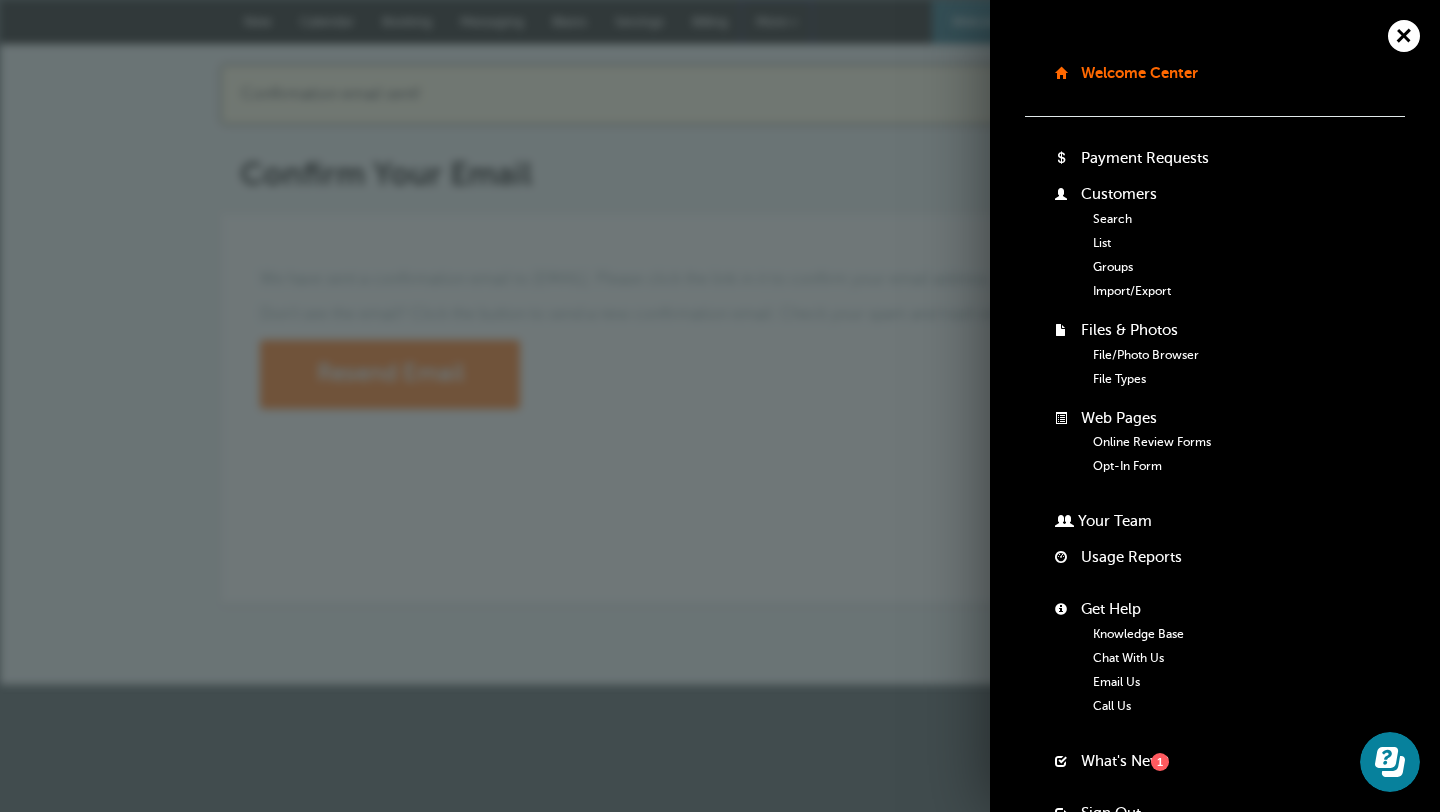 scroll, scrollTop: 118, scrollLeft: 0, axis: vertical 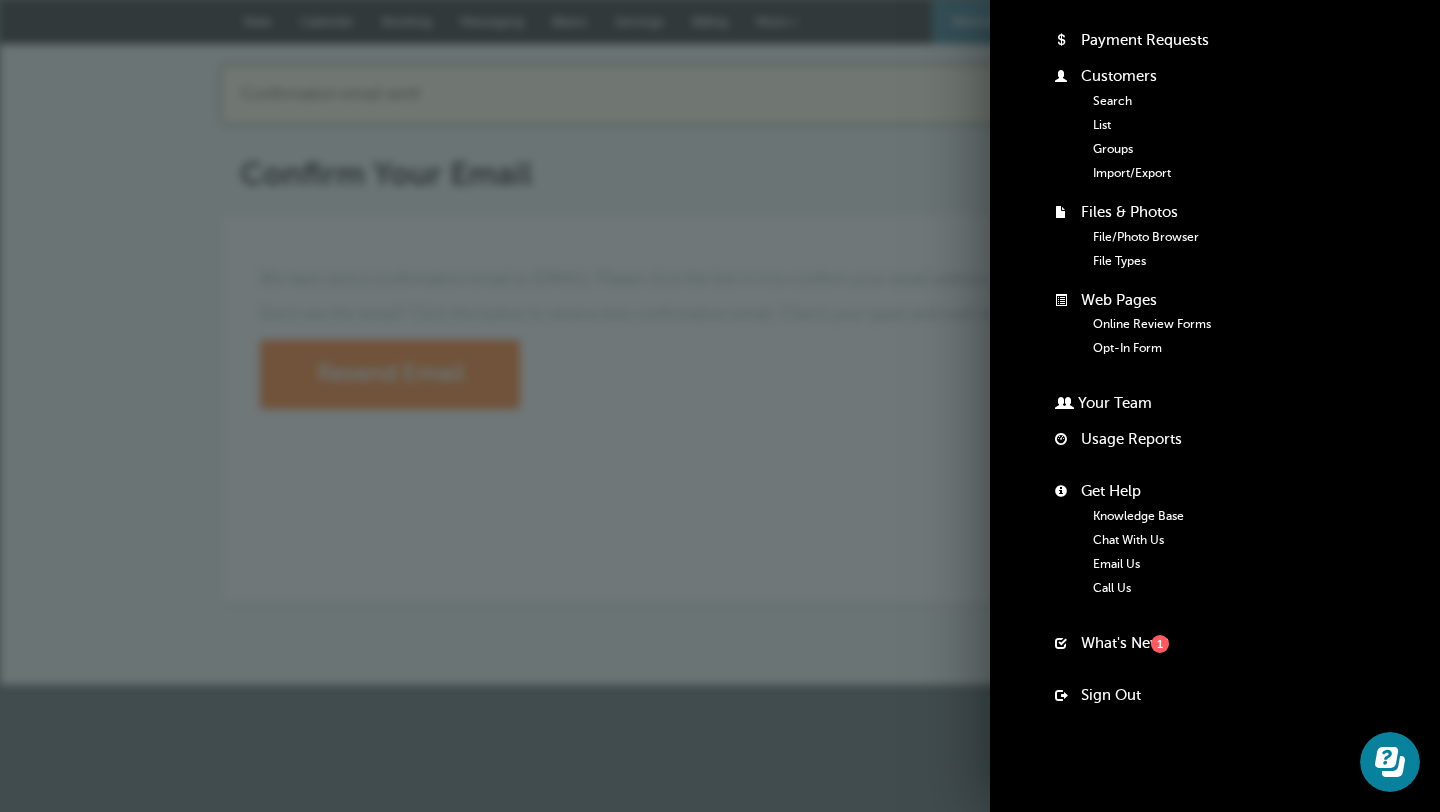 click on "Sign Out" at bounding box center (1111, 695) 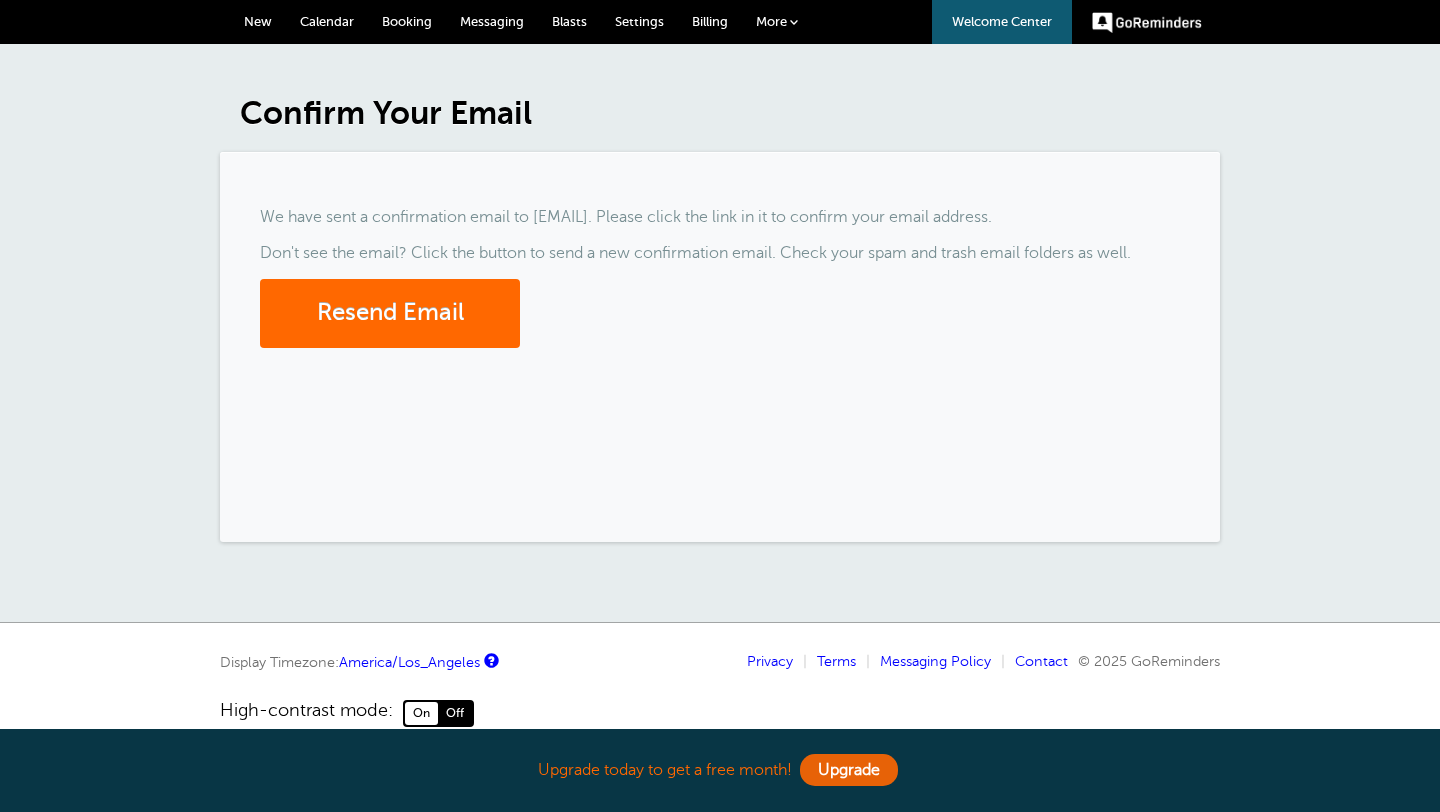scroll, scrollTop: 0, scrollLeft: 0, axis: both 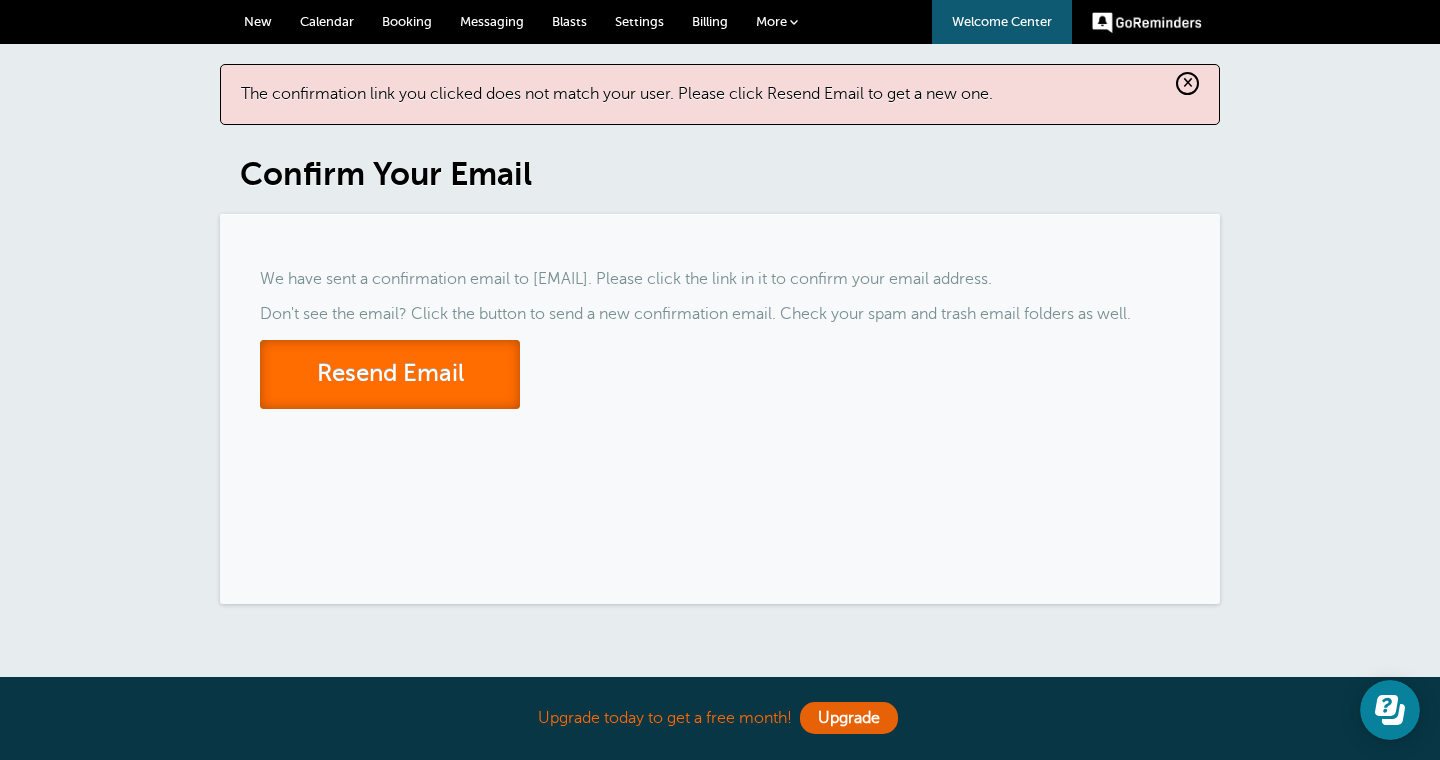 click on "Resend Email" at bounding box center (390, 374) 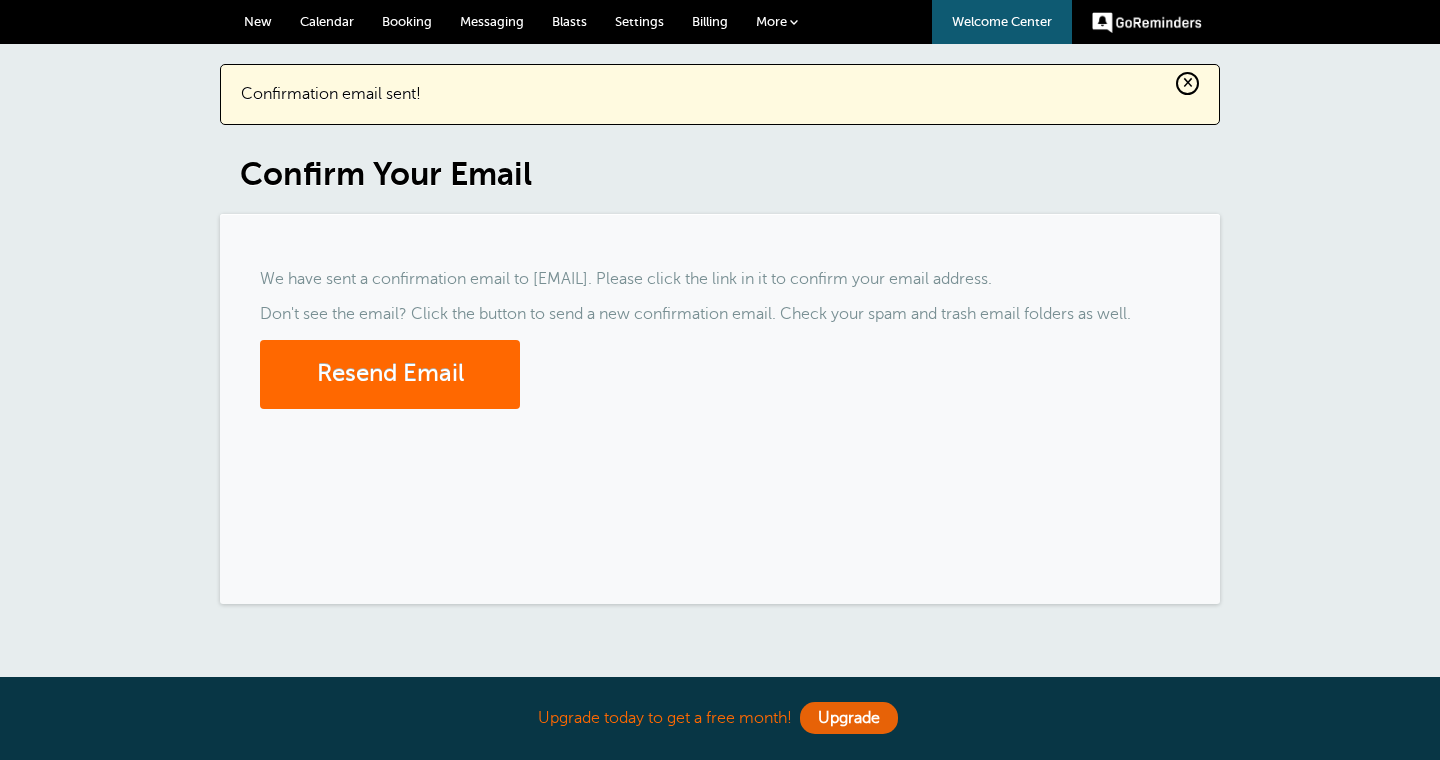 scroll, scrollTop: 0, scrollLeft: 0, axis: both 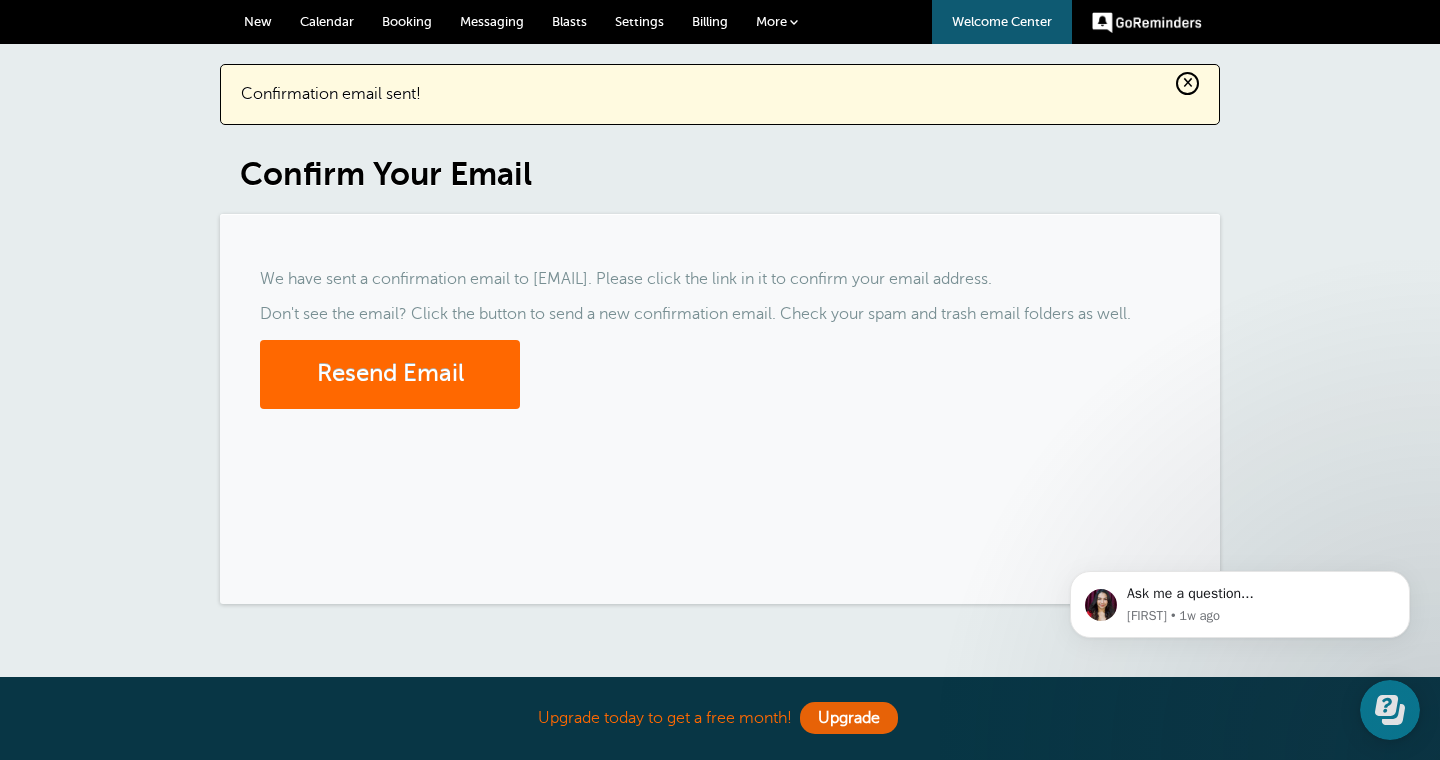 click on "GoReminders" at bounding box center [1147, 22] 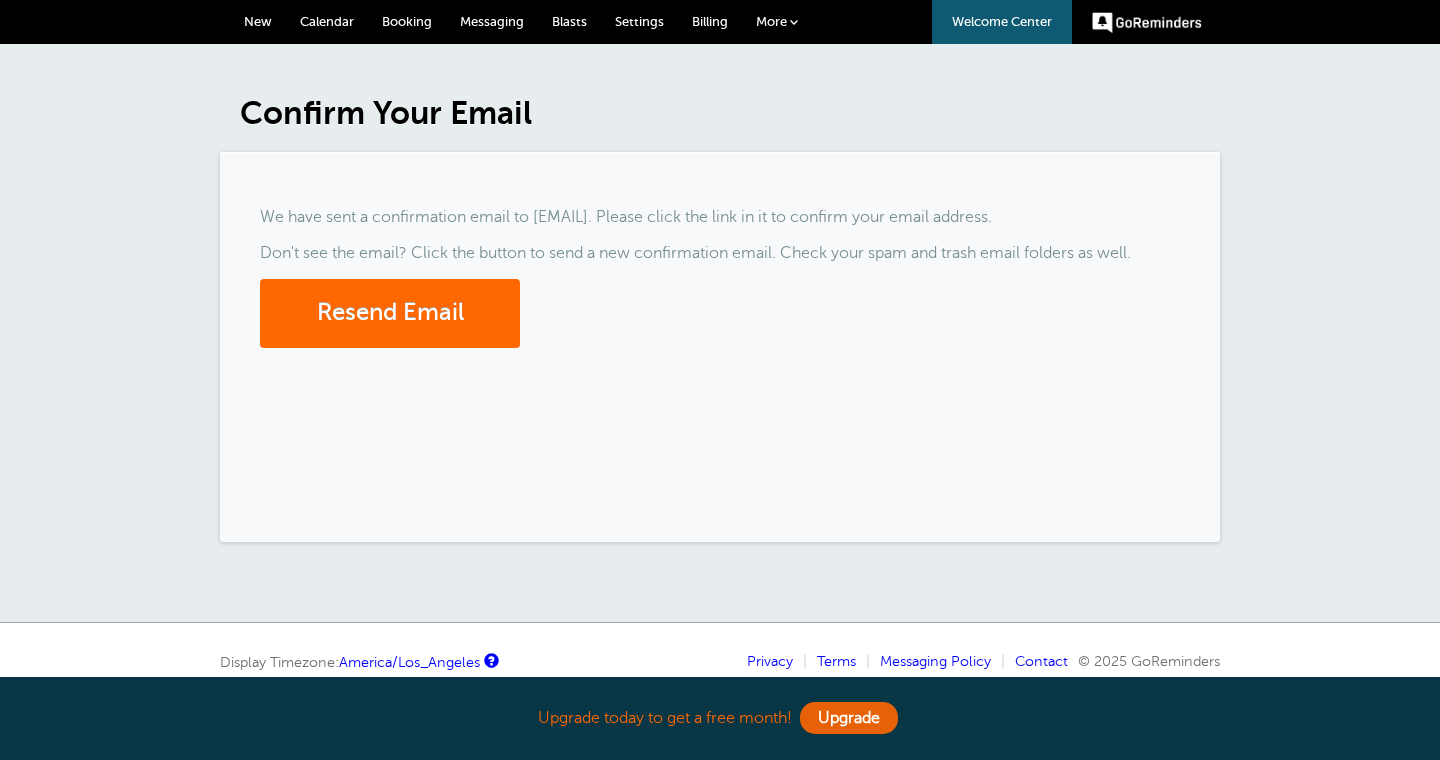 scroll, scrollTop: 0, scrollLeft: 0, axis: both 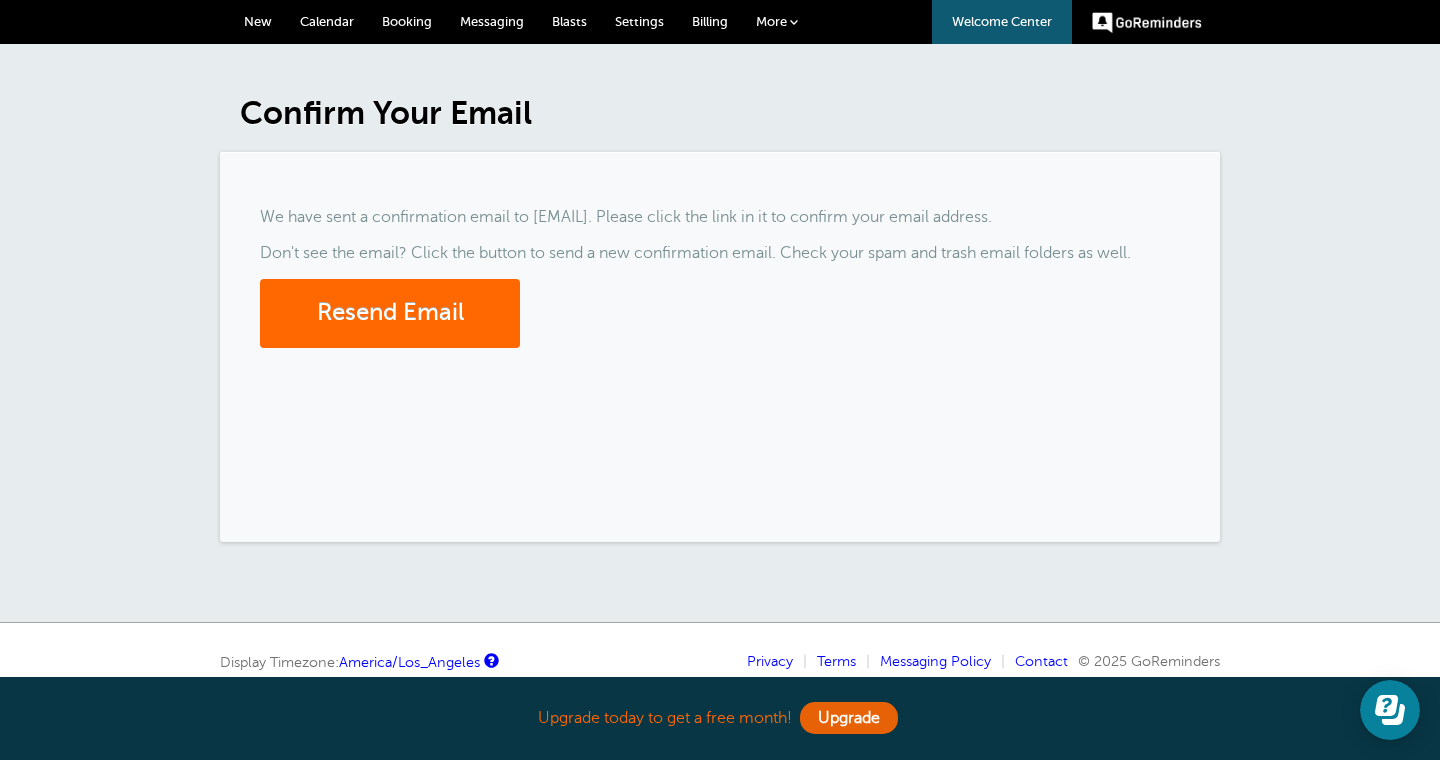 click on "GoReminders" at bounding box center (1147, 22) 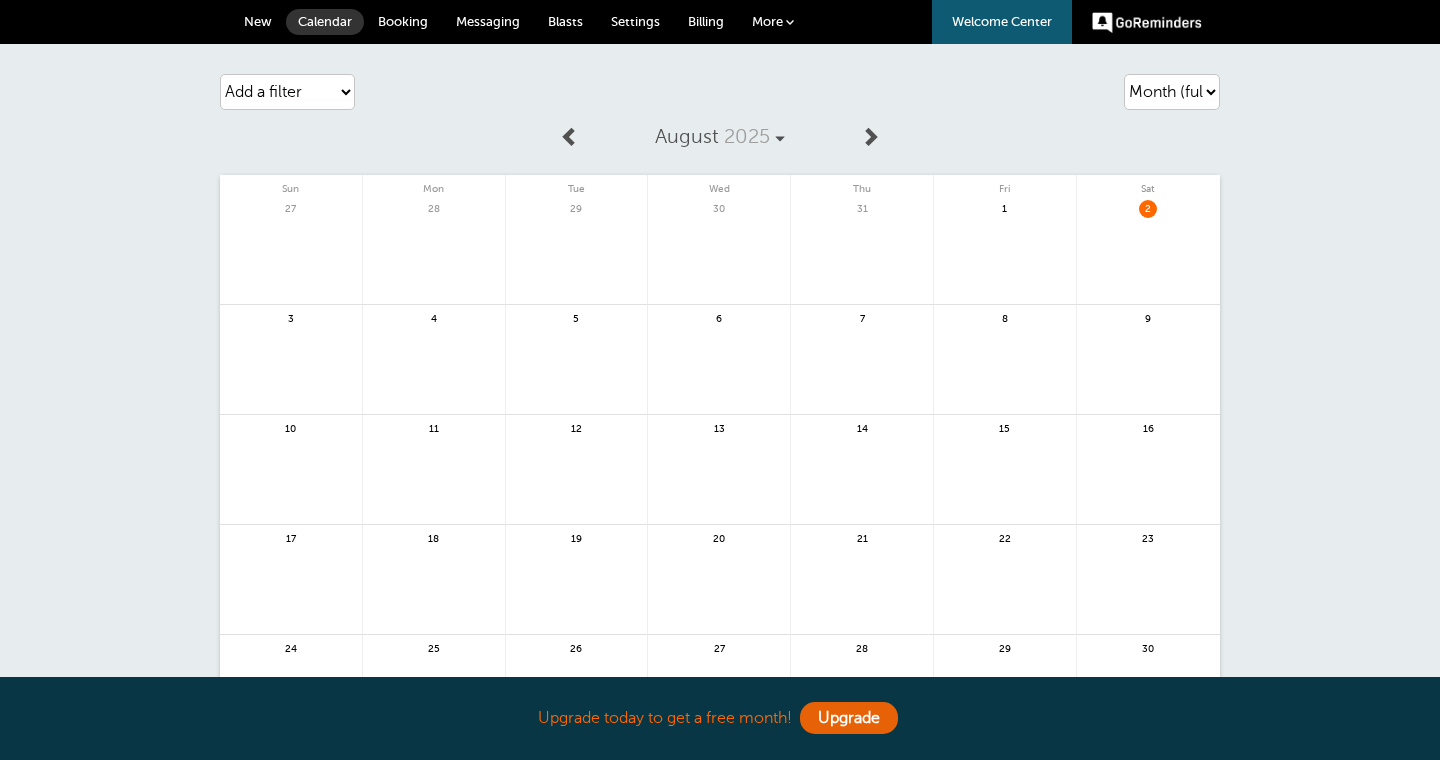 scroll, scrollTop: 0, scrollLeft: 0, axis: both 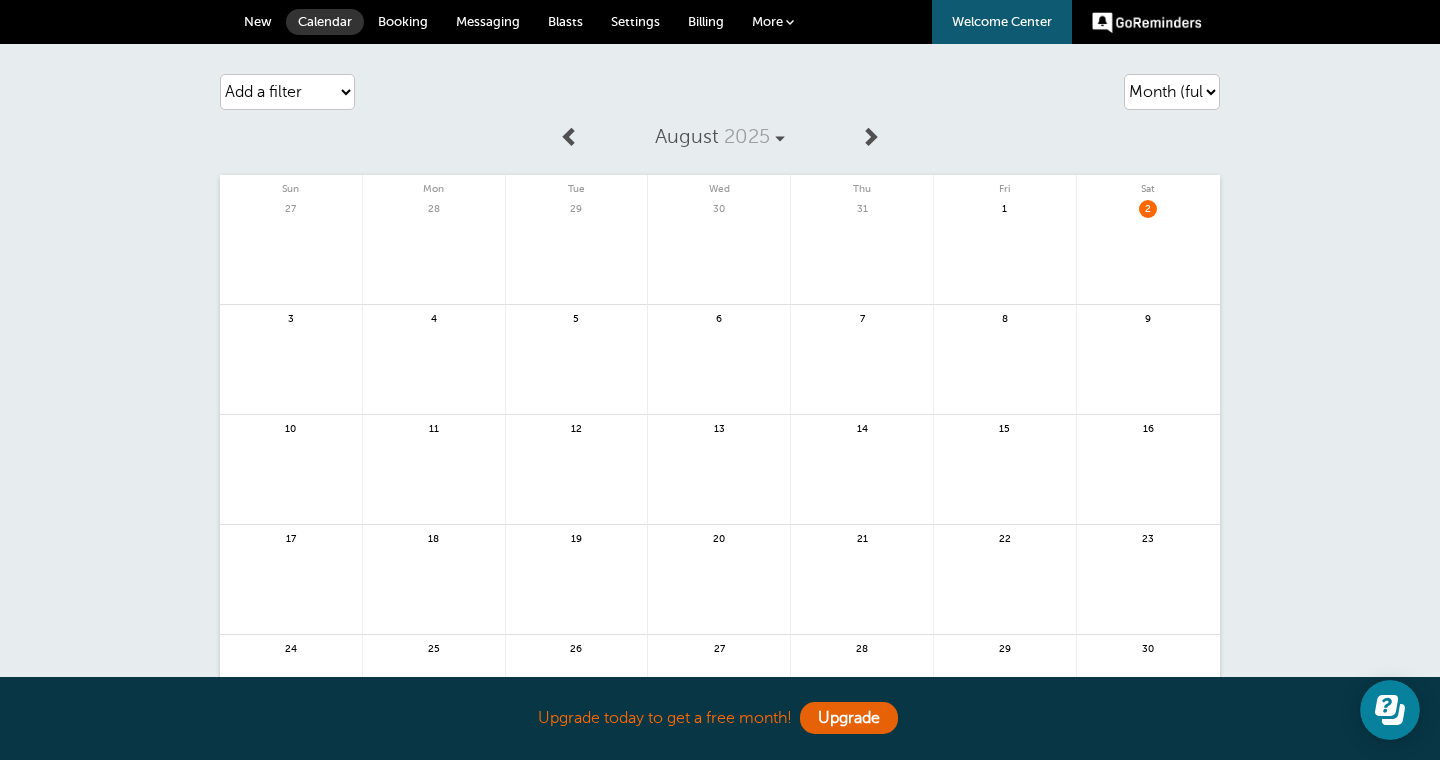 click on "GoReminders" at bounding box center [1147, 22] 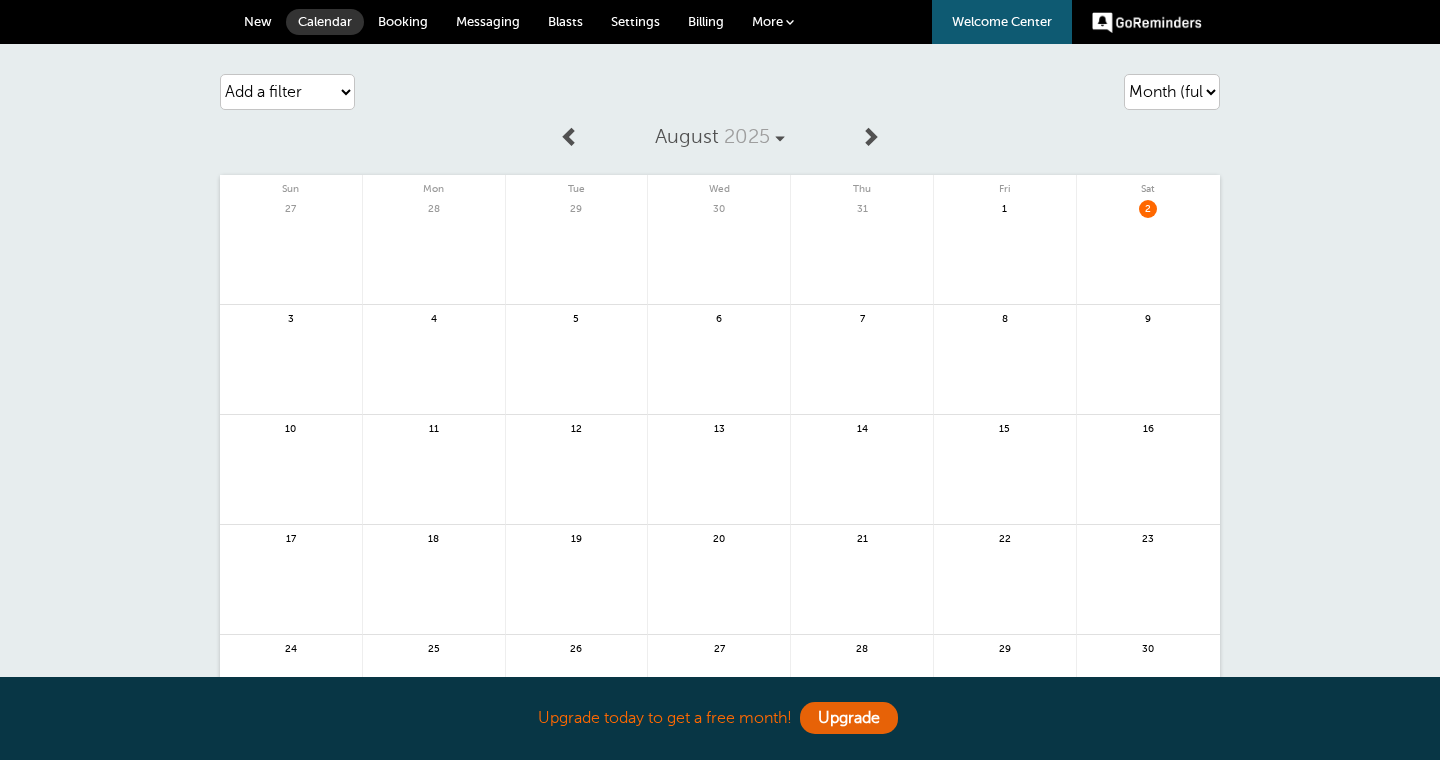 scroll, scrollTop: 0, scrollLeft: 0, axis: both 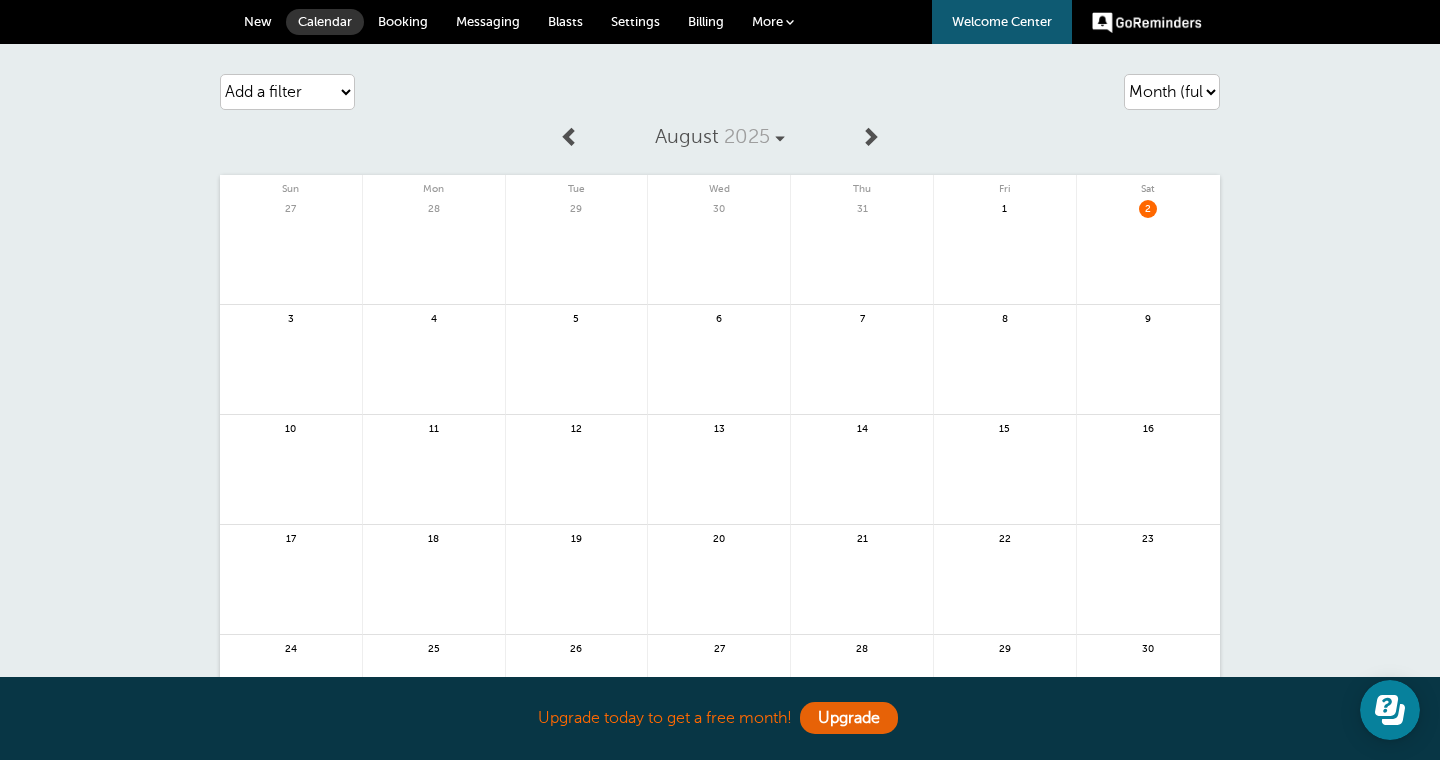 click on "New" at bounding box center (258, 21) 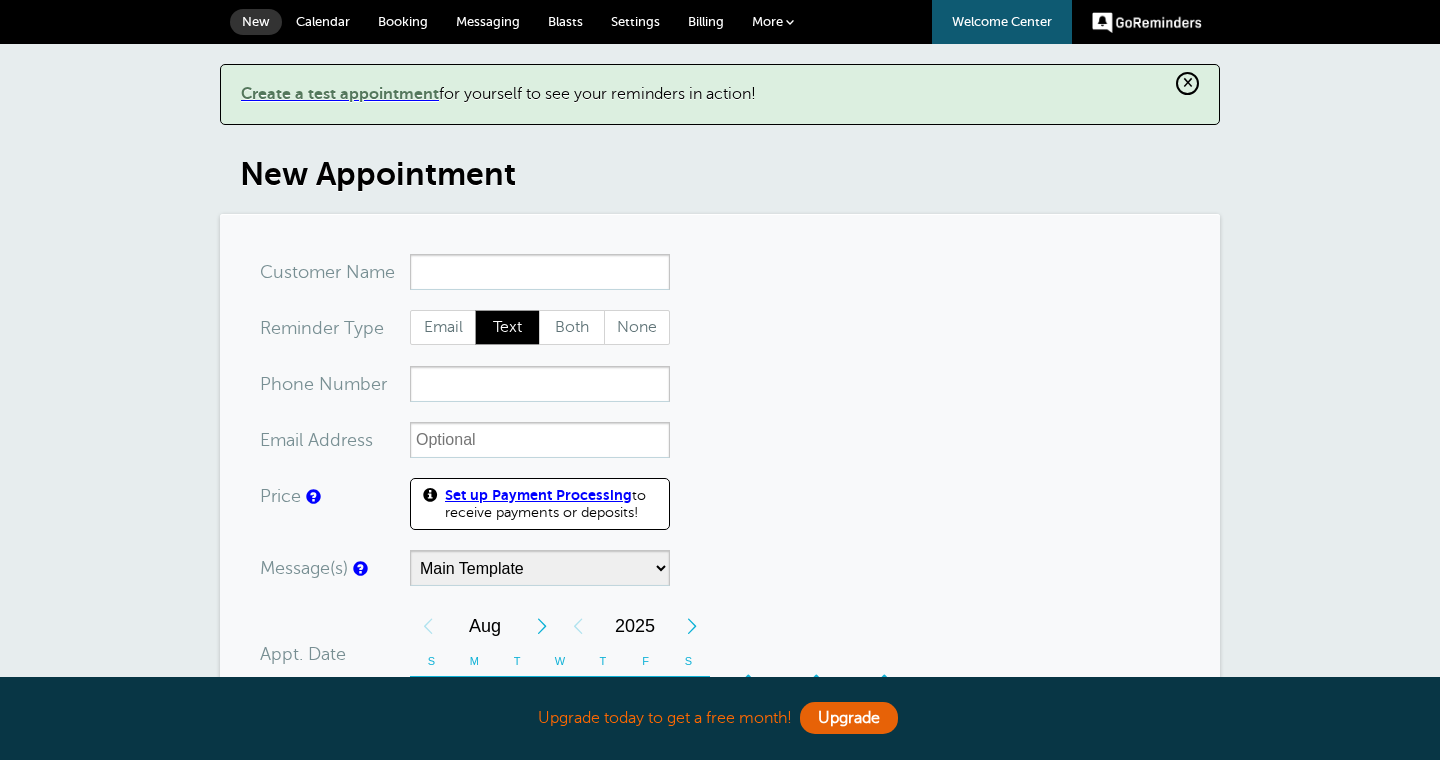 scroll, scrollTop: 0, scrollLeft: 0, axis: both 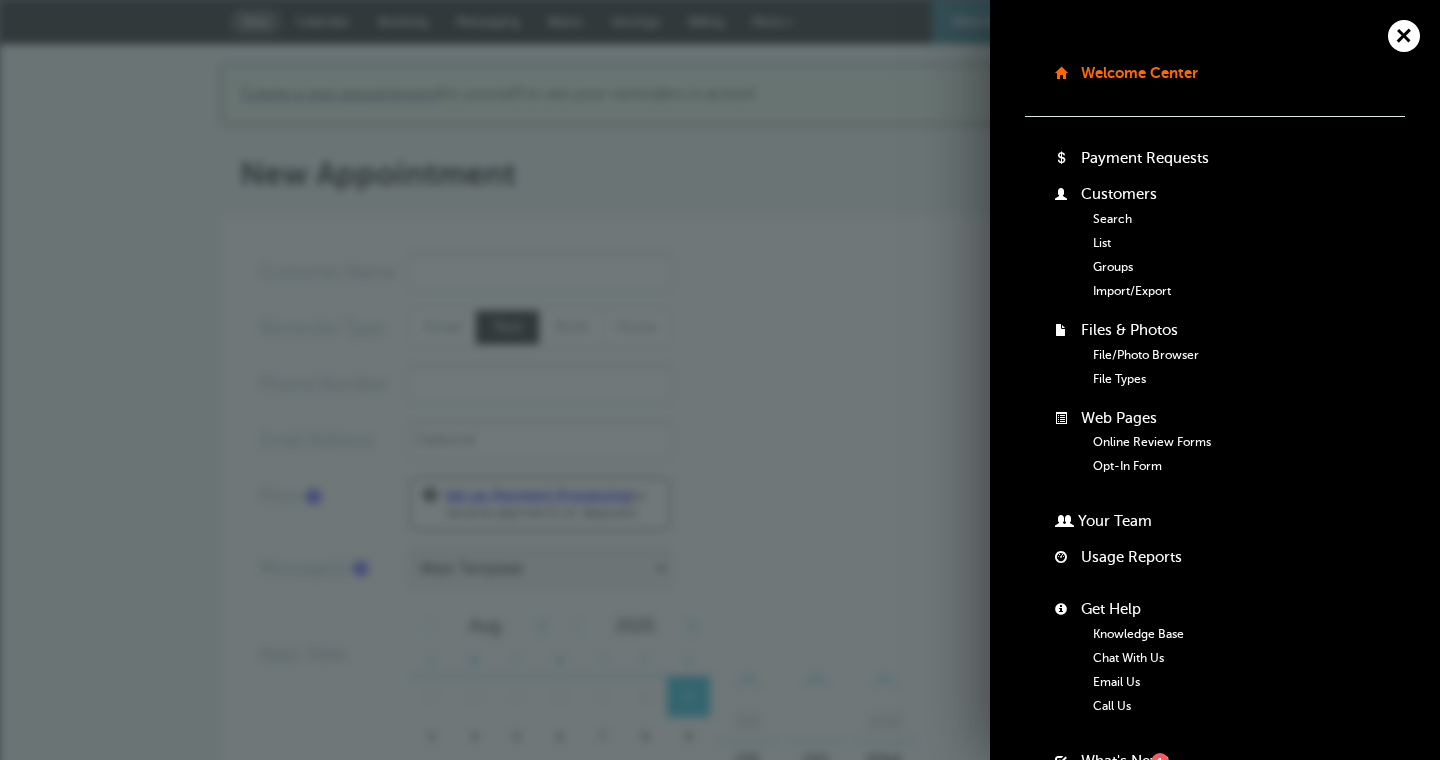click on "Payment Requests" at bounding box center [1145, 158] 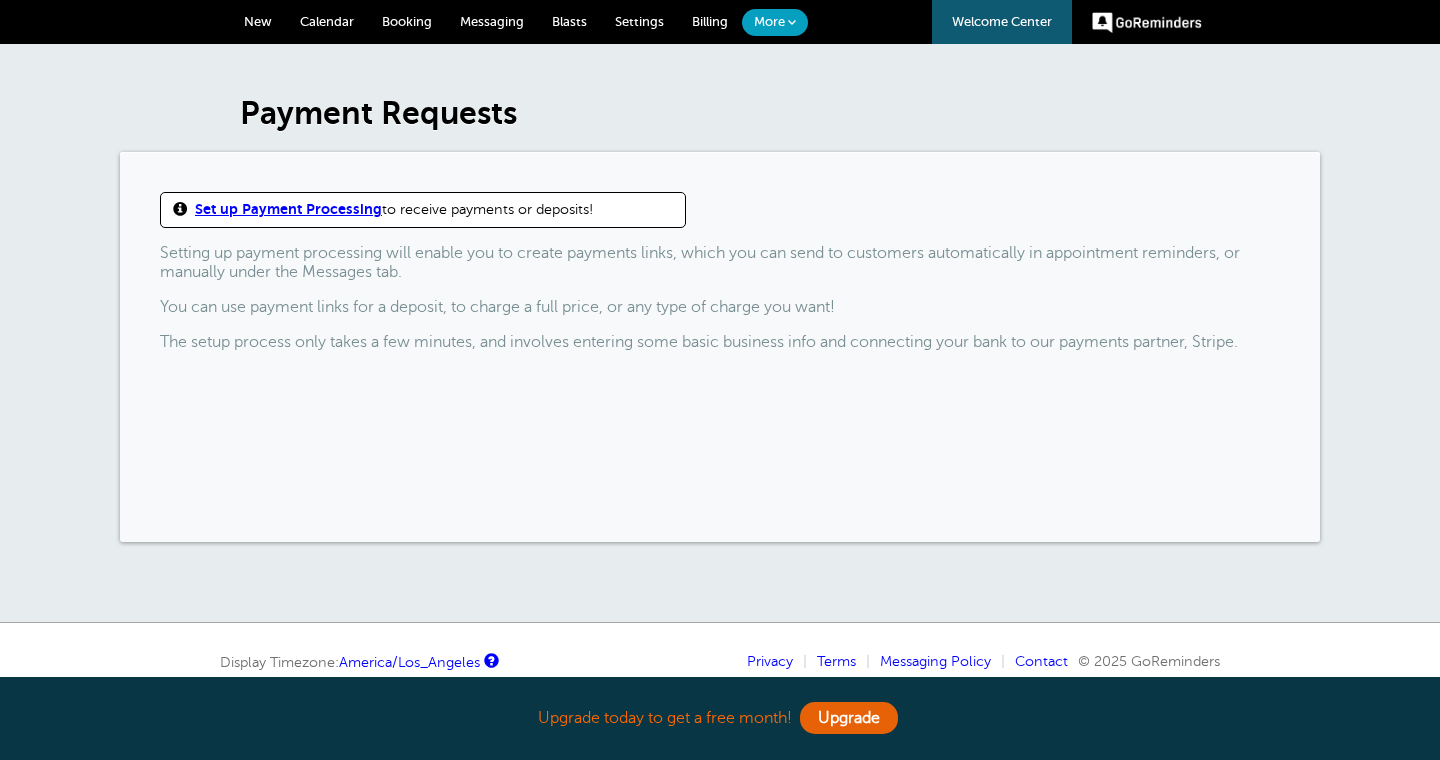 scroll, scrollTop: 0, scrollLeft: 0, axis: both 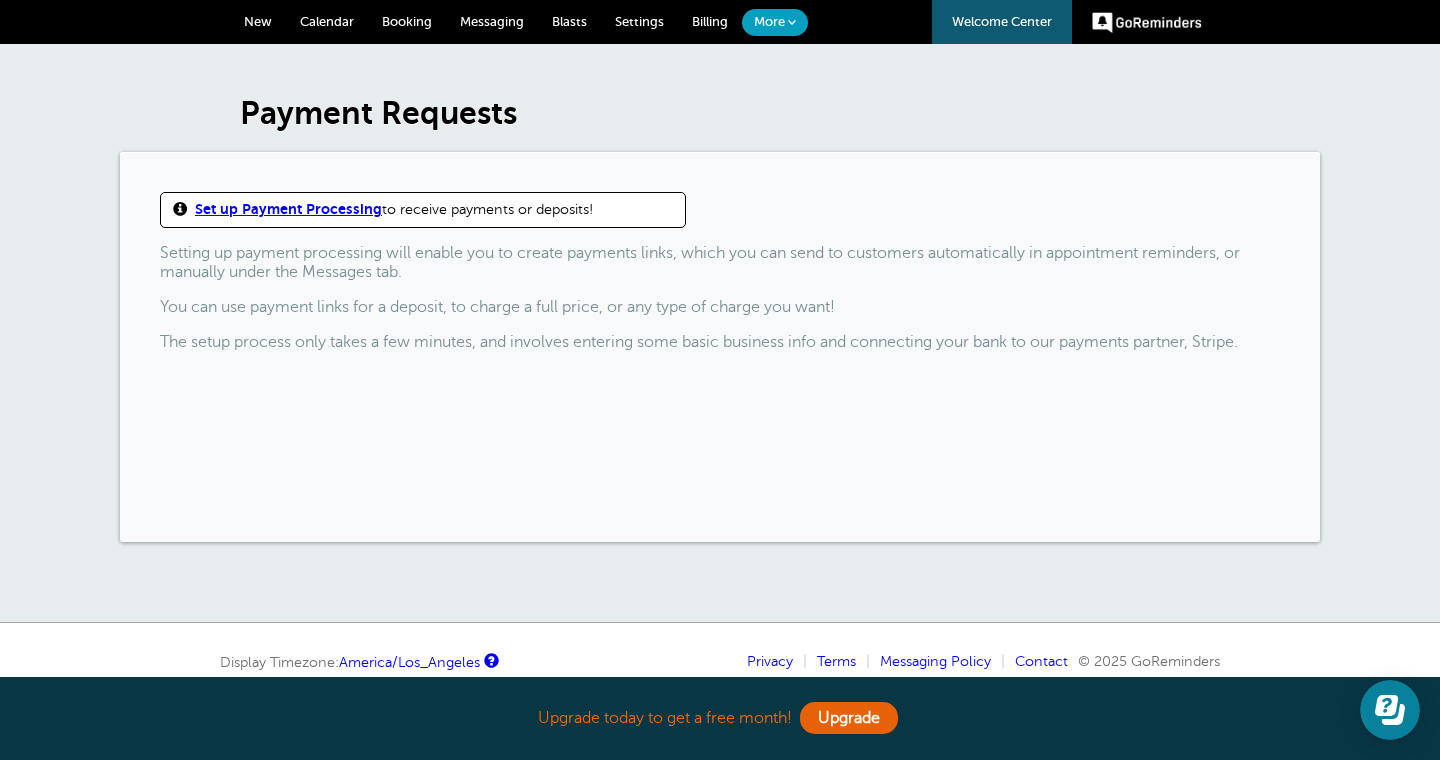 click on "Payment Requests" at bounding box center (730, 113) 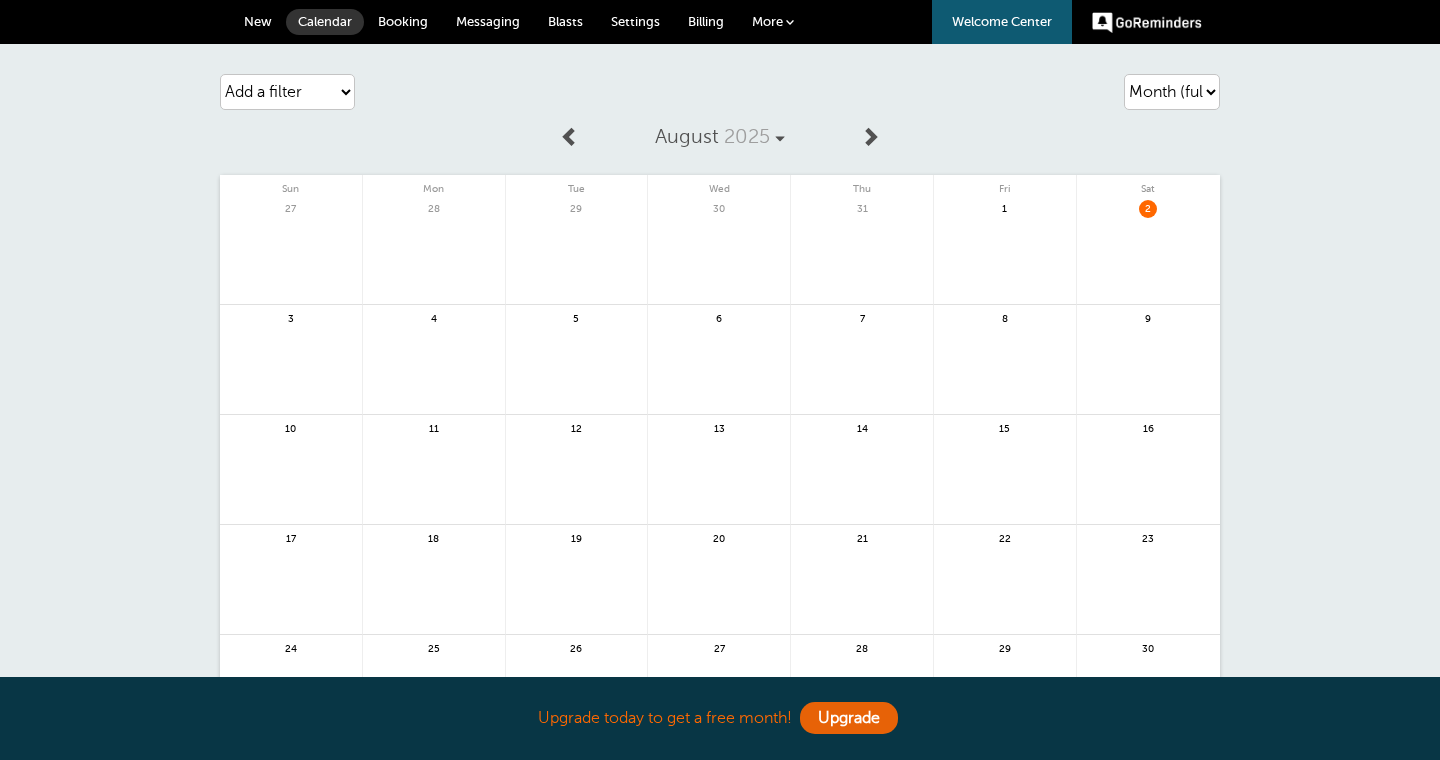 scroll, scrollTop: 0, scrollLeft: 0, axis: both 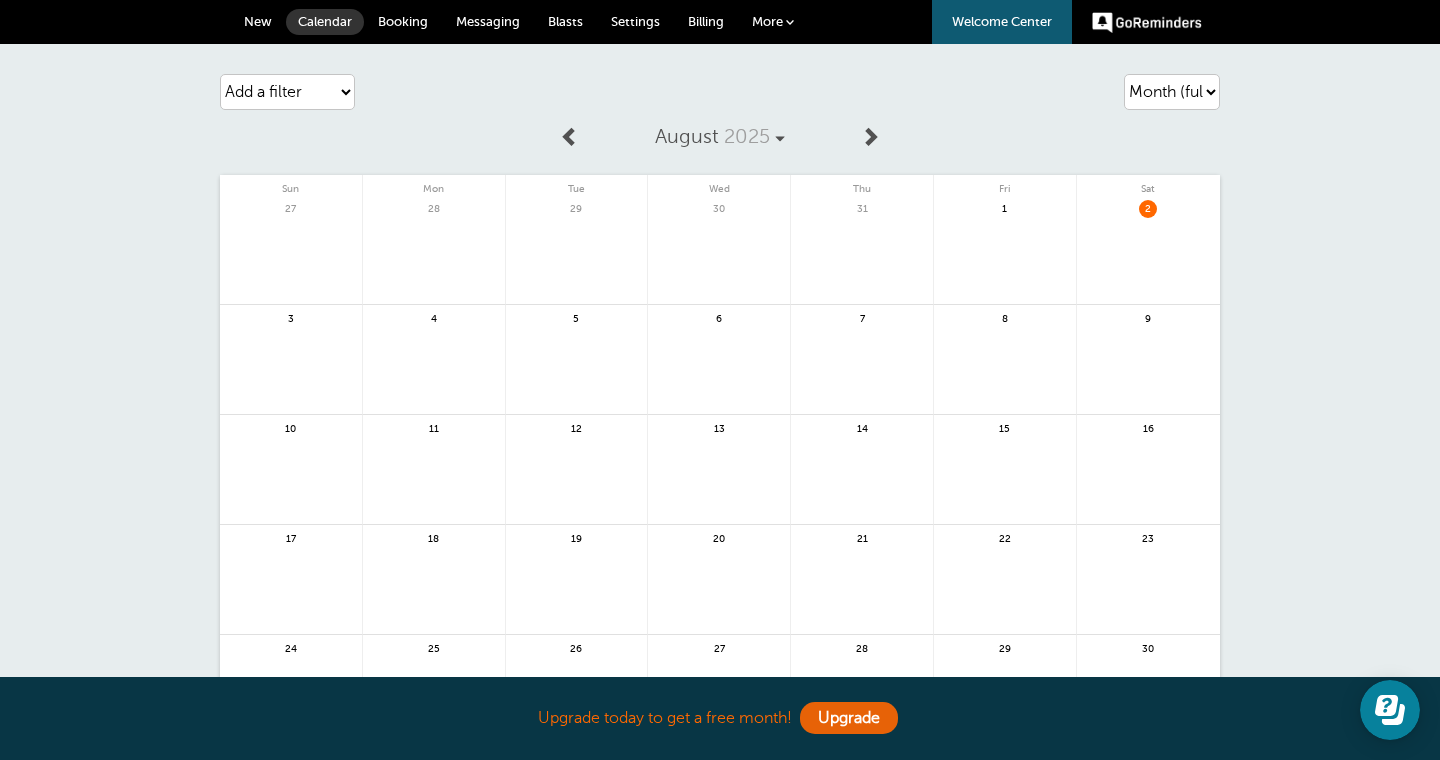 click on "New" at bounding box center [258, 21] 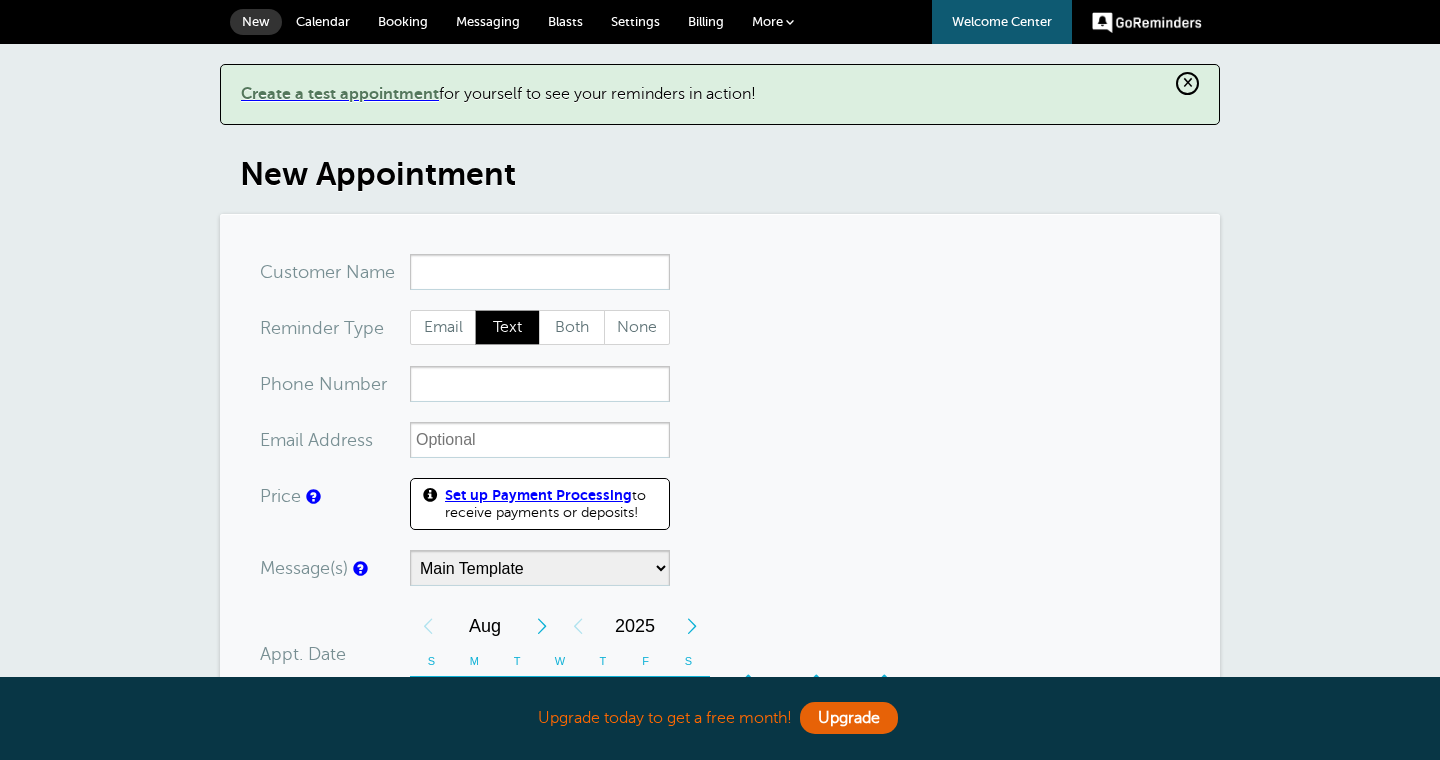 scroll, scrollTop: 0, scrollLeft: 0, axis: both 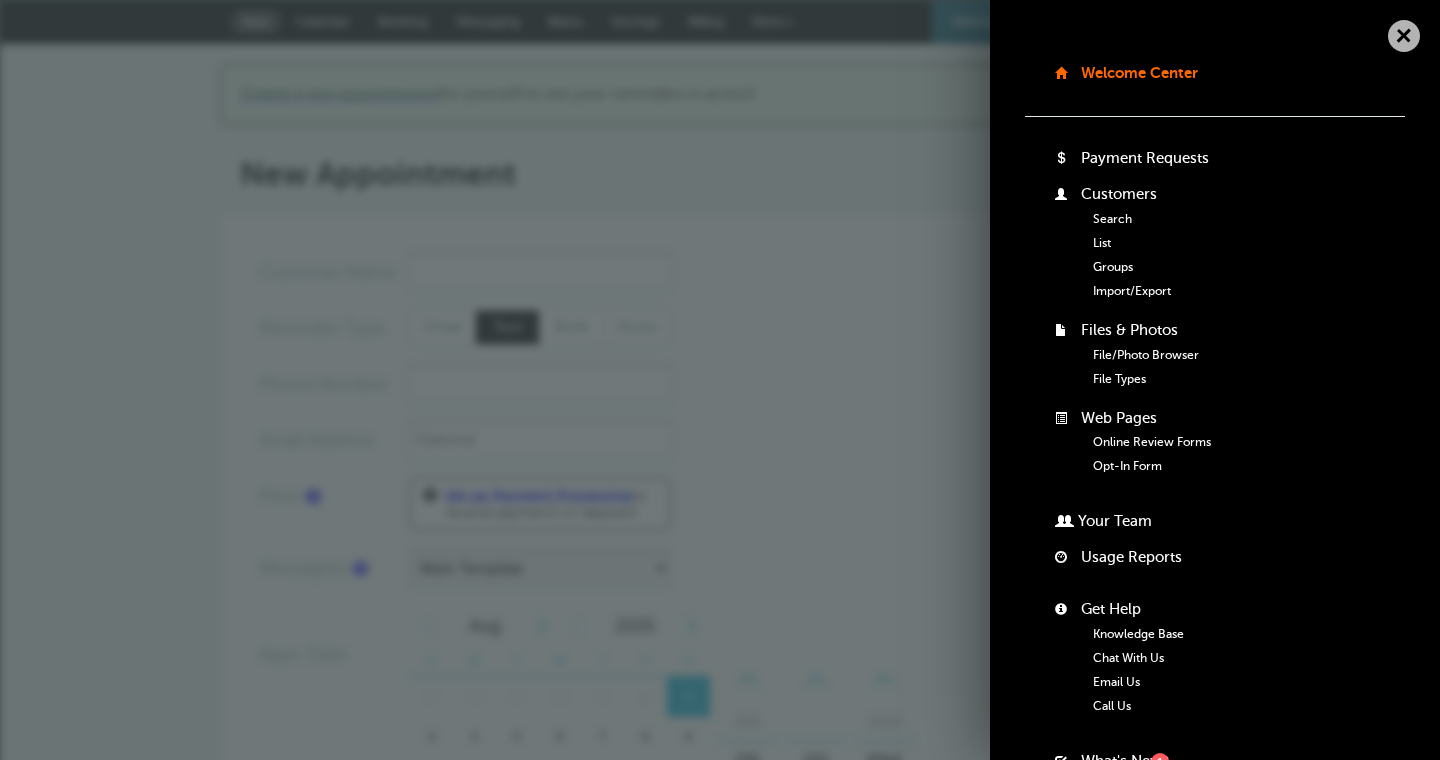 click on "+" at bounding box center (1403, 35) 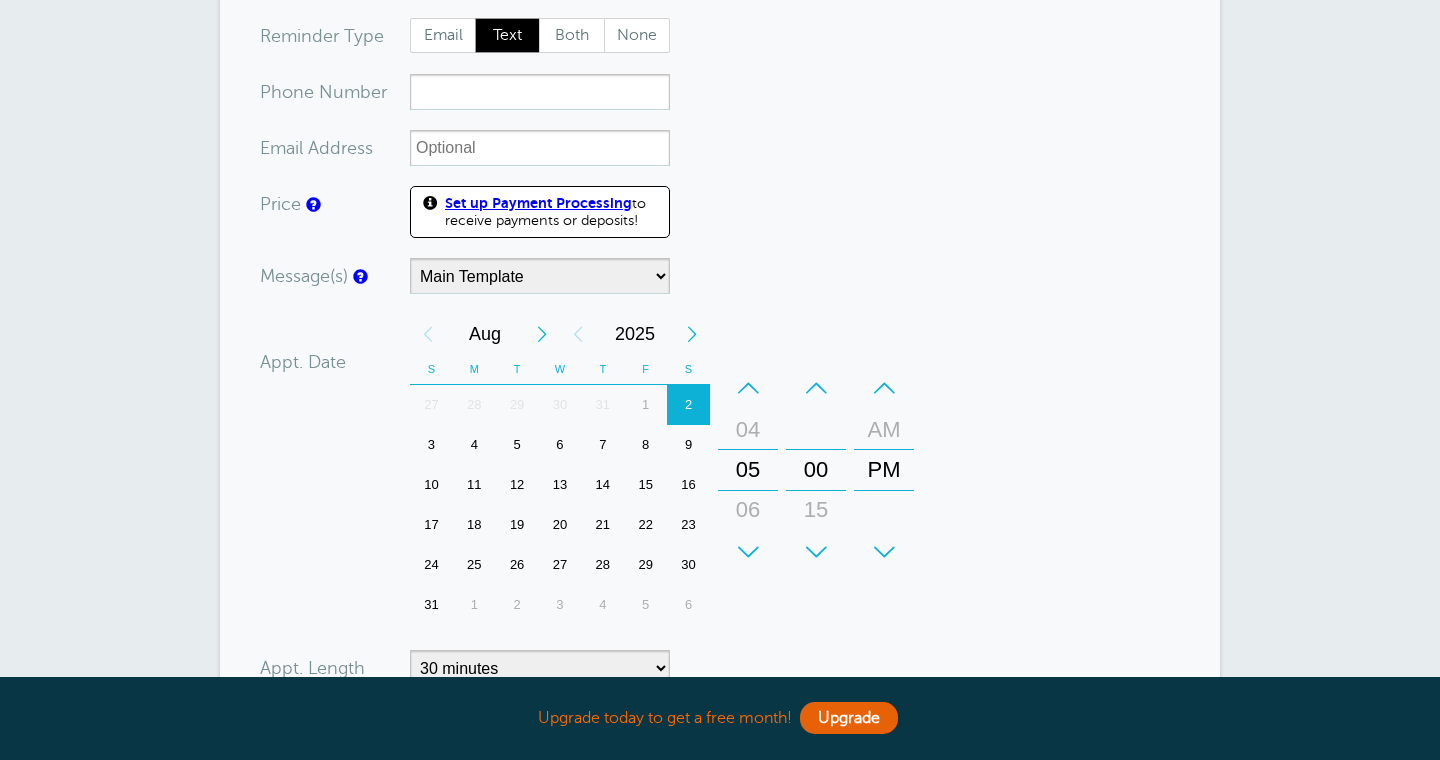 scroll, scrollTop: 0, scrollLeft: 0, axis: both 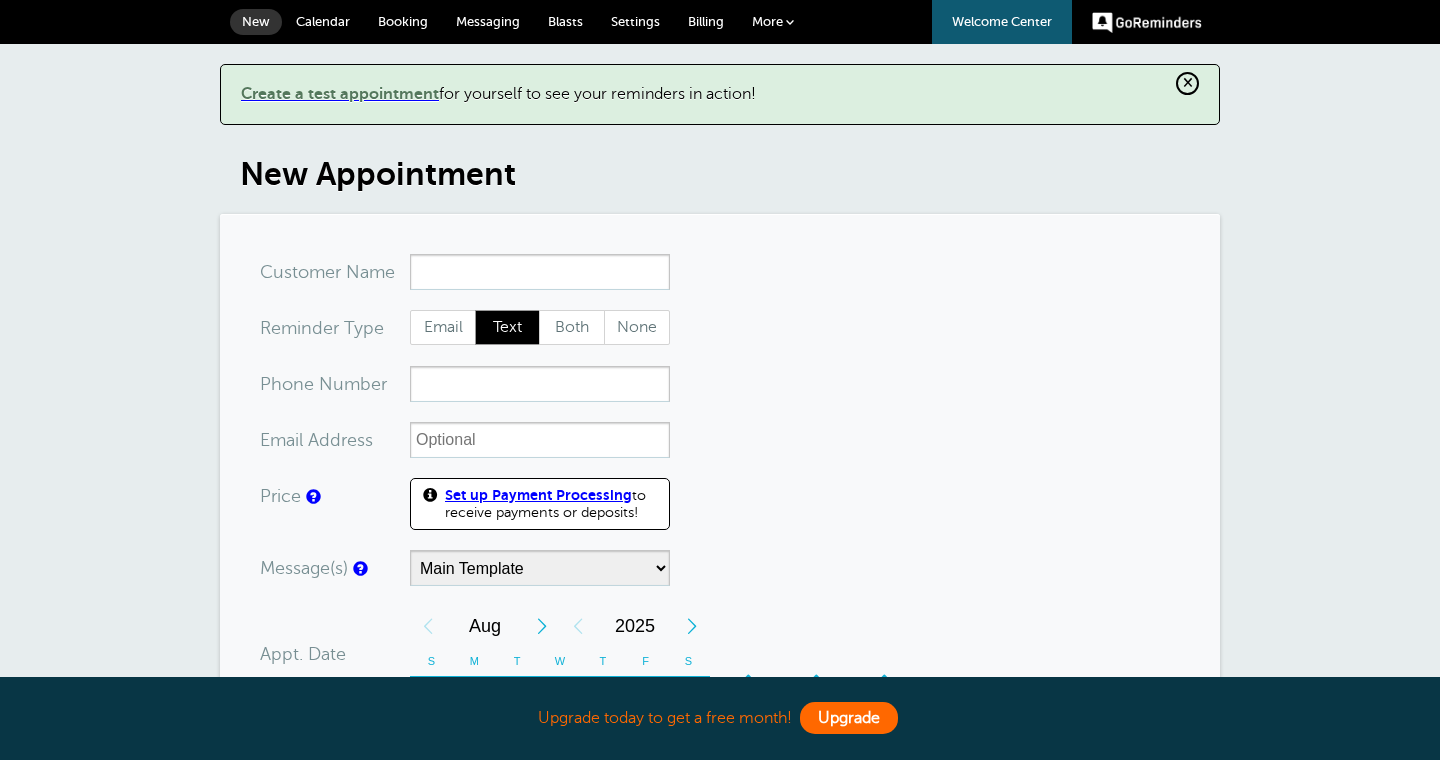 click on "Upgrade" at bounding box center (849, 718) 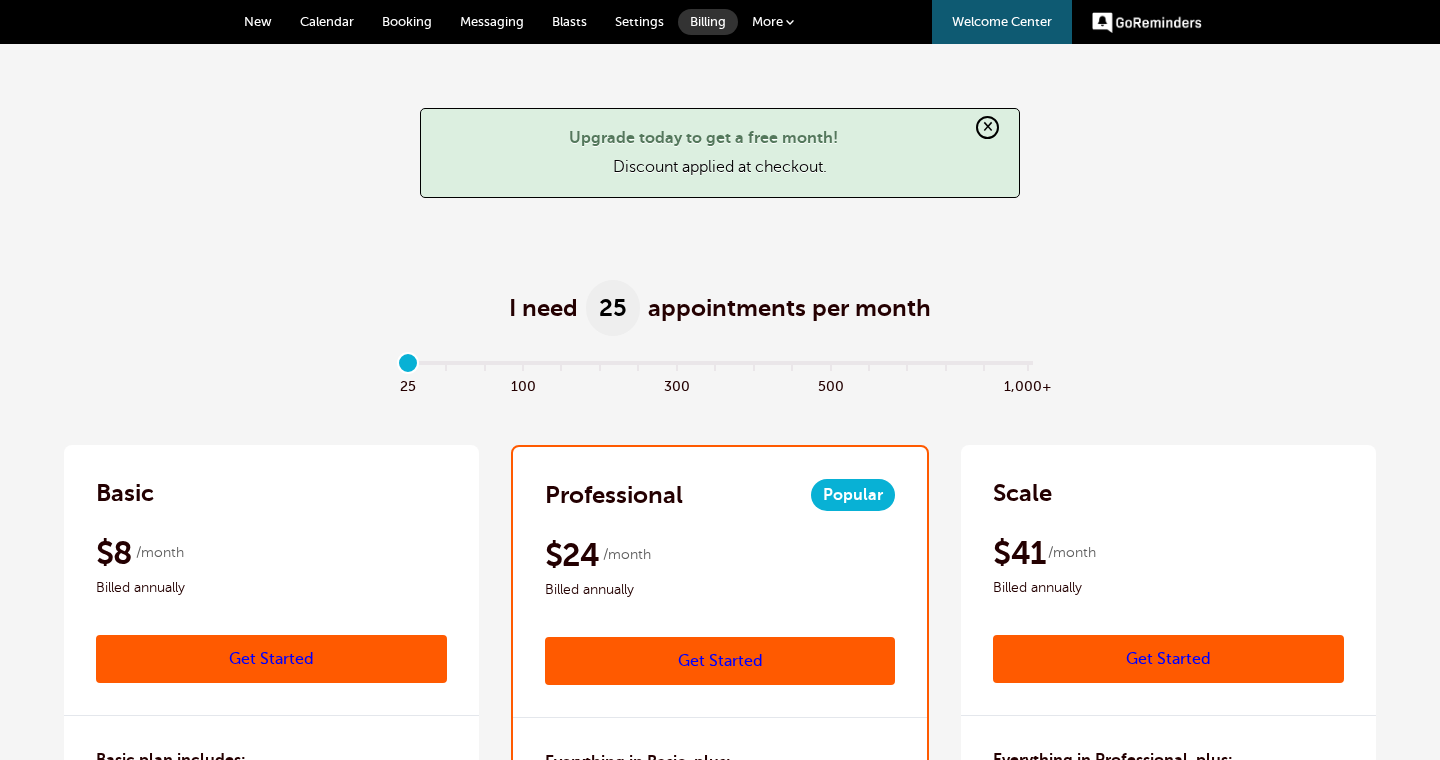 scroll, scrollTop: 0, scrollLeft: 0, axis: both 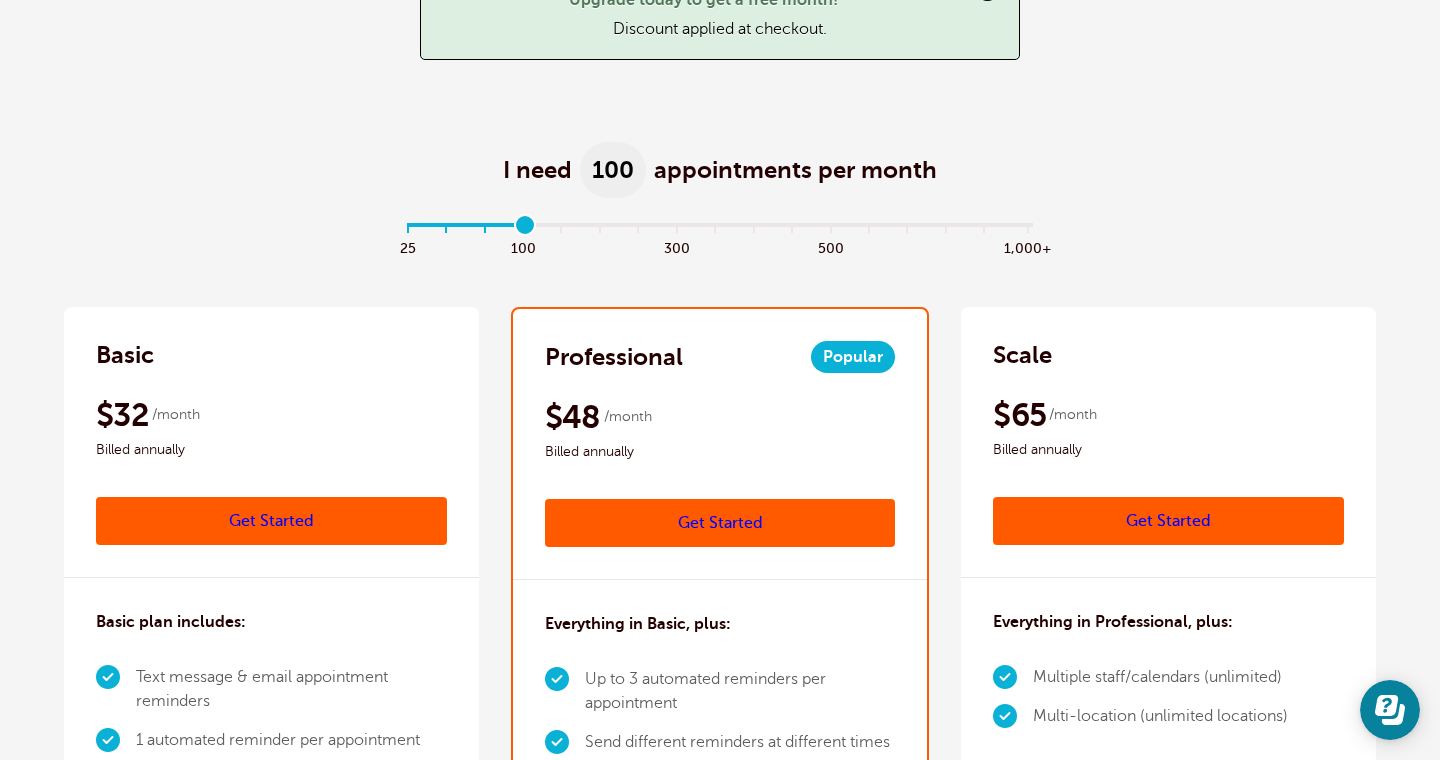 click at bounding box center [720, 229] 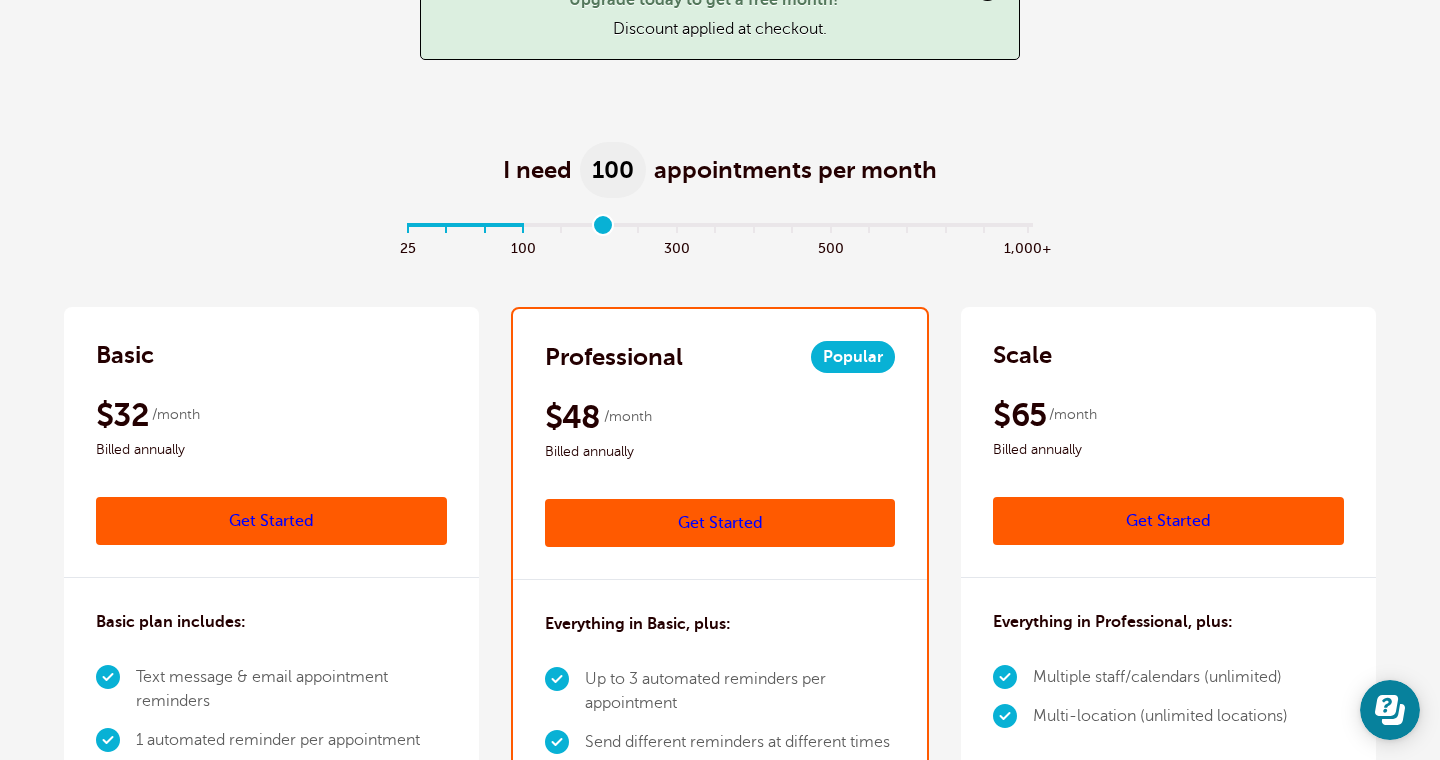 click at bounding box center [720, 229] 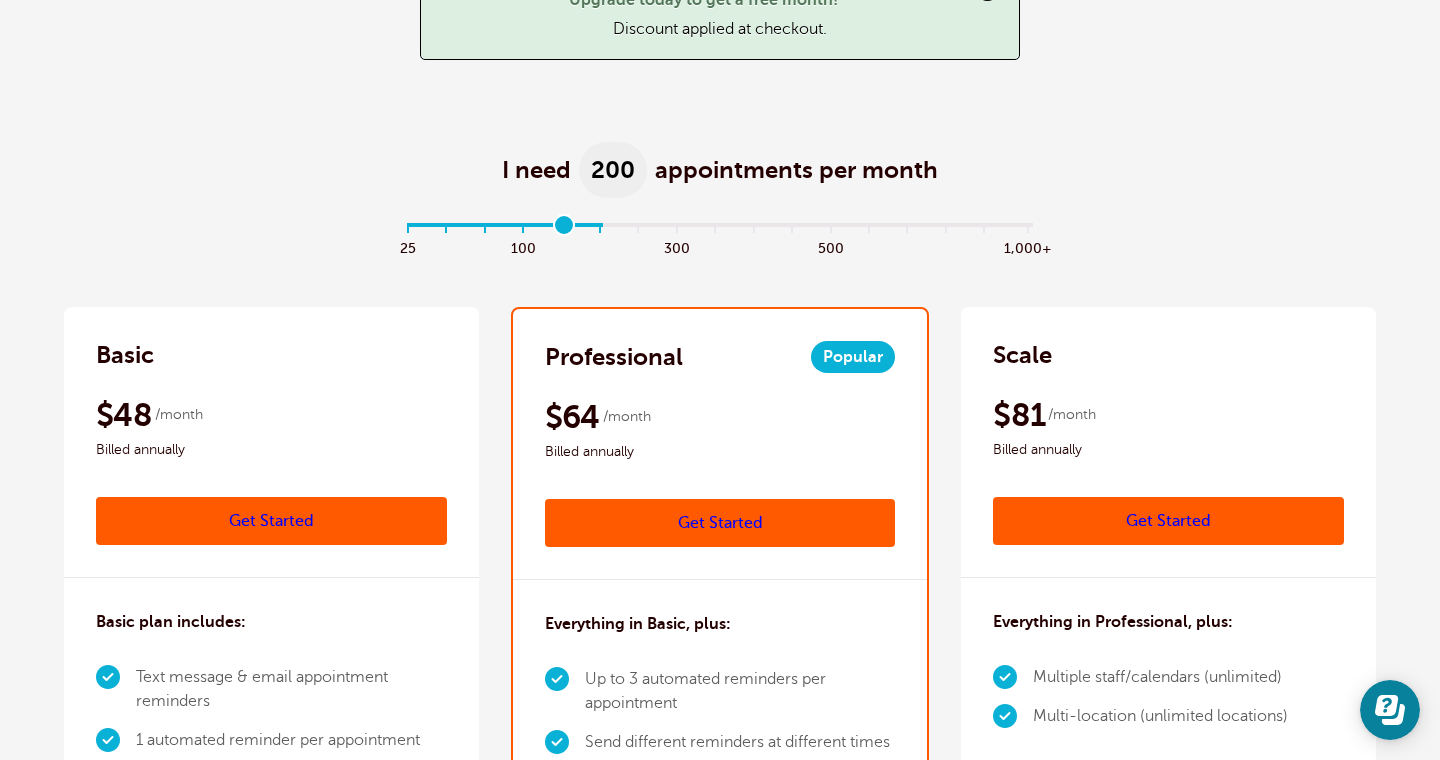click at bounding box center (720, 229) 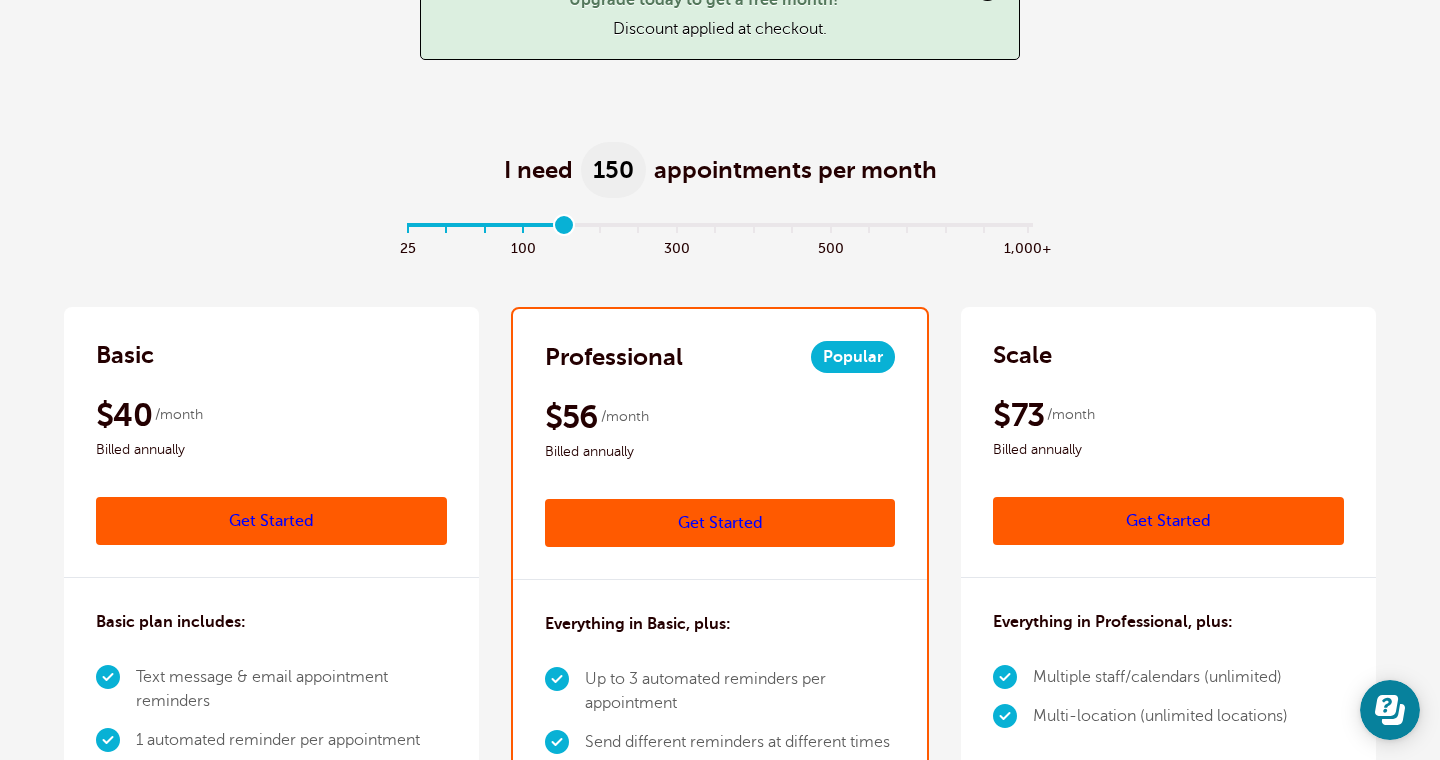 click on "100" at bounding box center (523, 246) 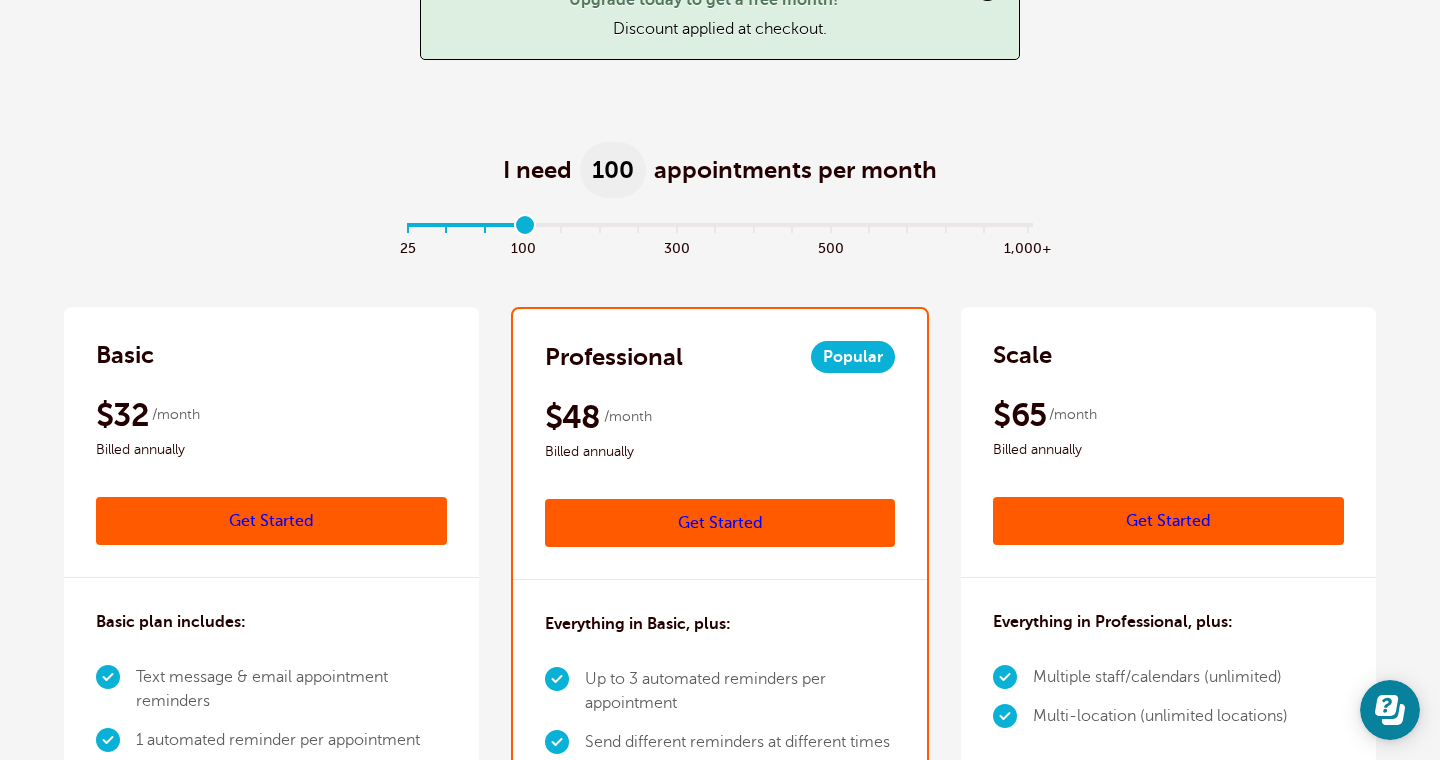 click on "×
Upgrade today to get a free month!
Discount applied at checkout.
Pay Monthly
Pay Yearly
2 months free
I need
100
appointments per month" at bounding box center [720, 3309] 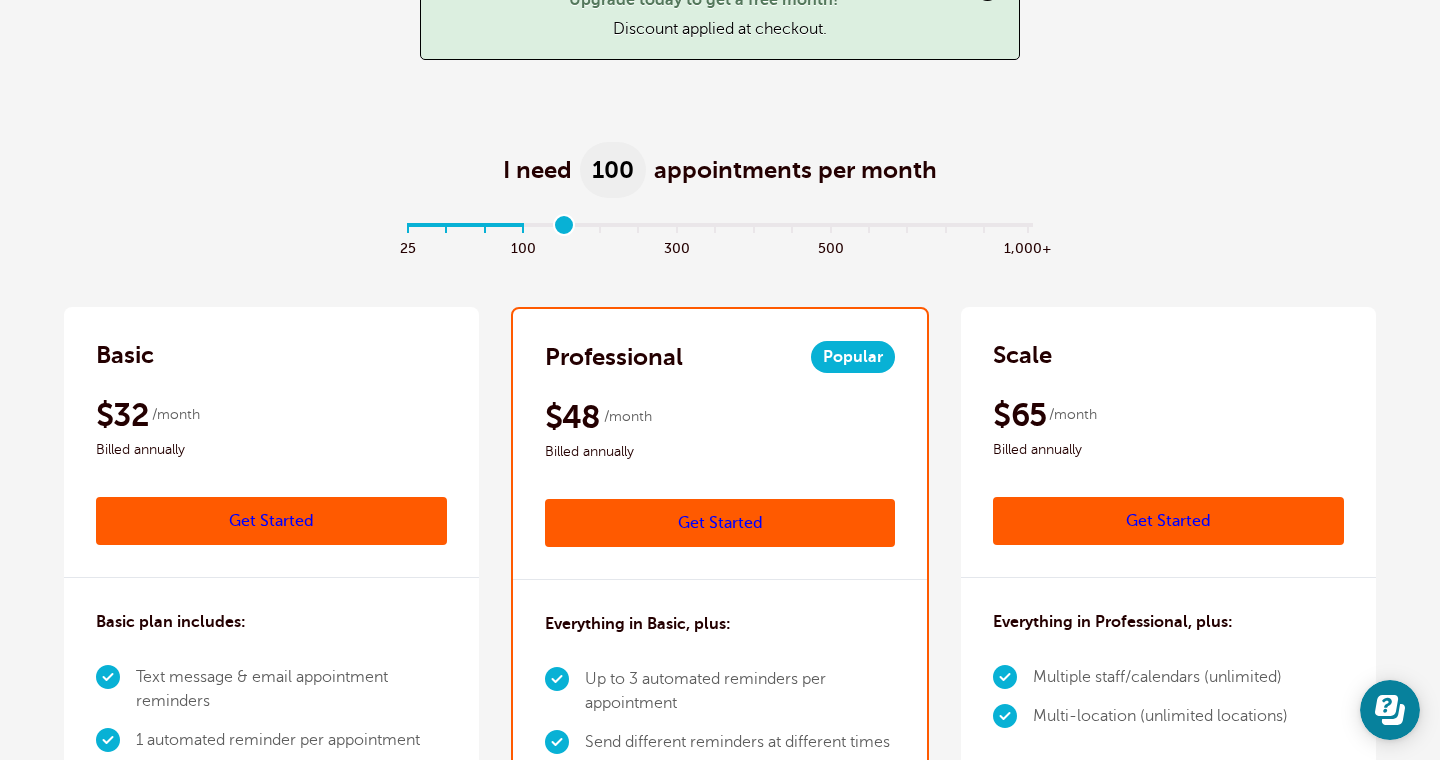 click at bounding box center (720, 229) 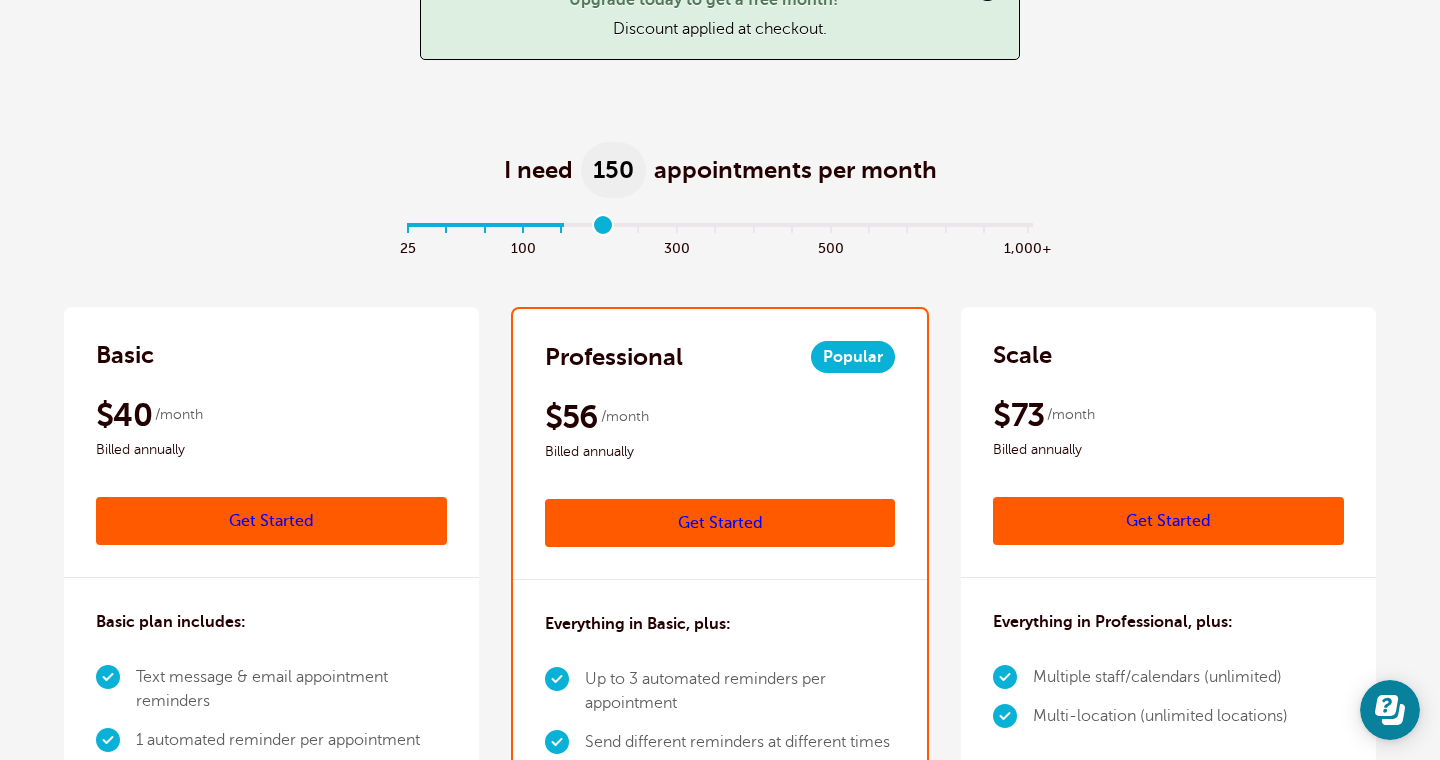 click at bounding box center (720, 229) 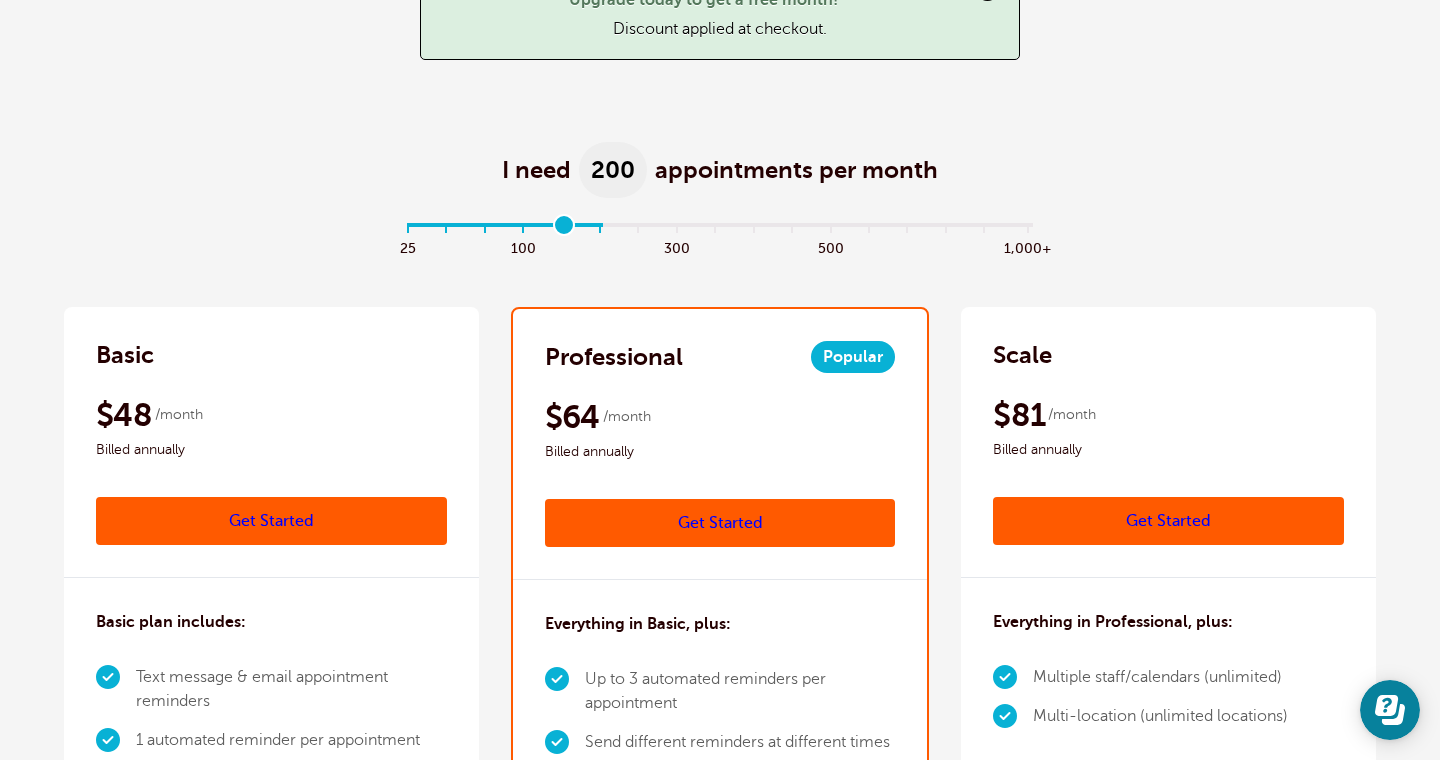 click at bounding box center [720, 229] 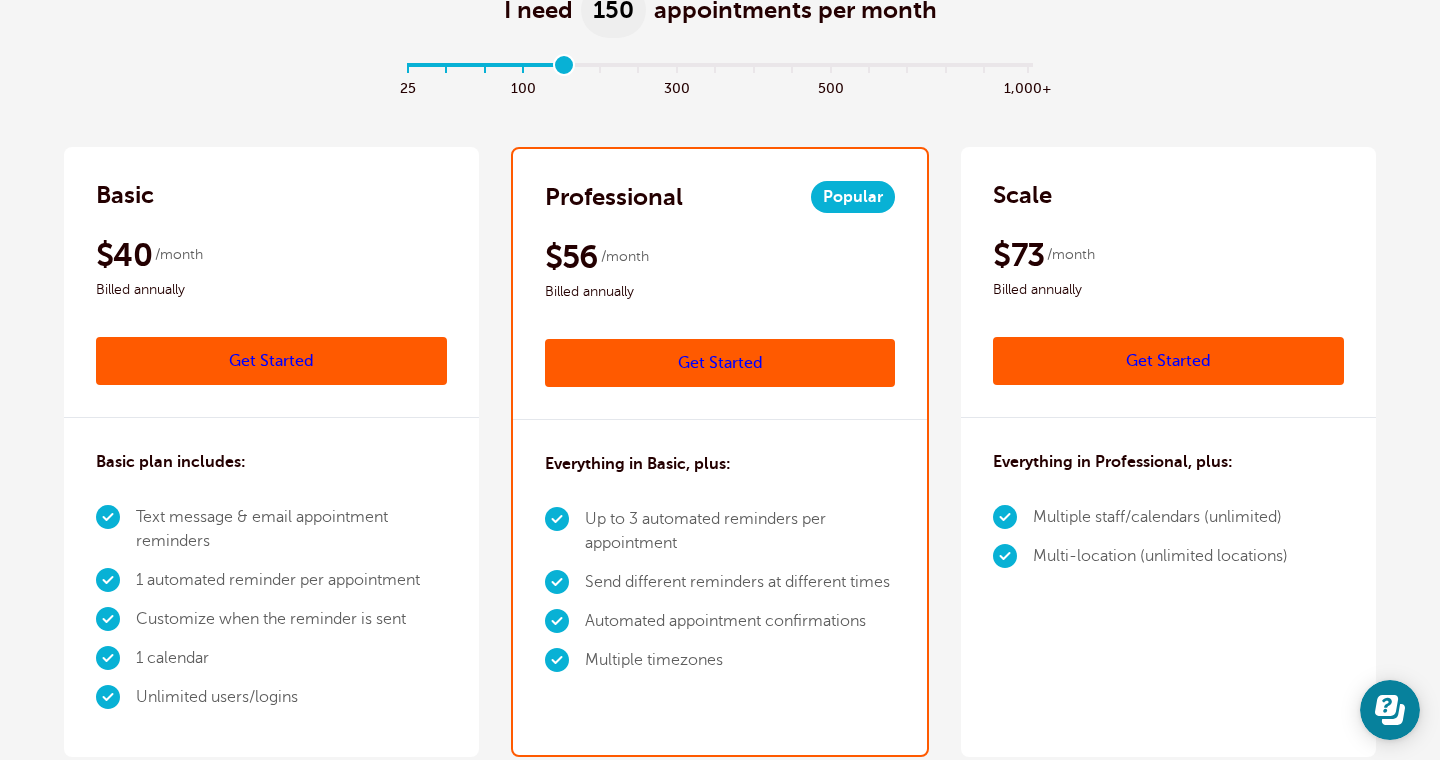 scroll, scrollTop: 302, scrollLeft: 0, axis: vertical 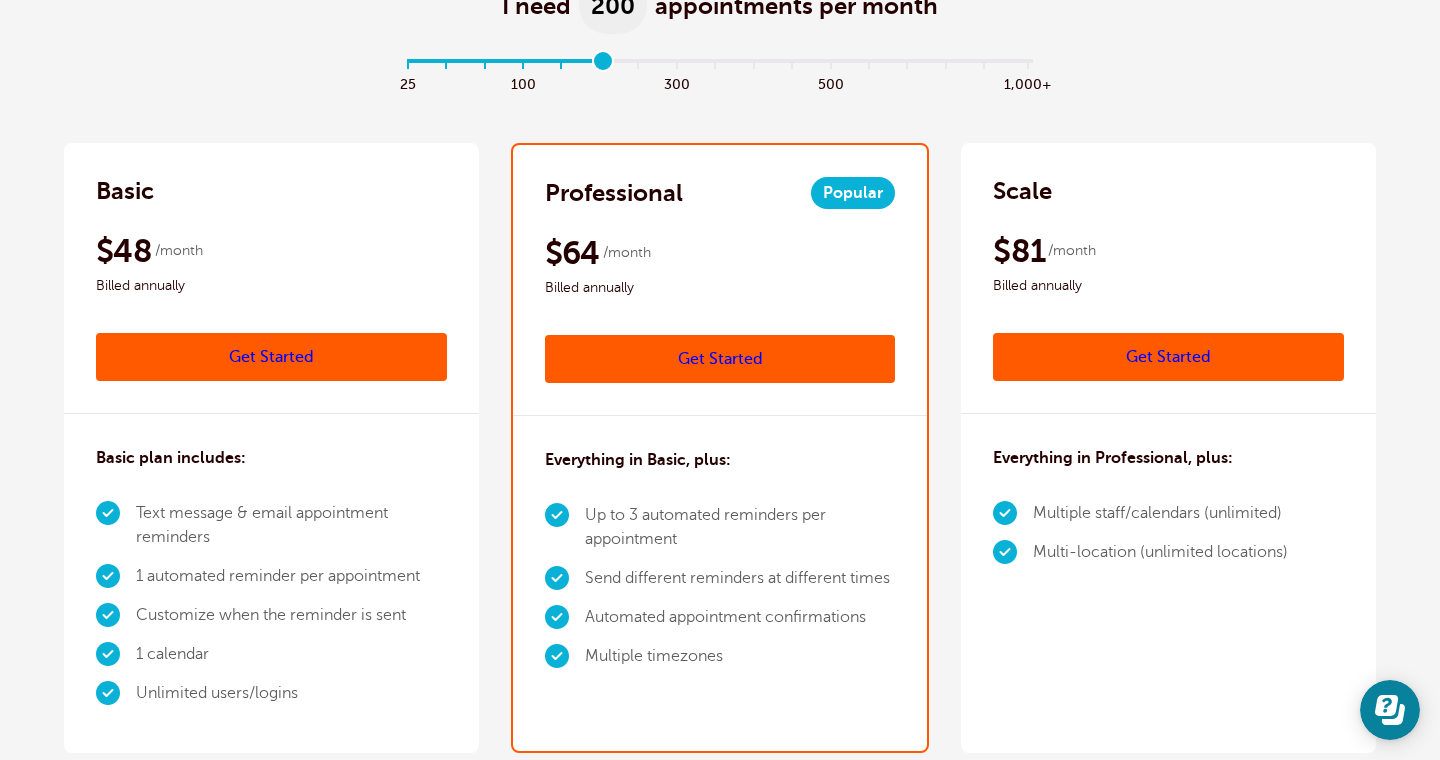 click at bounding box center (720, 65) 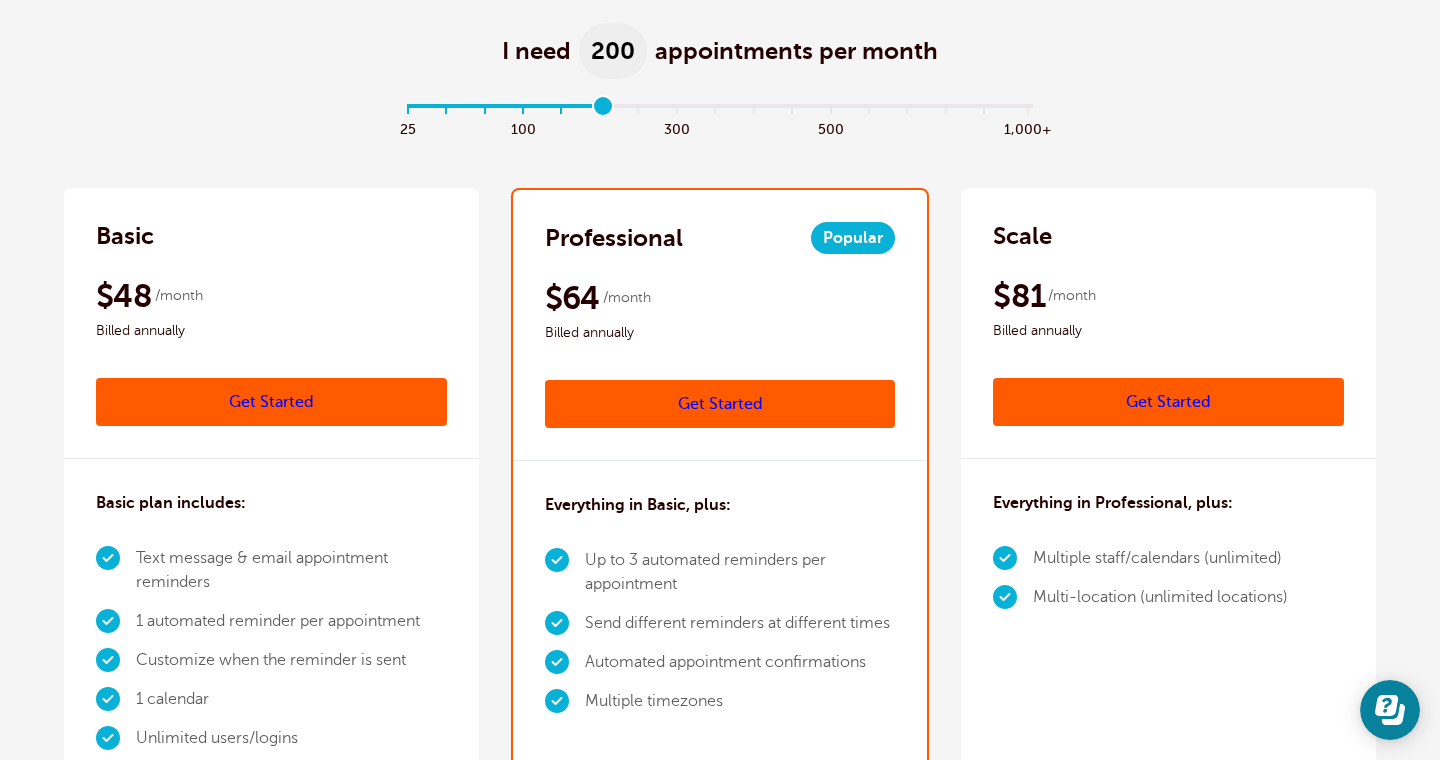scroll, scrollTop: 212, scrollLeft: 0, axis: vertical 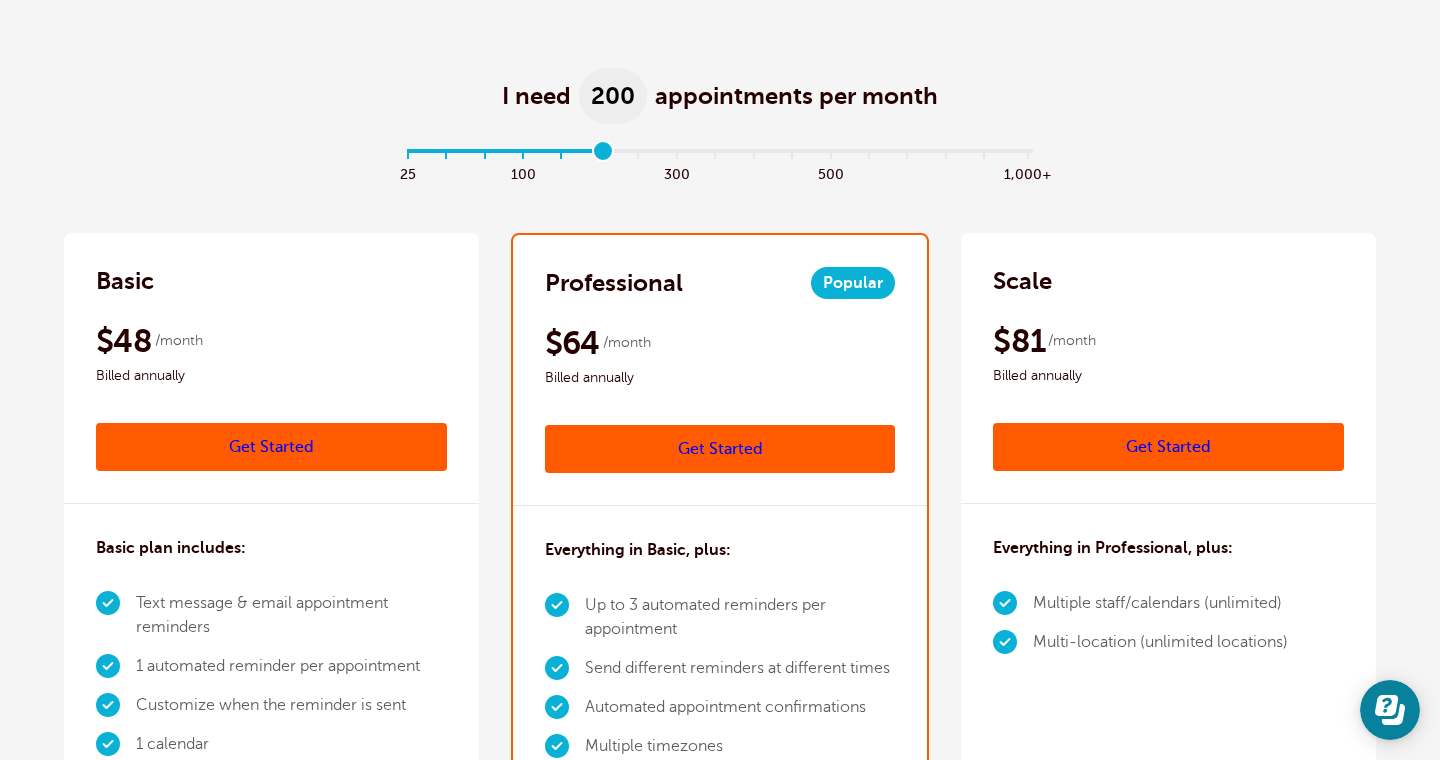 click on "×
Upgrade today to get a free month!
Discount applied at checkout.
Pay Monthly
Pay Yearly
2 months free
I need
200
appointments per month" at bounding box center [720, 3235] 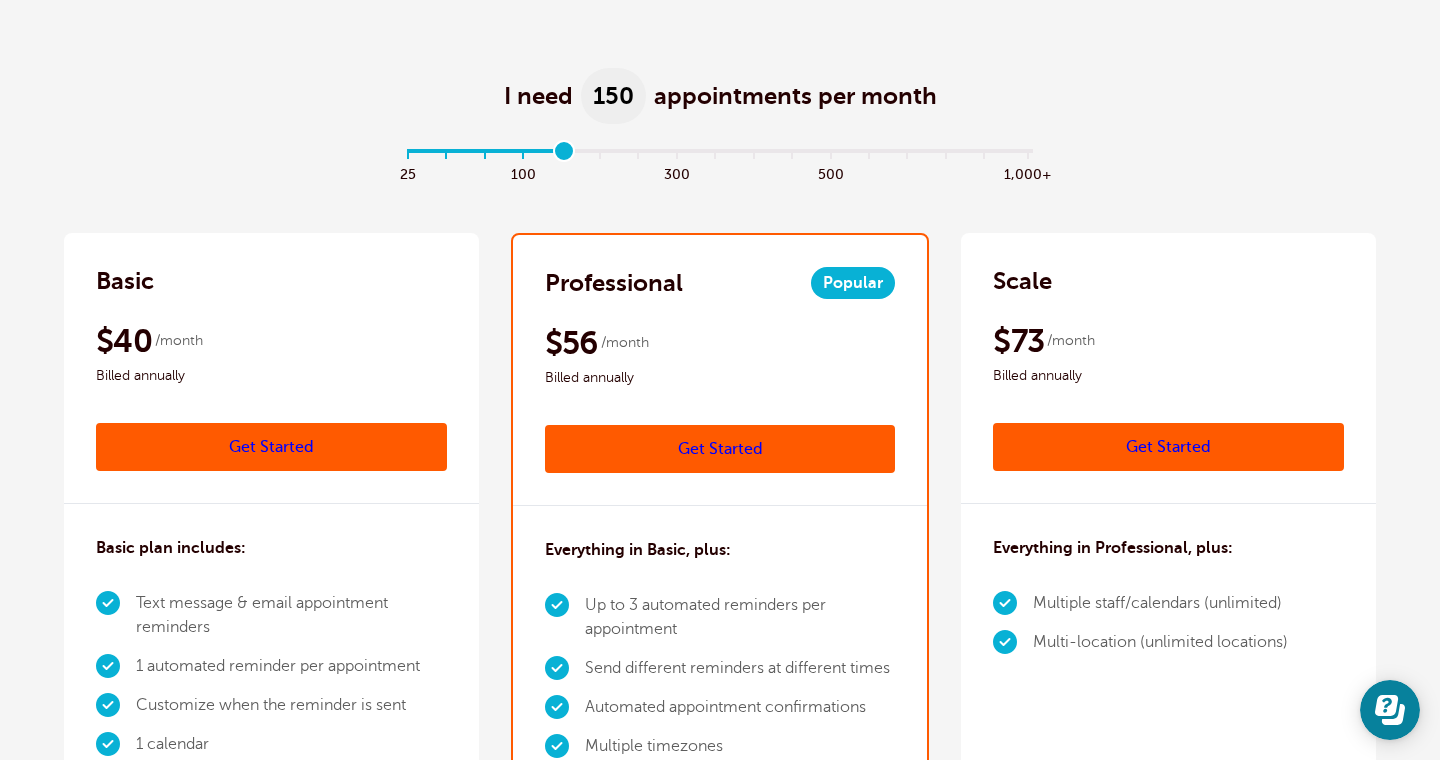 click at bounding box center [720, 155] 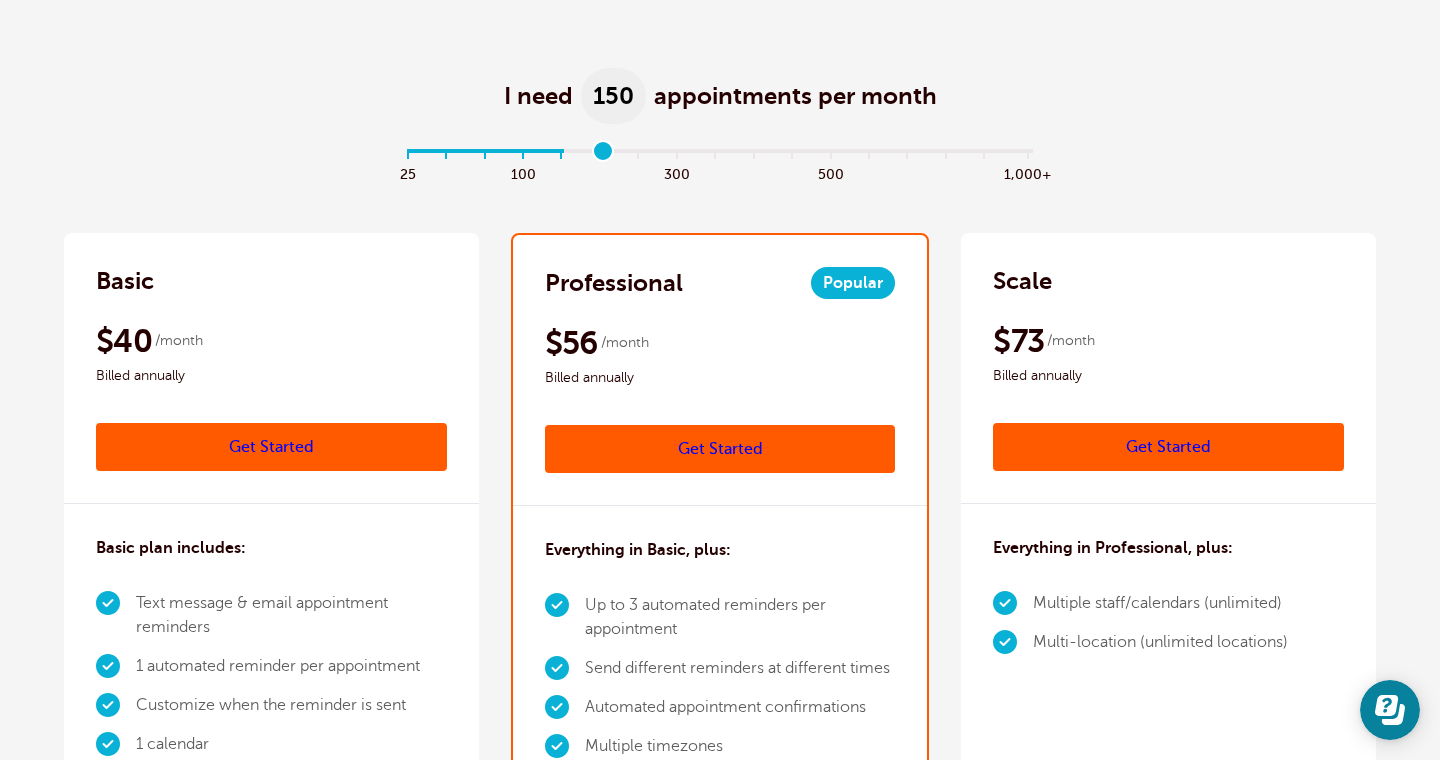 type on "5" 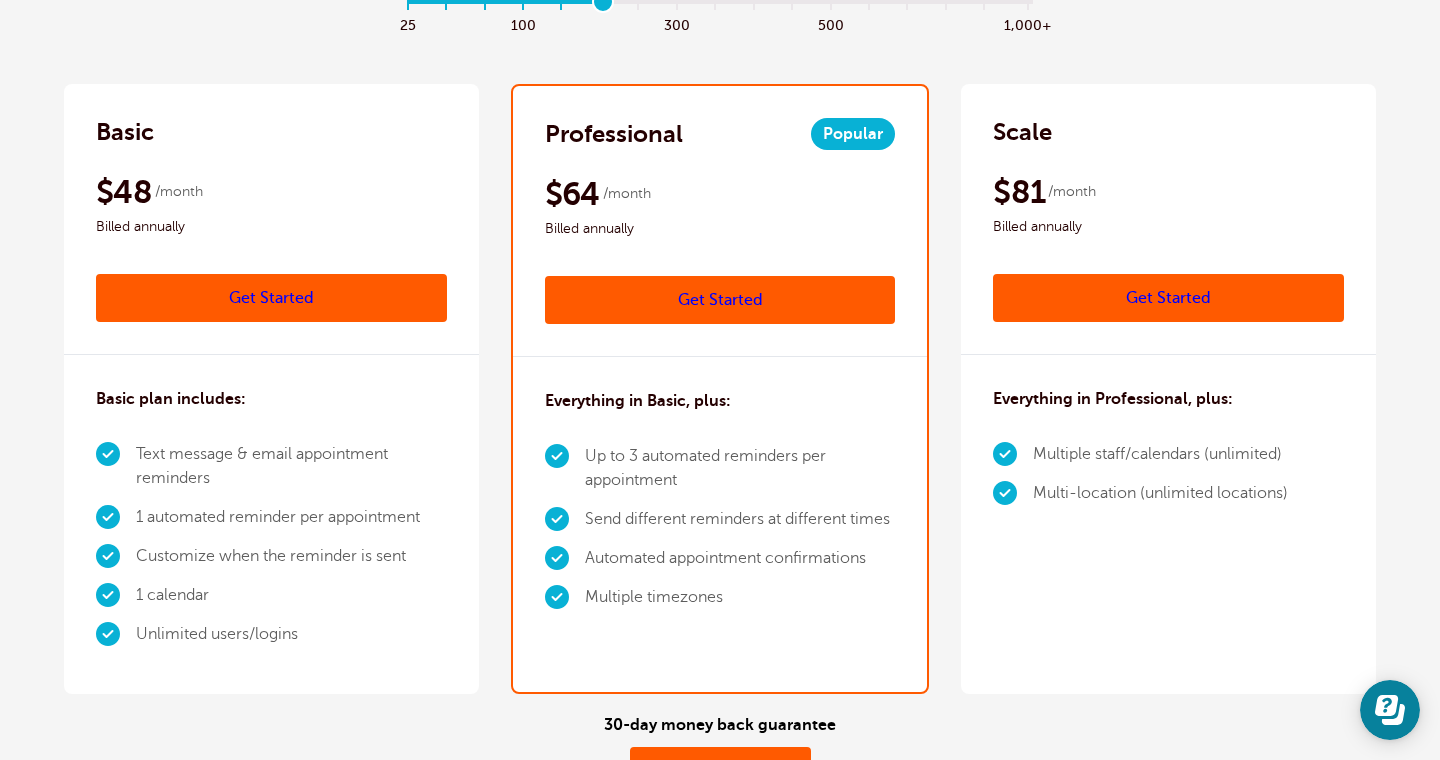 scroll, scrollTop: 365, scrollLeft: 0, axis: vertical 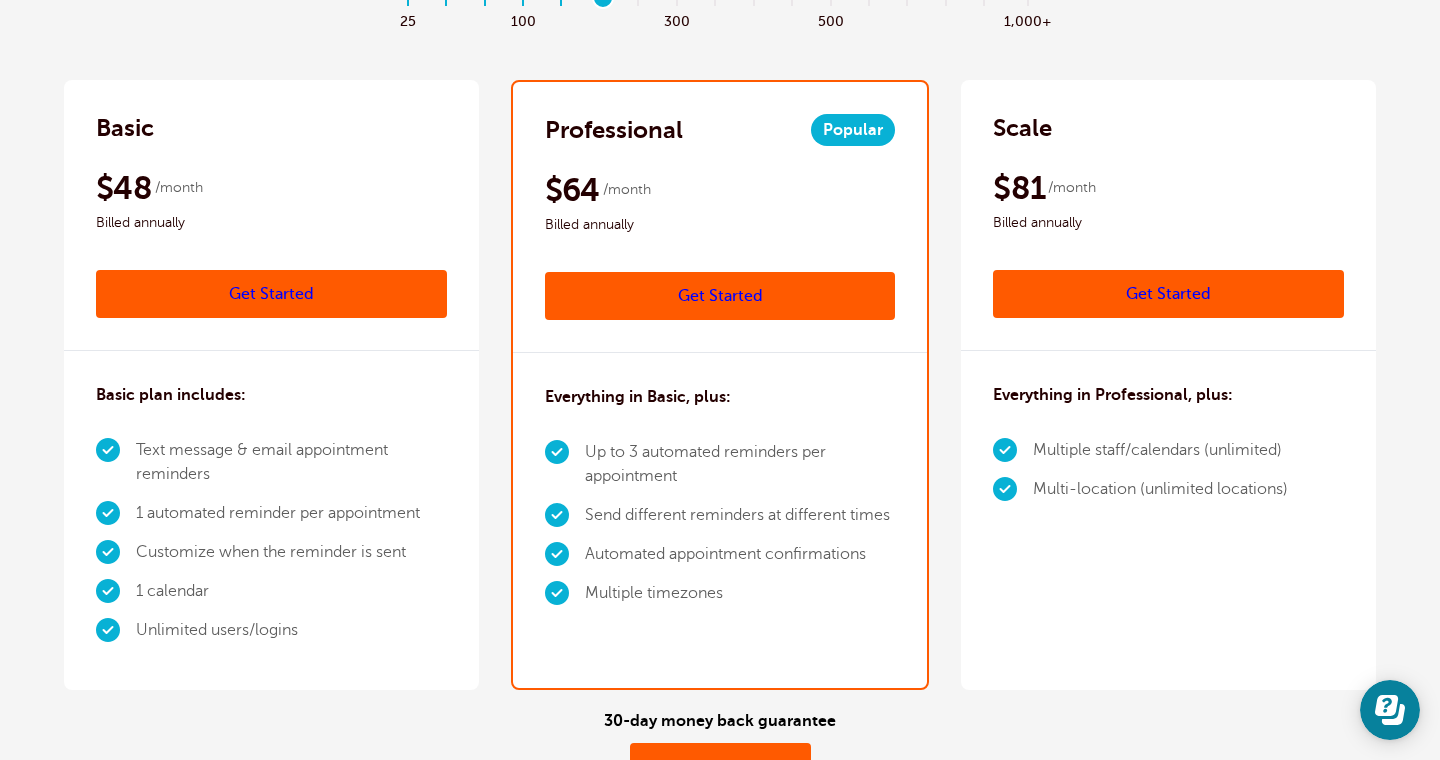 click on "Get Started" at bounding box center (720, 296) 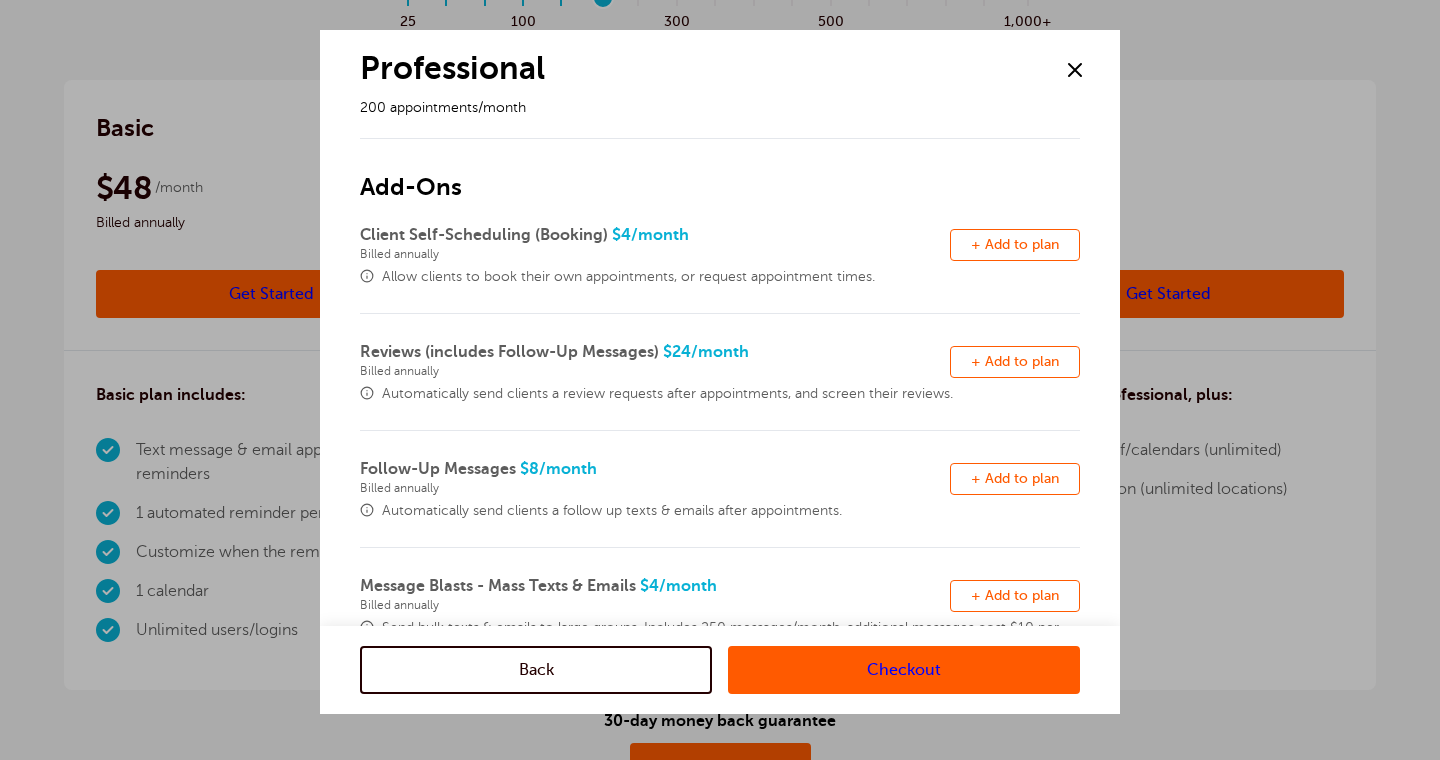 scroll, scrollTop: 0, scrollLeft: 0, axis: both 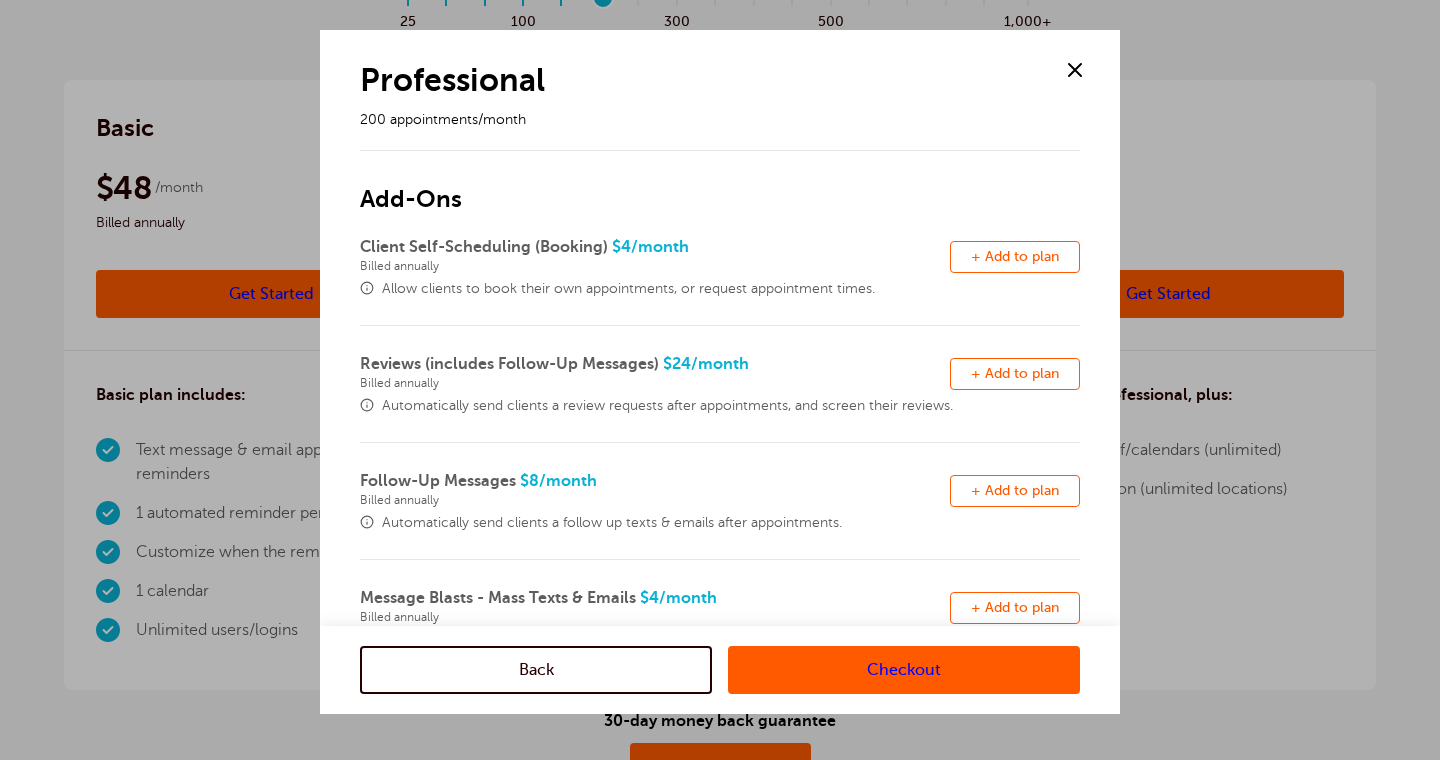 click at bounding box center [1075, 70] 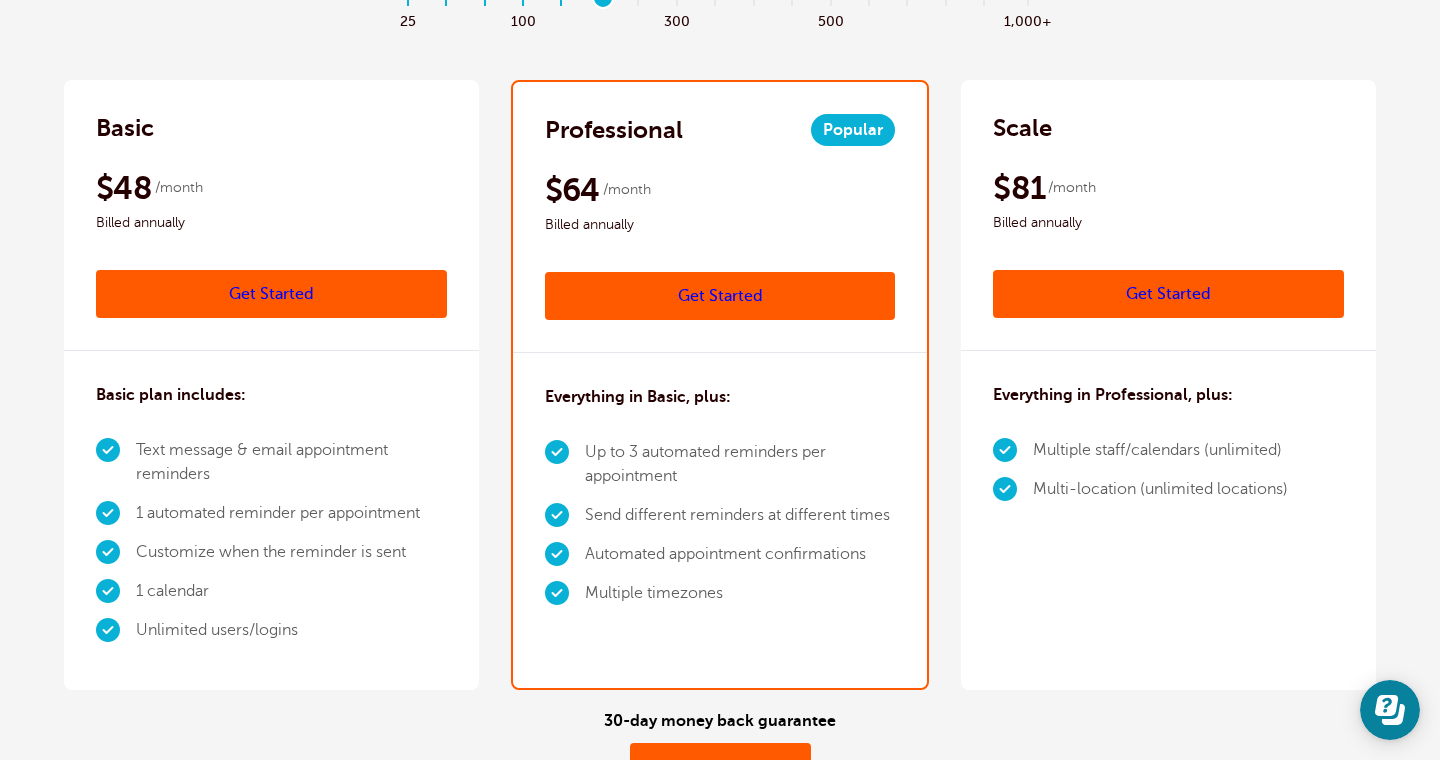 scroll, scrollTop: 0, scrollLeft: 0, axis: both 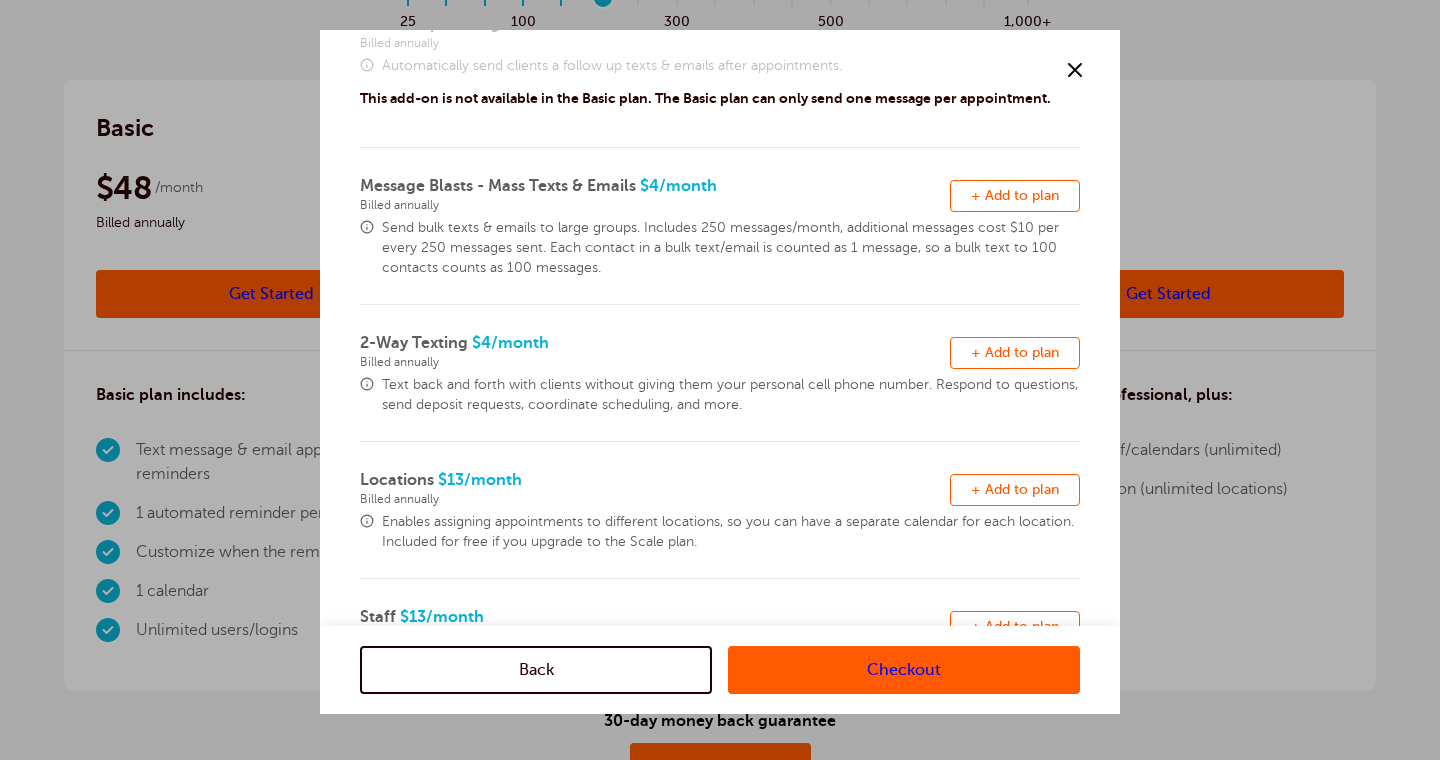 click on "Automatically send clients a follow up texts & emails after appointments." at bounding box center (731, 66) 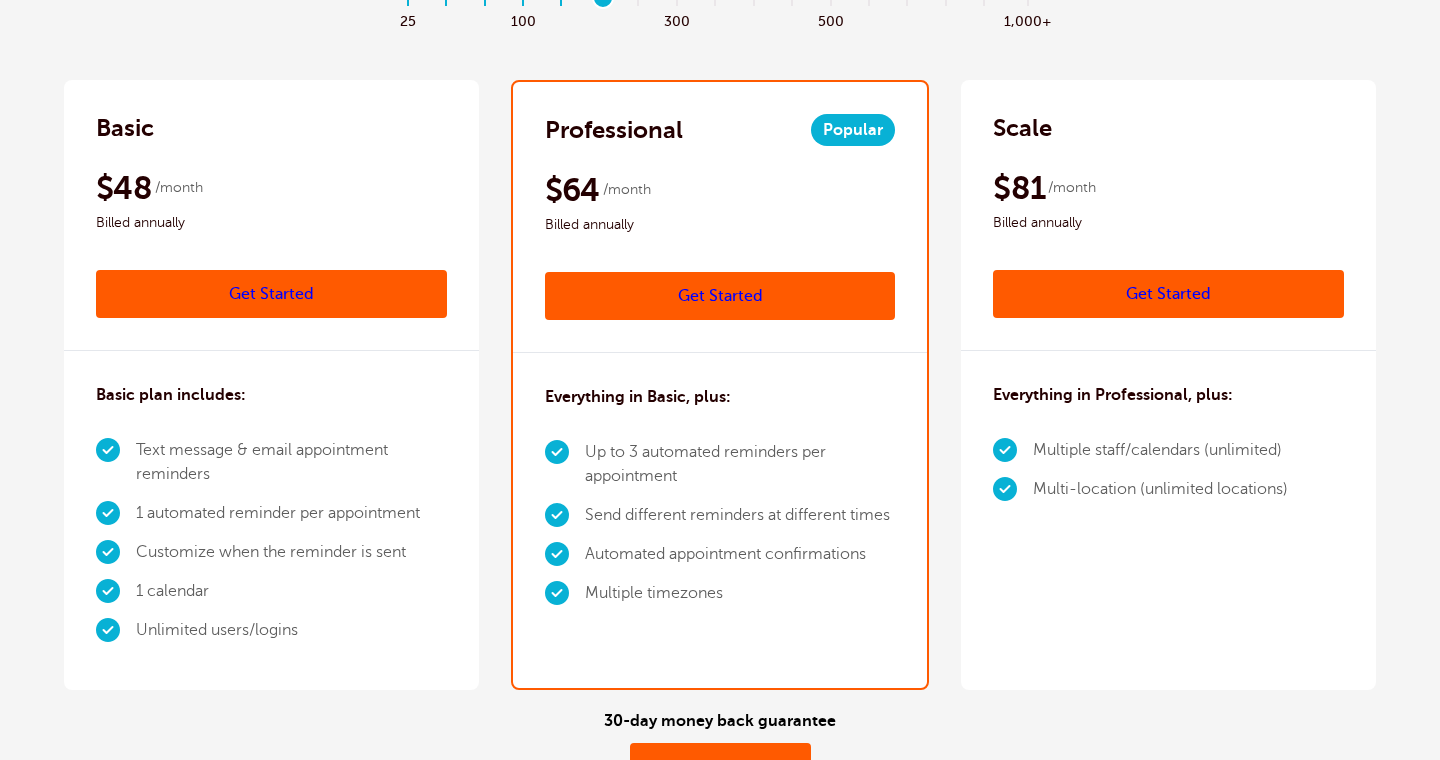 scroll, scrollTop: 0, scrollLeft: 0, axis: both 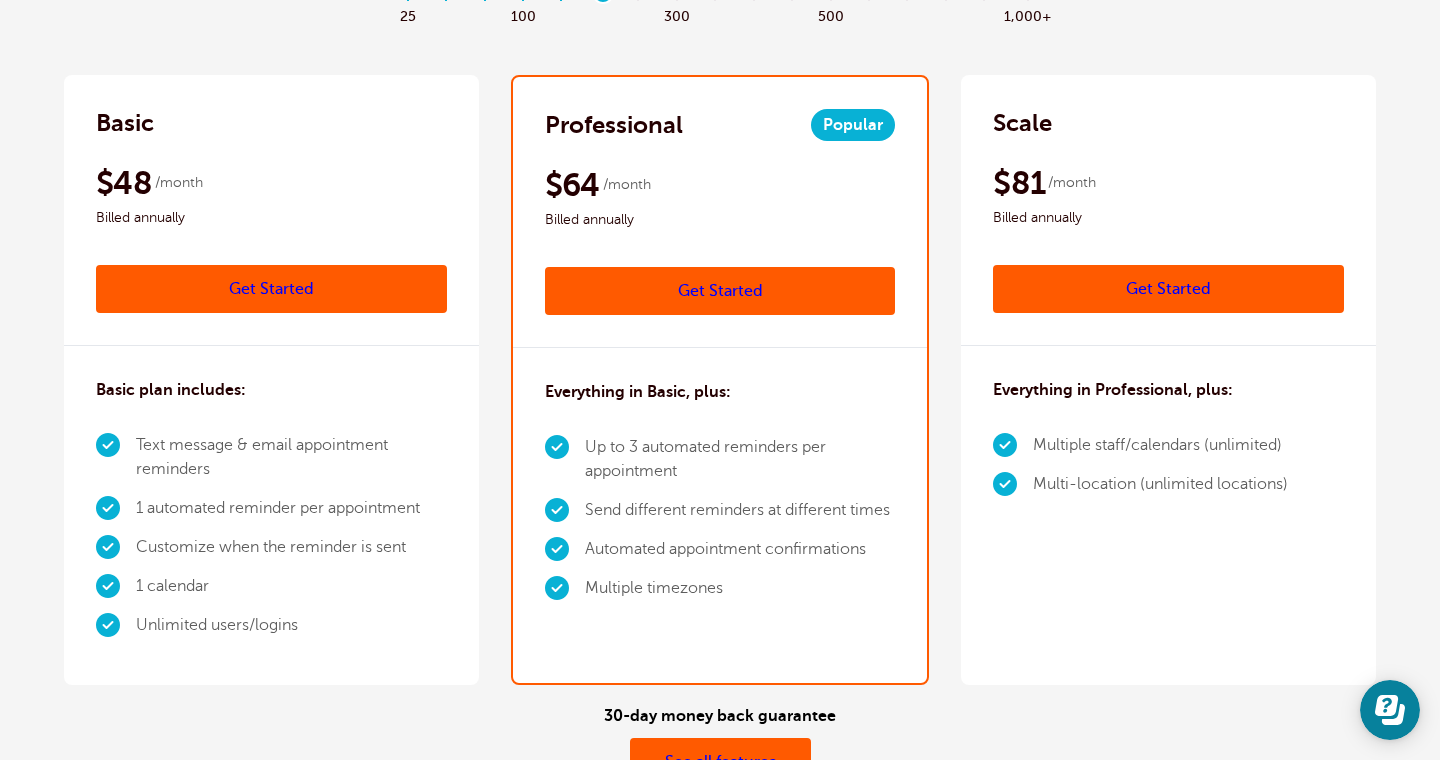 click on "Get Started" at bounding box center (720, 291) 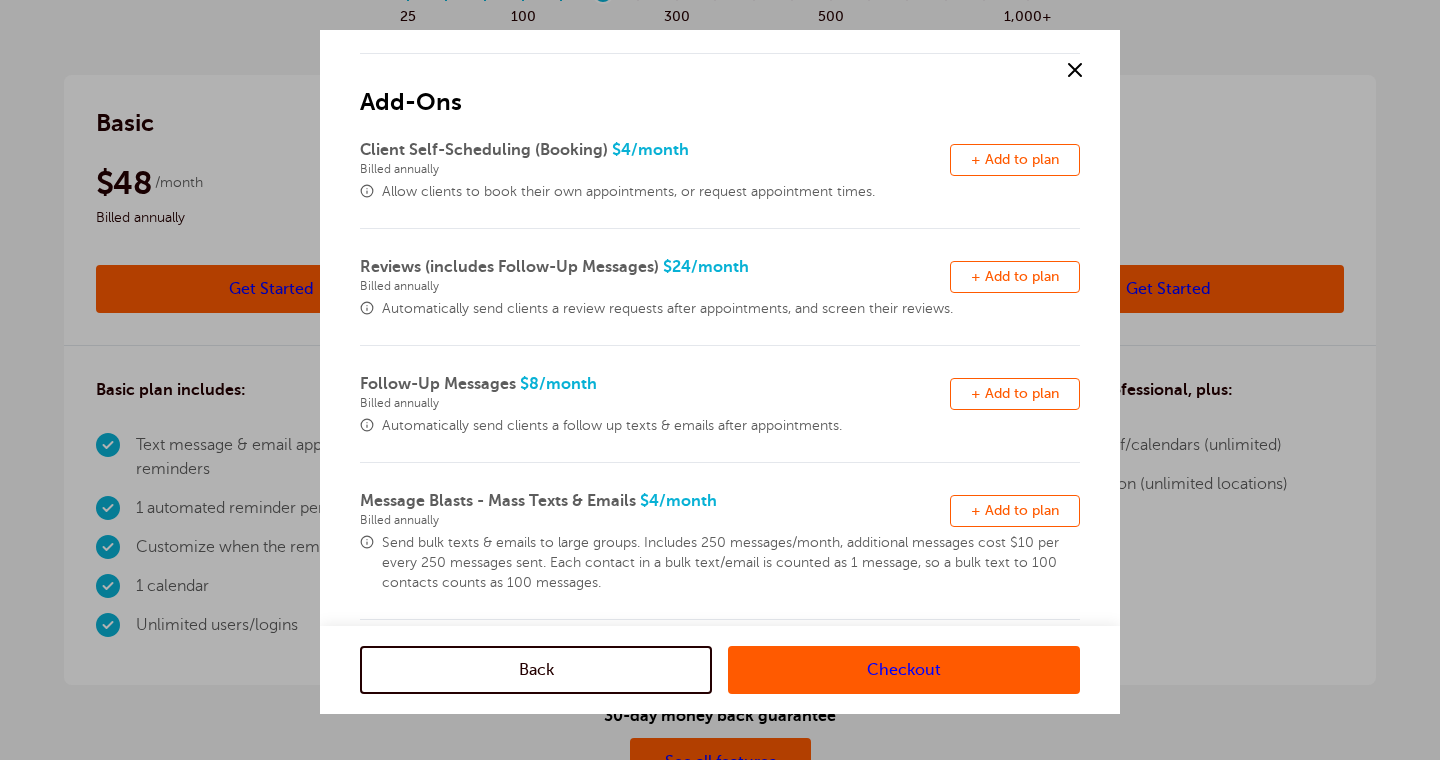 scroll, scrollTop: 108, scrollLeft: 0, axis: vertical 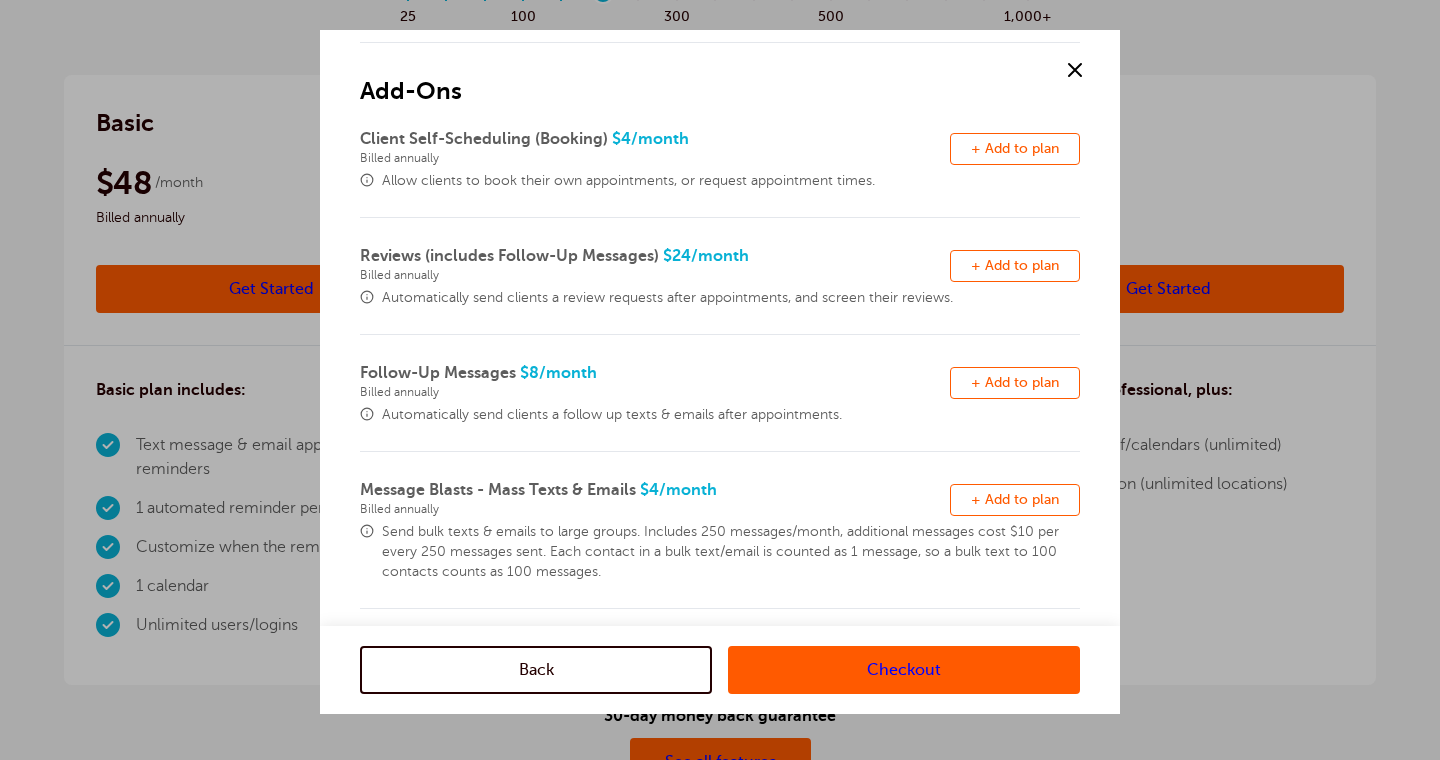 click at bounding box center (1075, 70) 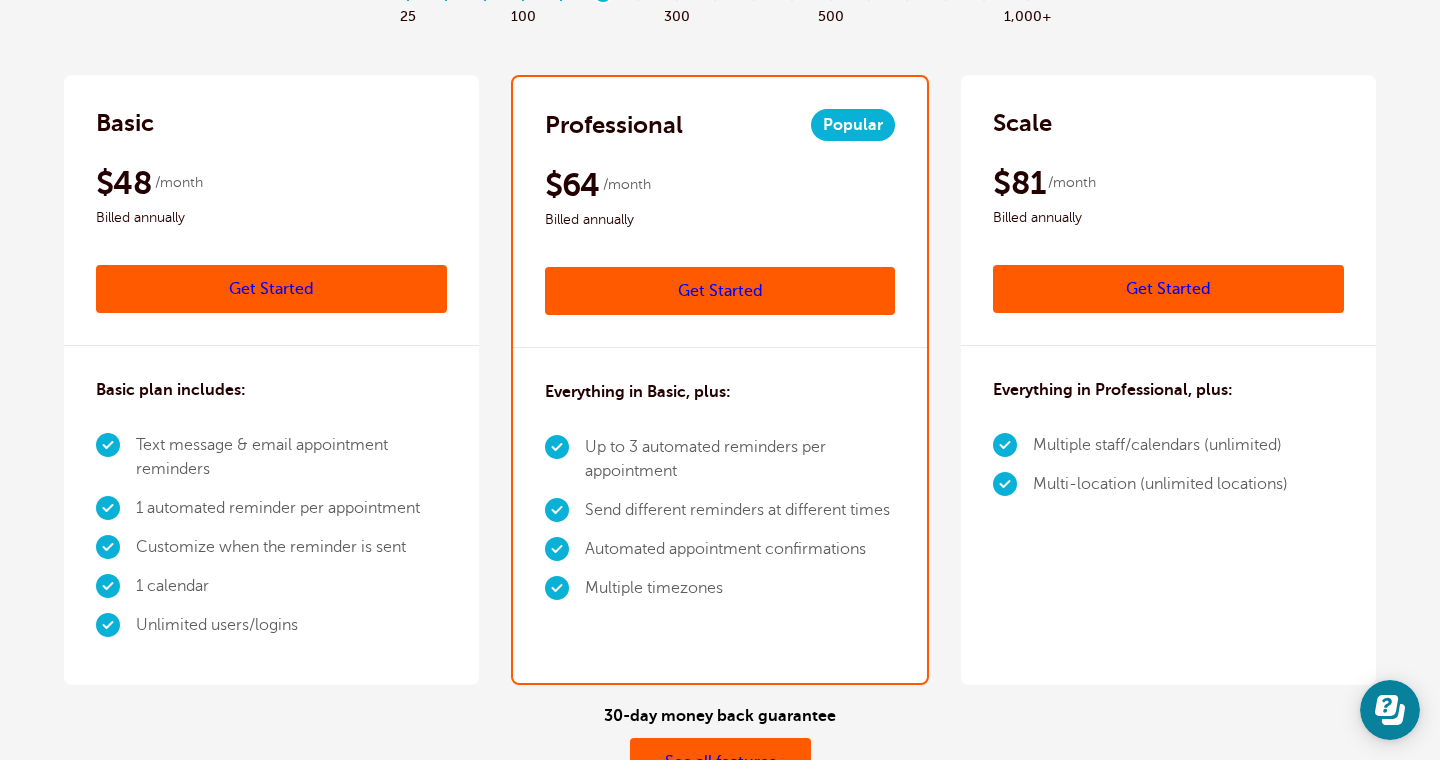 scroll, scrollTop: 0, scrollLeft: 0, axis: both 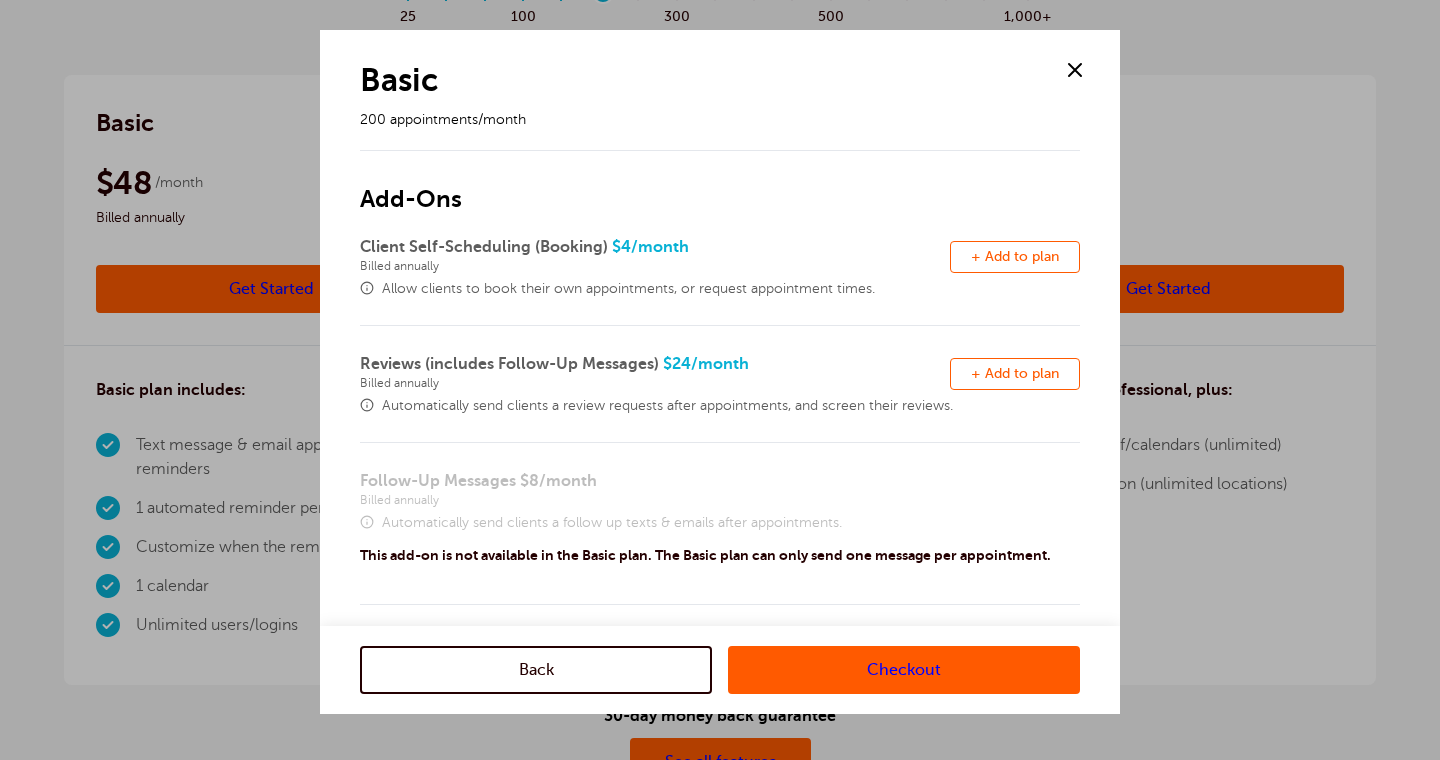 click on "+ Add to plan" at bounding box center (1015, 256) 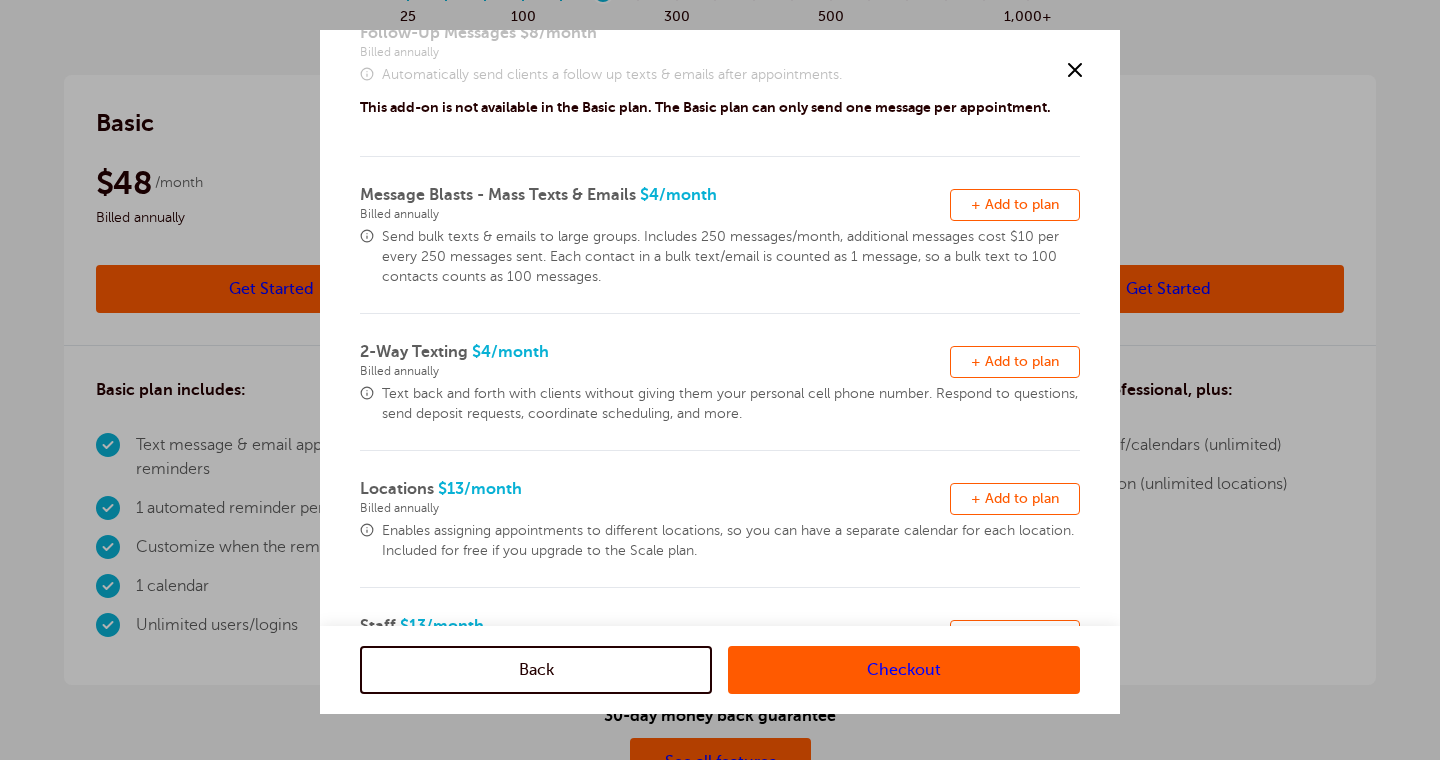 scroll, scrollTop: 454, scrollLeft: 0, axis: vertical 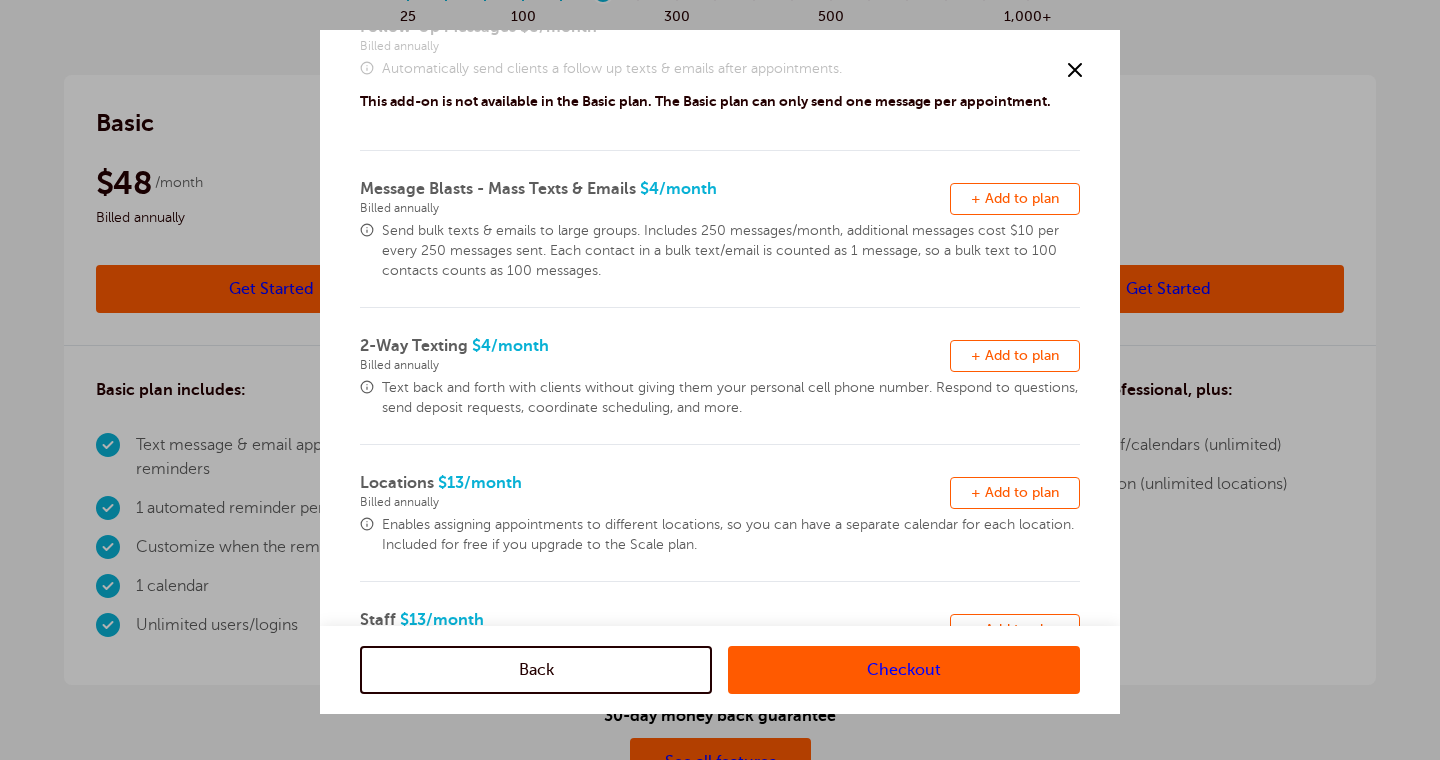 click on "+ Add to plan" at bounding box center [1015, 355] 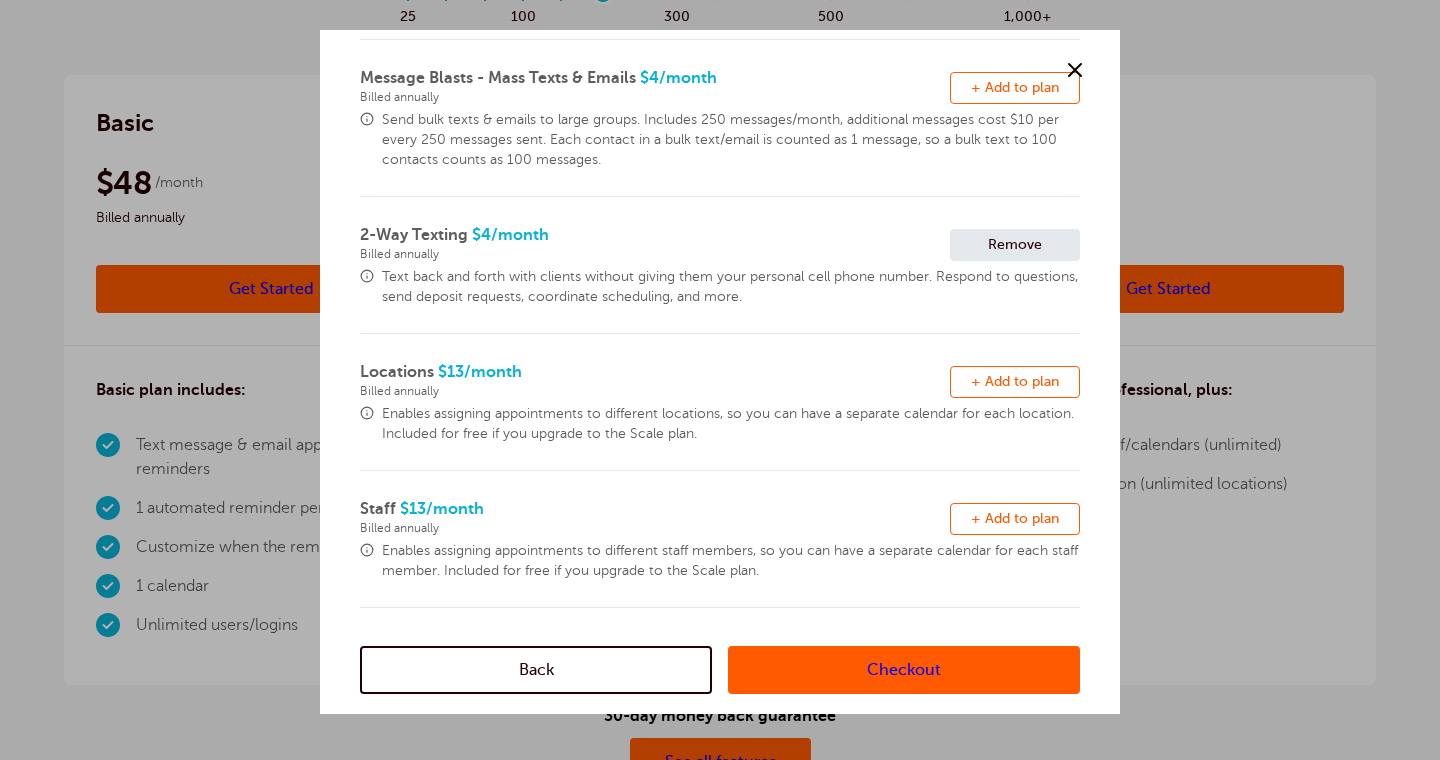 scroll, scrollTop: 572, scrollLeft: 0, axis: vertical 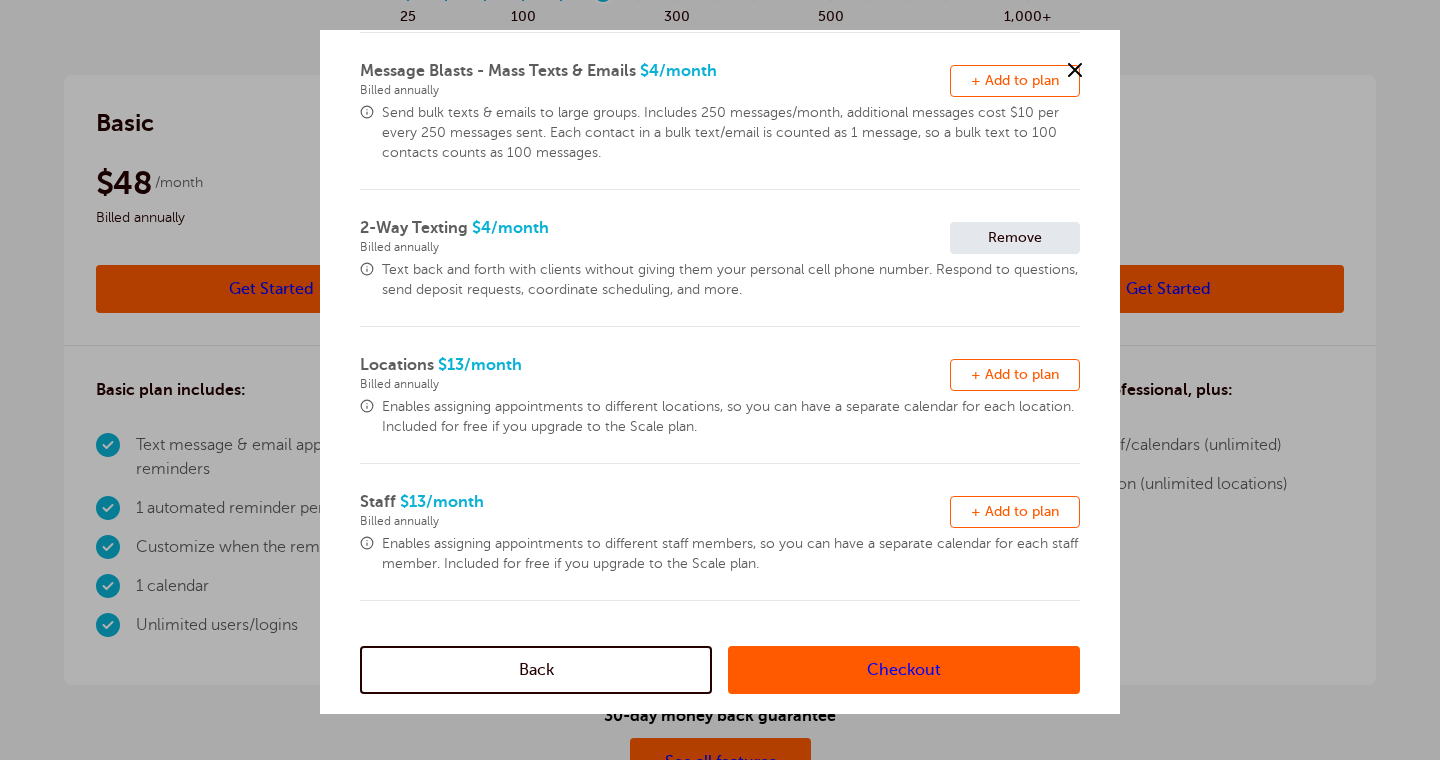 click on "Checkout" at bounding box center [904, 670] 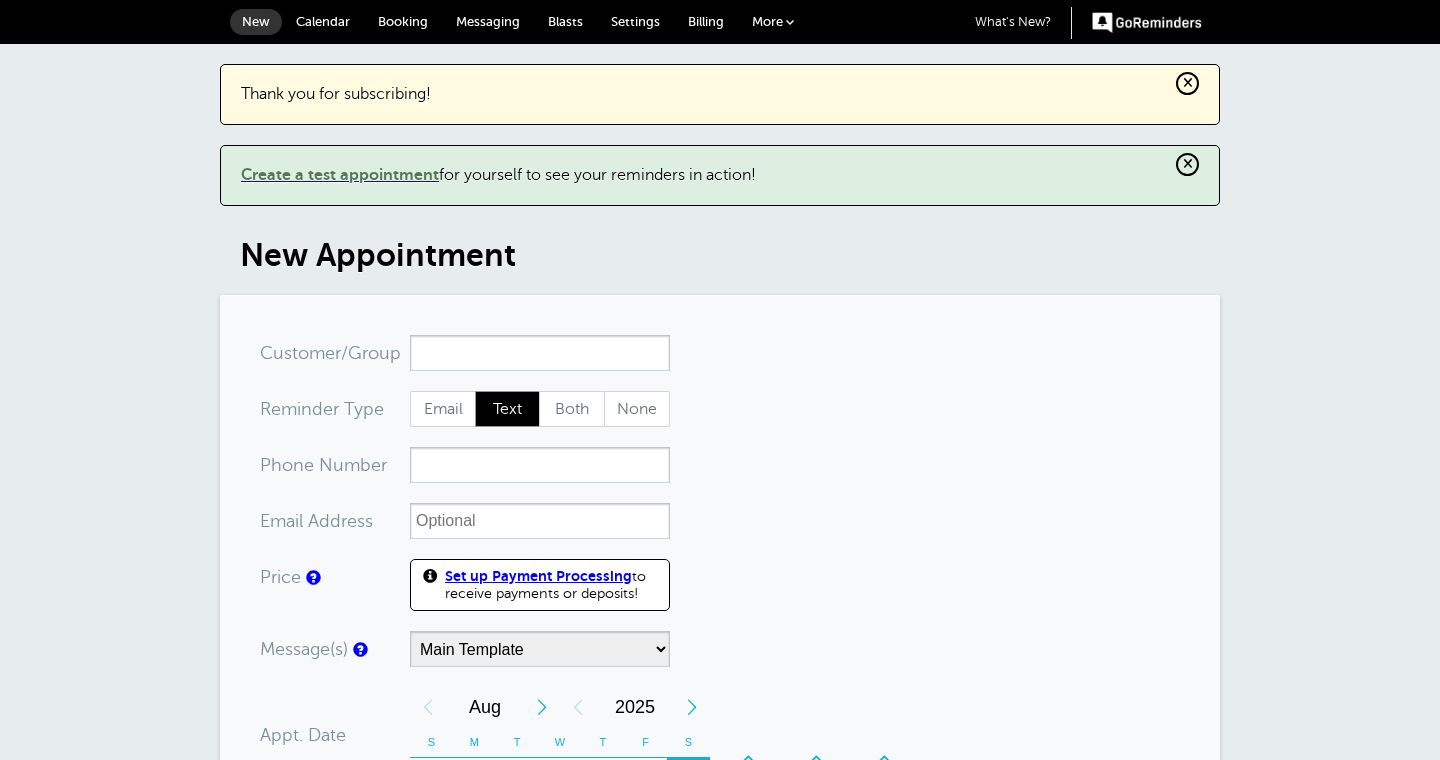 scroll, scrollTop: 0, scrollLeft: 0, axis: both 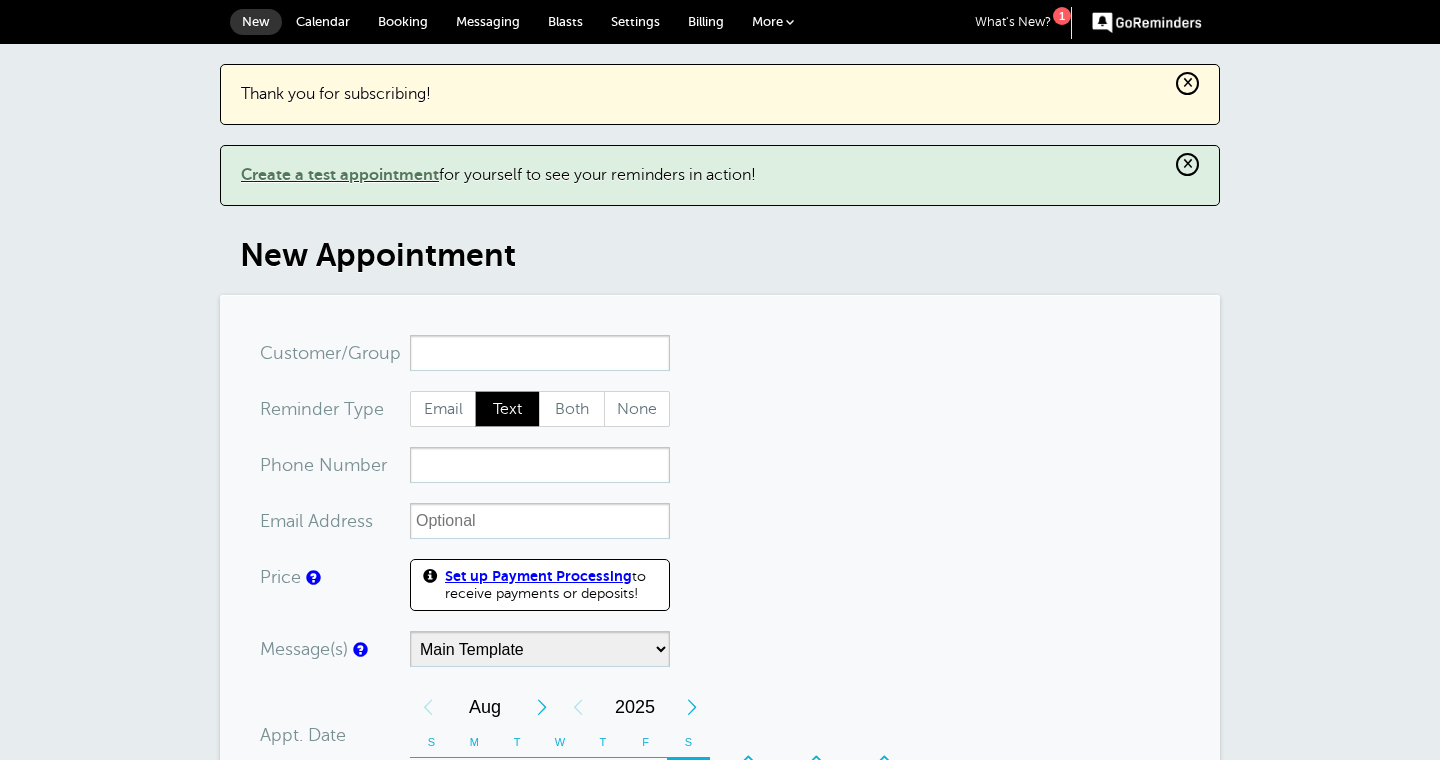 click on "You are creating a new customer. To use an existing customer select one from the autocomplete dropdown.
x-no-autofill
Cus tomer/Group
Edit
Remove
Customer TZ
This customer has a custom timezone, but timezone support is not available on your plan.
Upgrade  to a Business or Premium plan to add timezone support!
Reminder Type
Each customer's individual reminder type will be used." at bounding box center [720, 829] 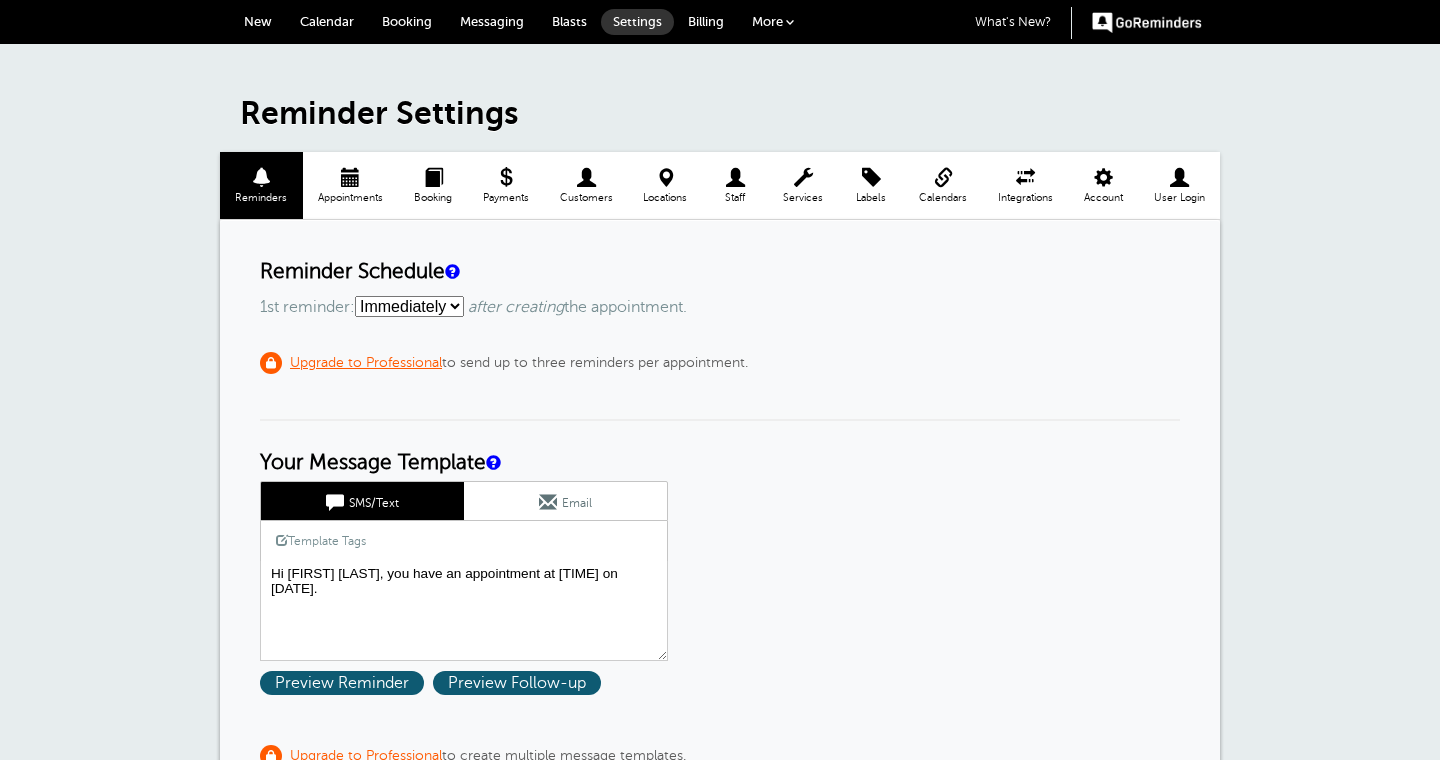 scroll, scrollTop: 0, scrollLeft: 0, axis: both 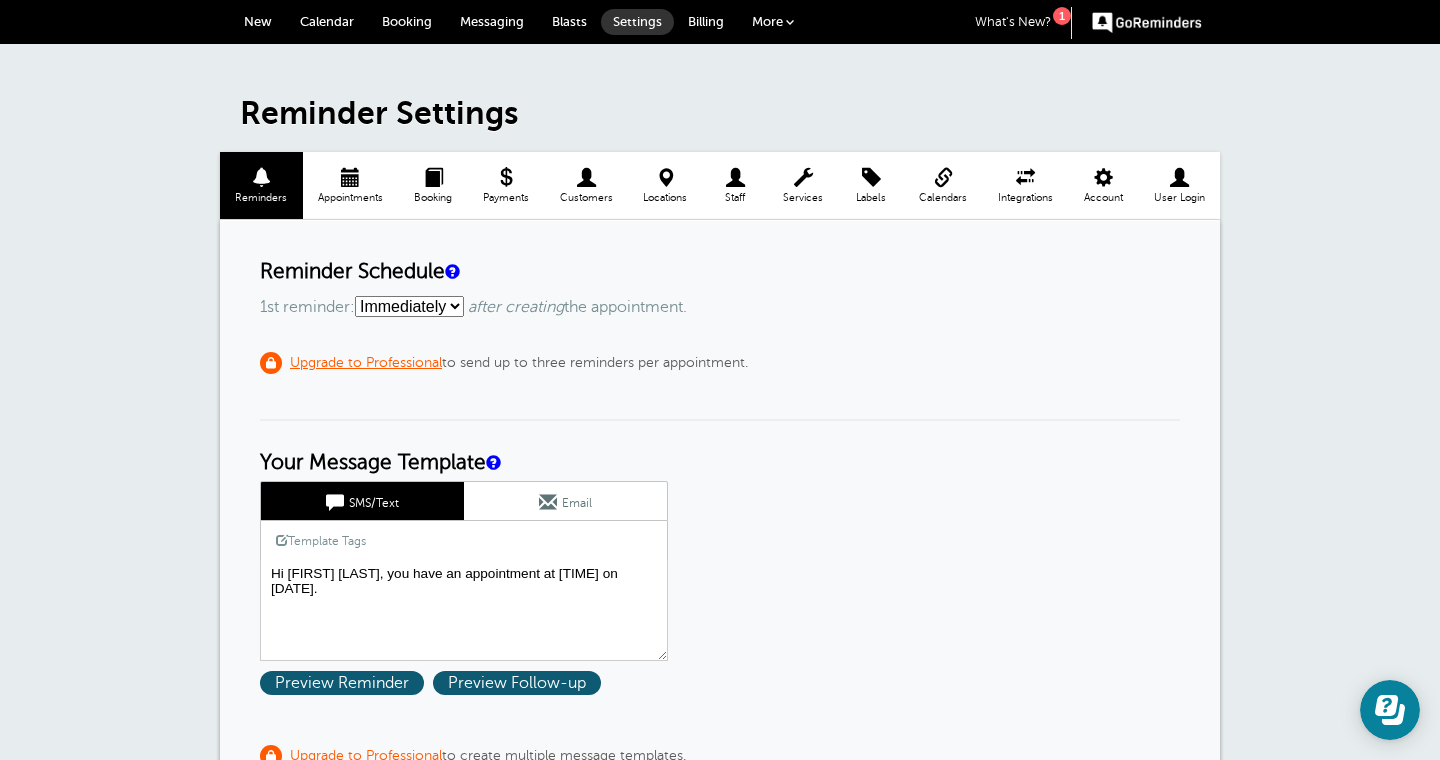 click on "Customers" at bounding box center (586, 198) 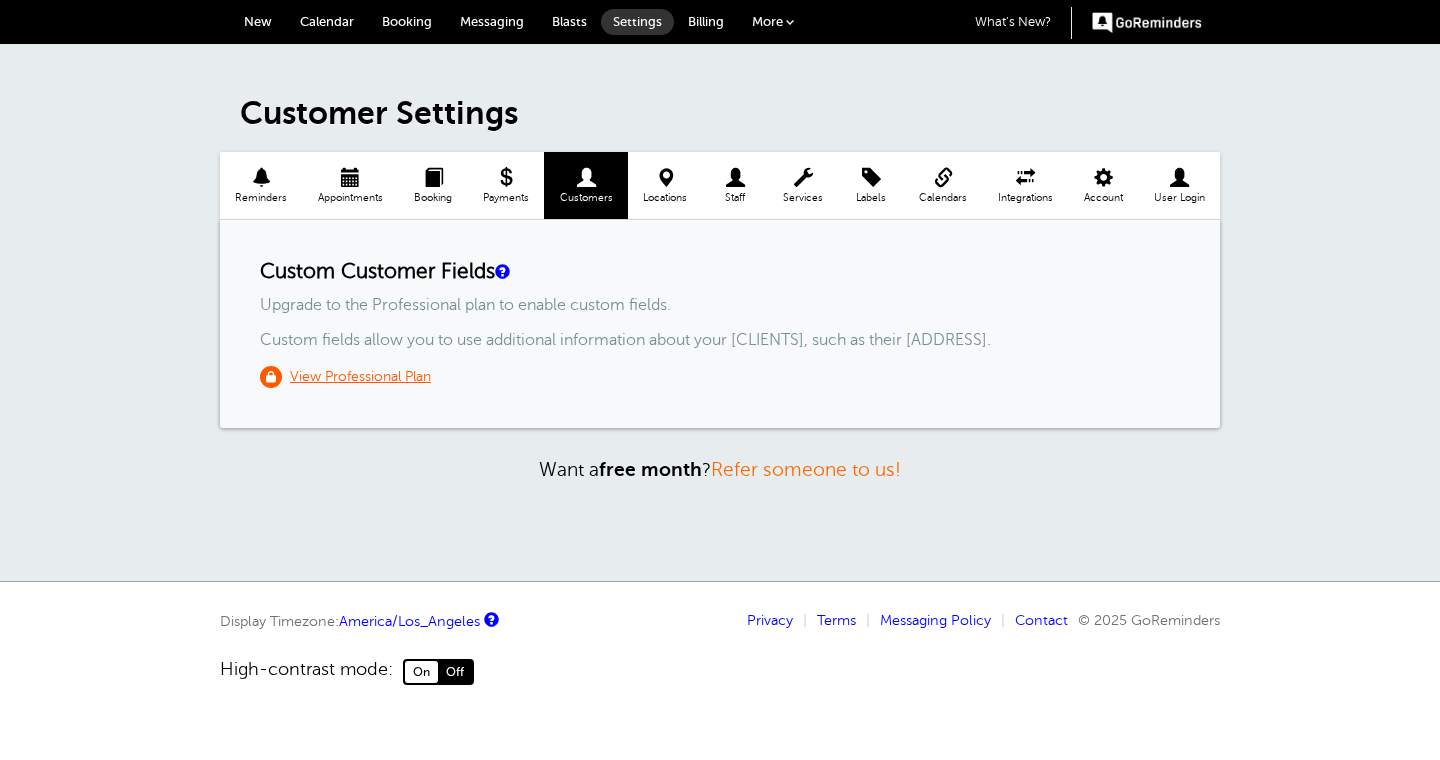 scroll, scrollTop: 0, scrollLeft: 0, axis: both 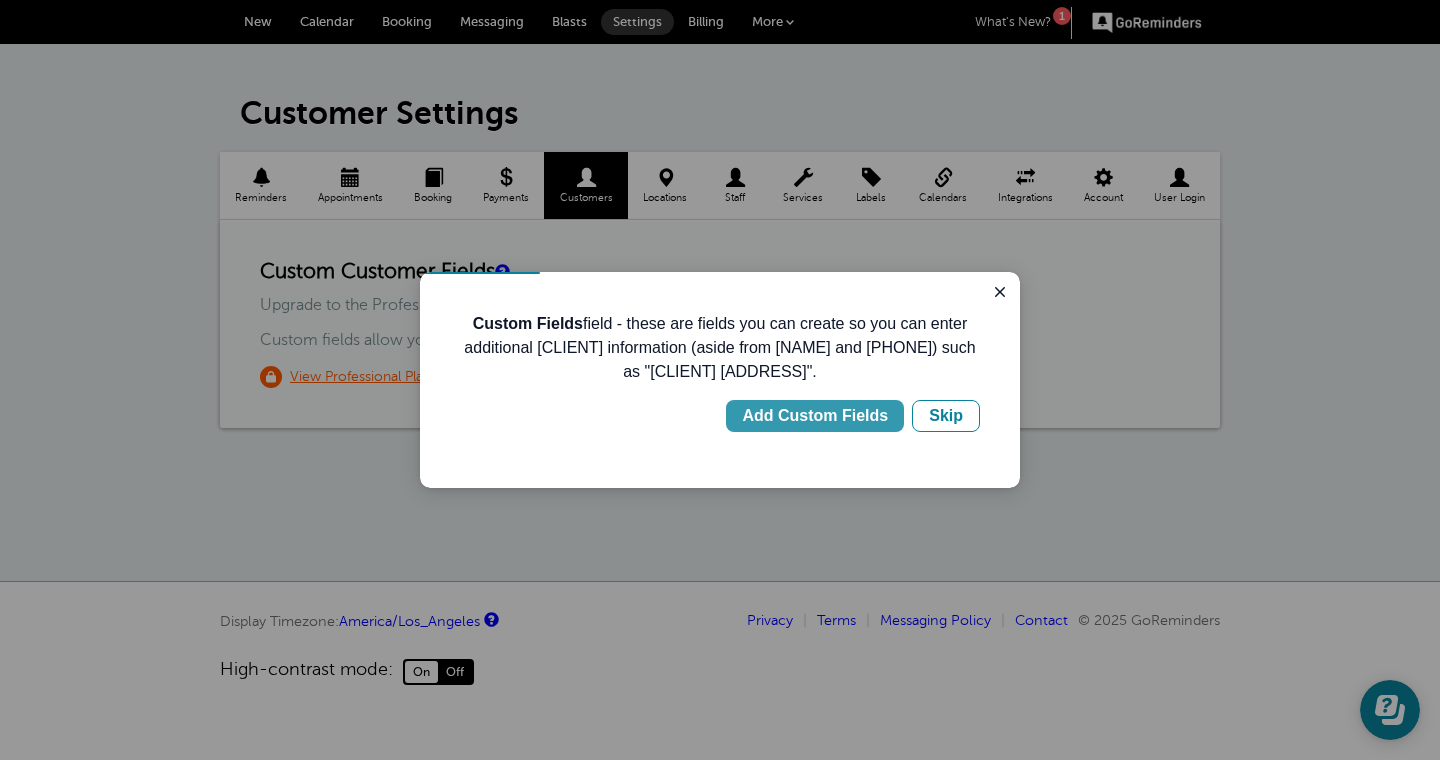click on "Add Custom Fields" at bounding box center [815, 416] 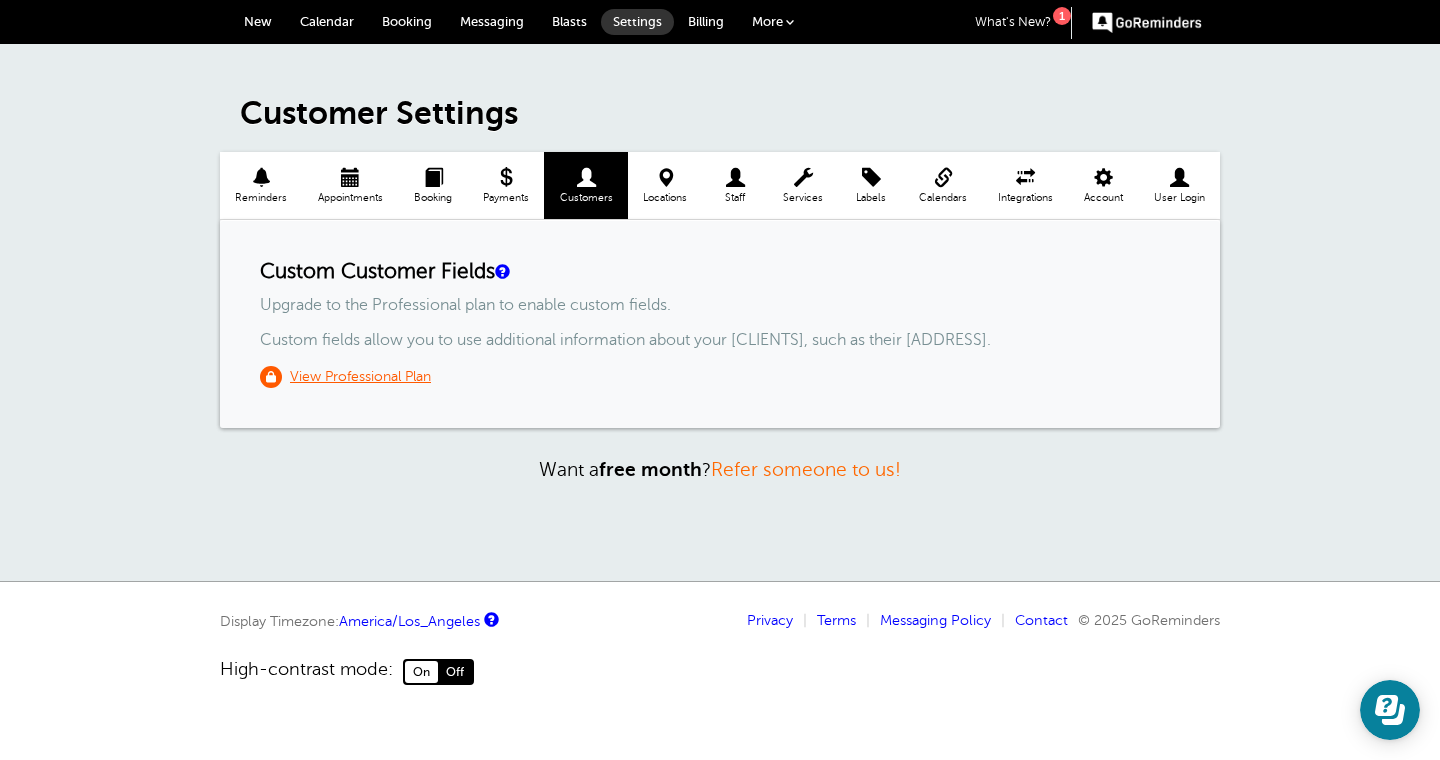 click on "Staff" at bounding box center (735, 198) 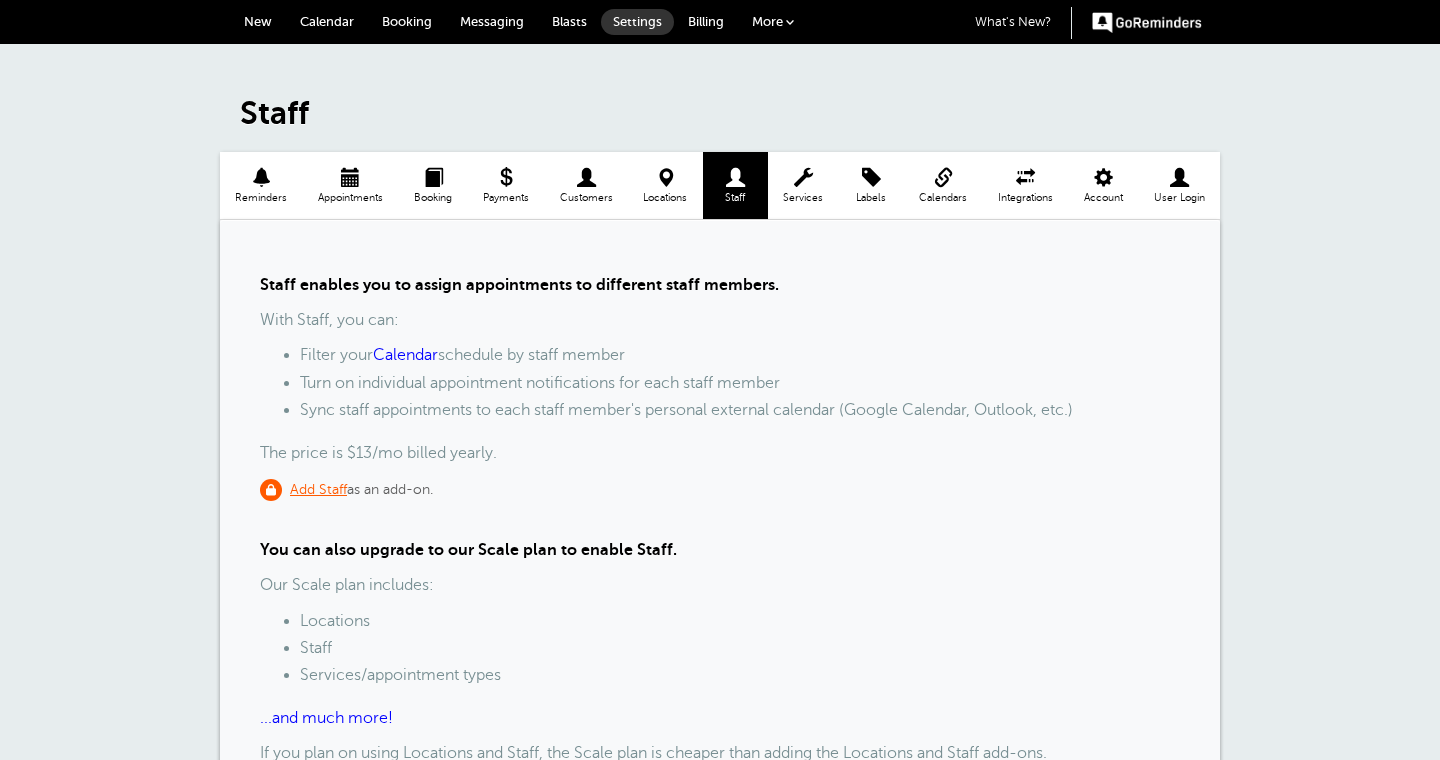 scroll, scrollTop: 0, scrollLeft: 0, axis: both 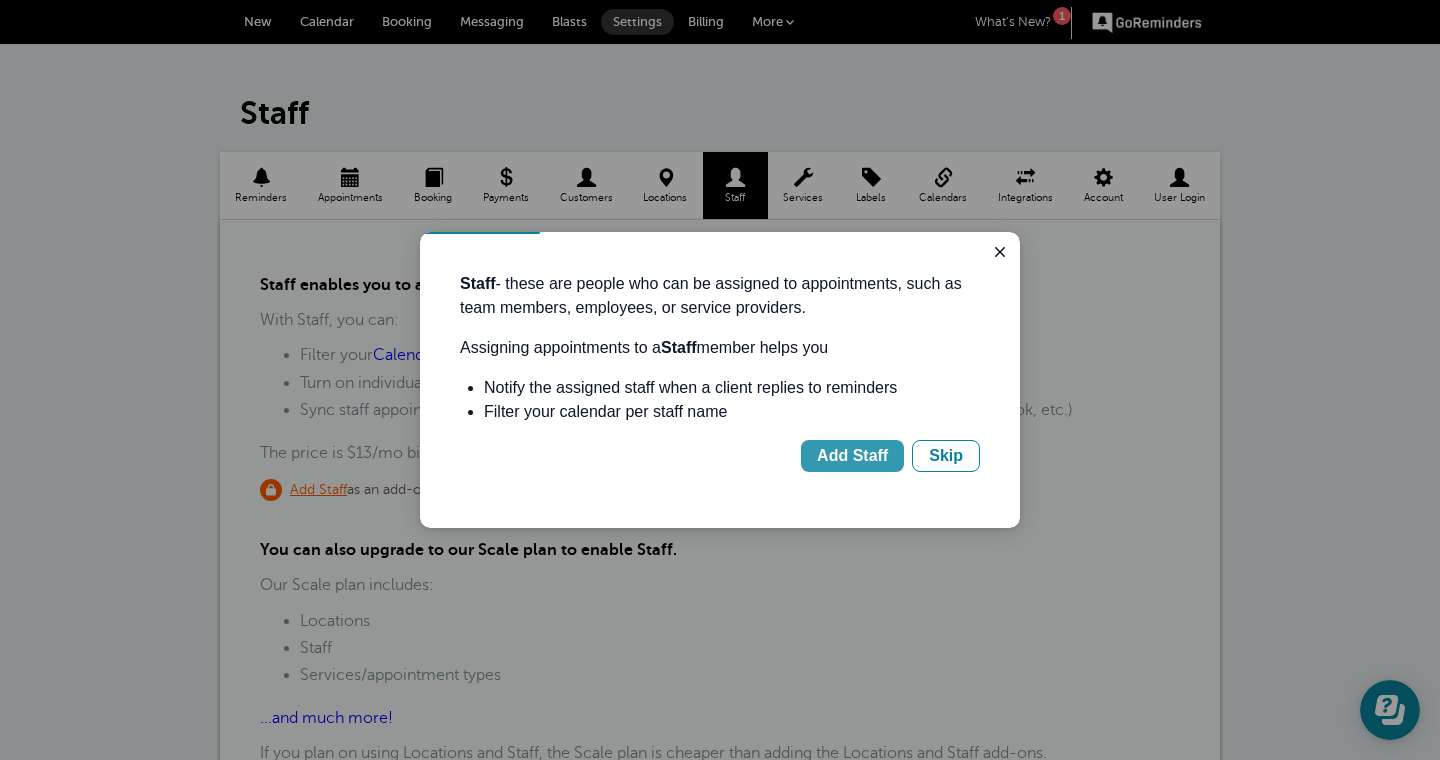 click on "Add Staff" at bounding box center [852, 456] 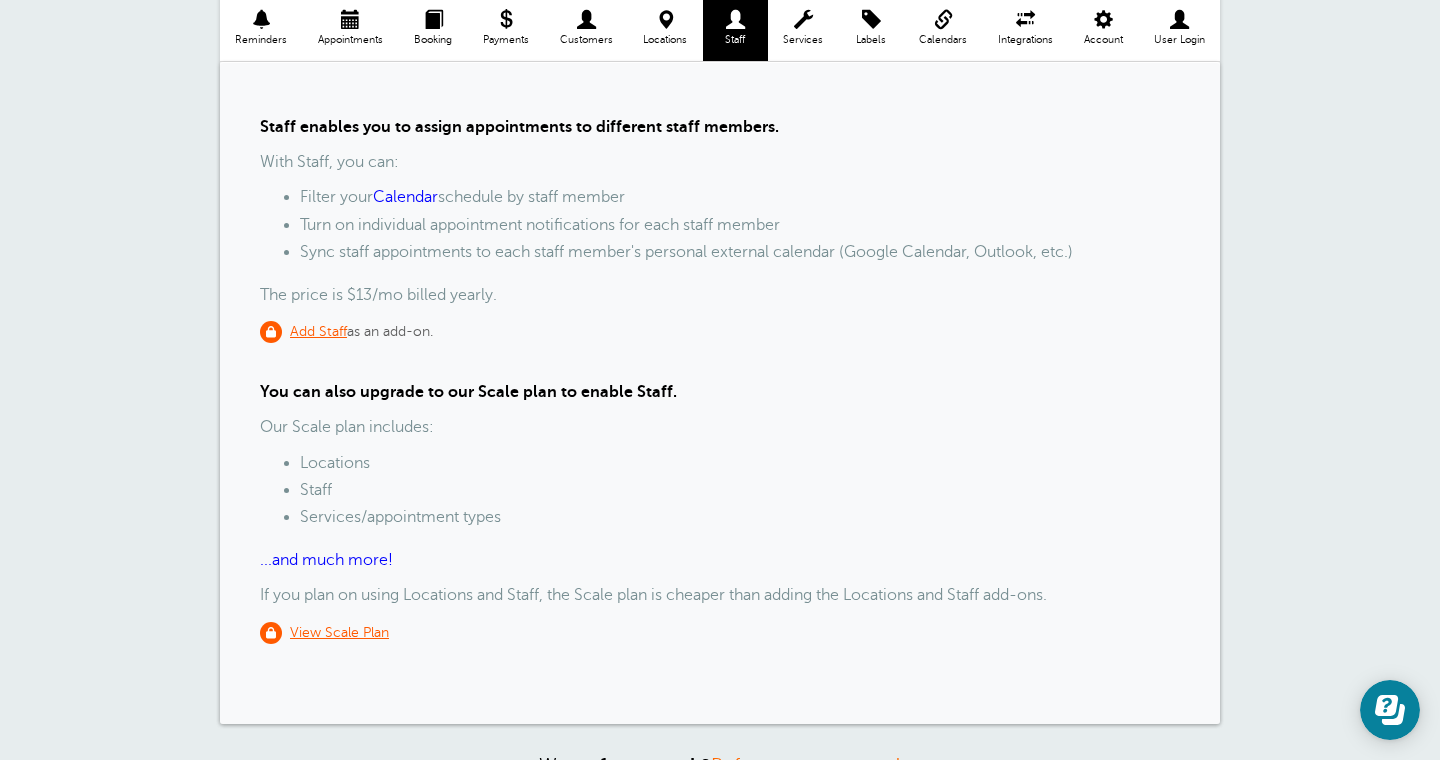 scroll, scrollTop: 170, scrollLeft: 0, axis: vertical 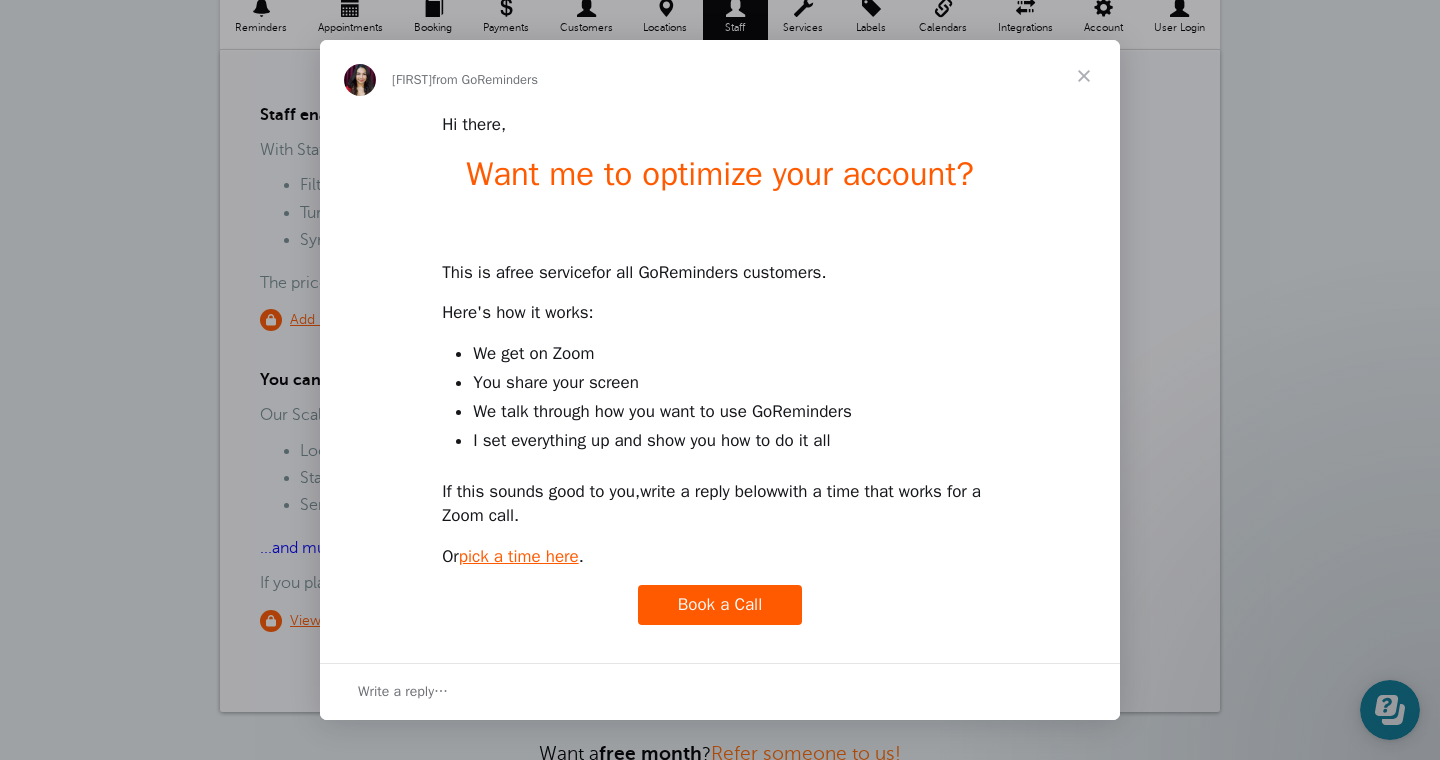 click at bounding box center (1084, 76) 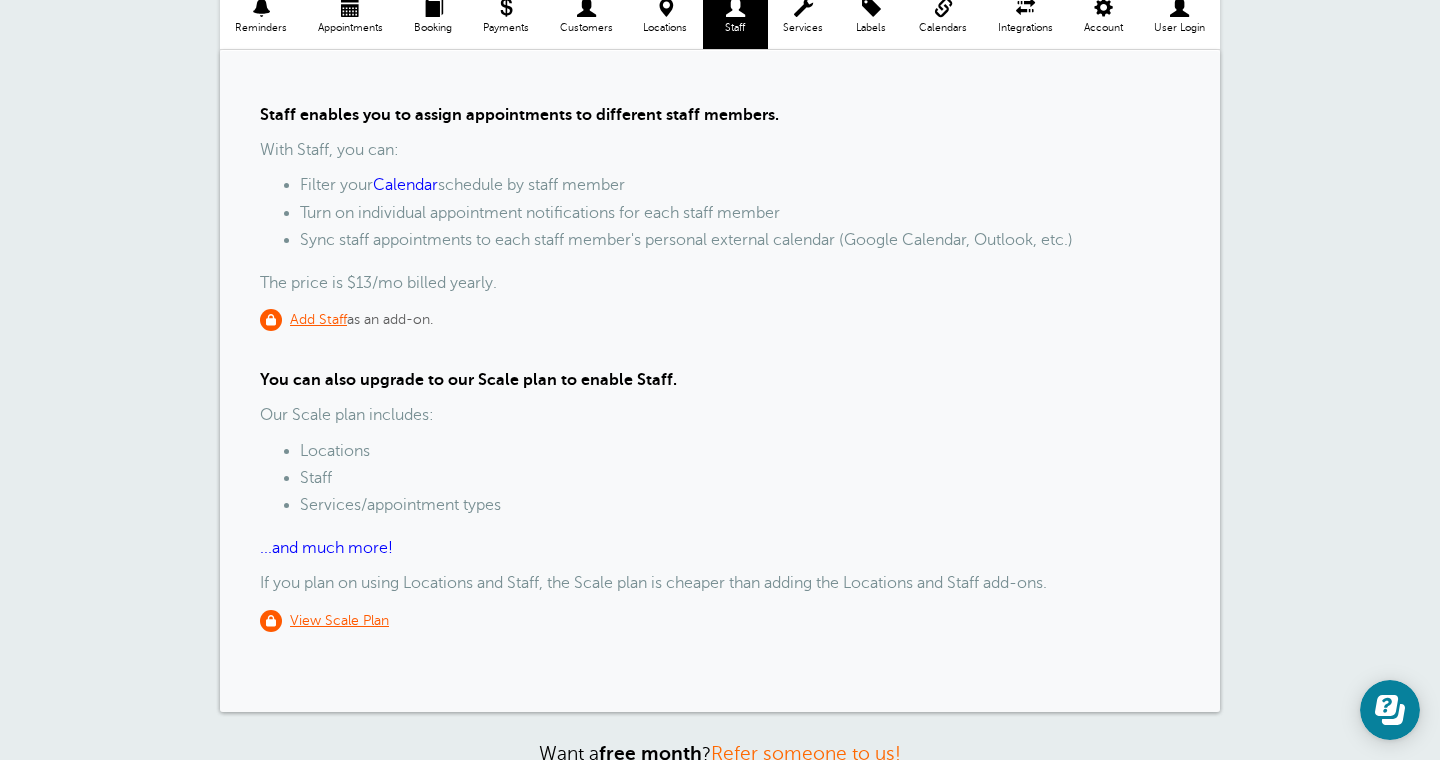 scroll, scrollTop: 0, scrollLeft: 0, axis: both 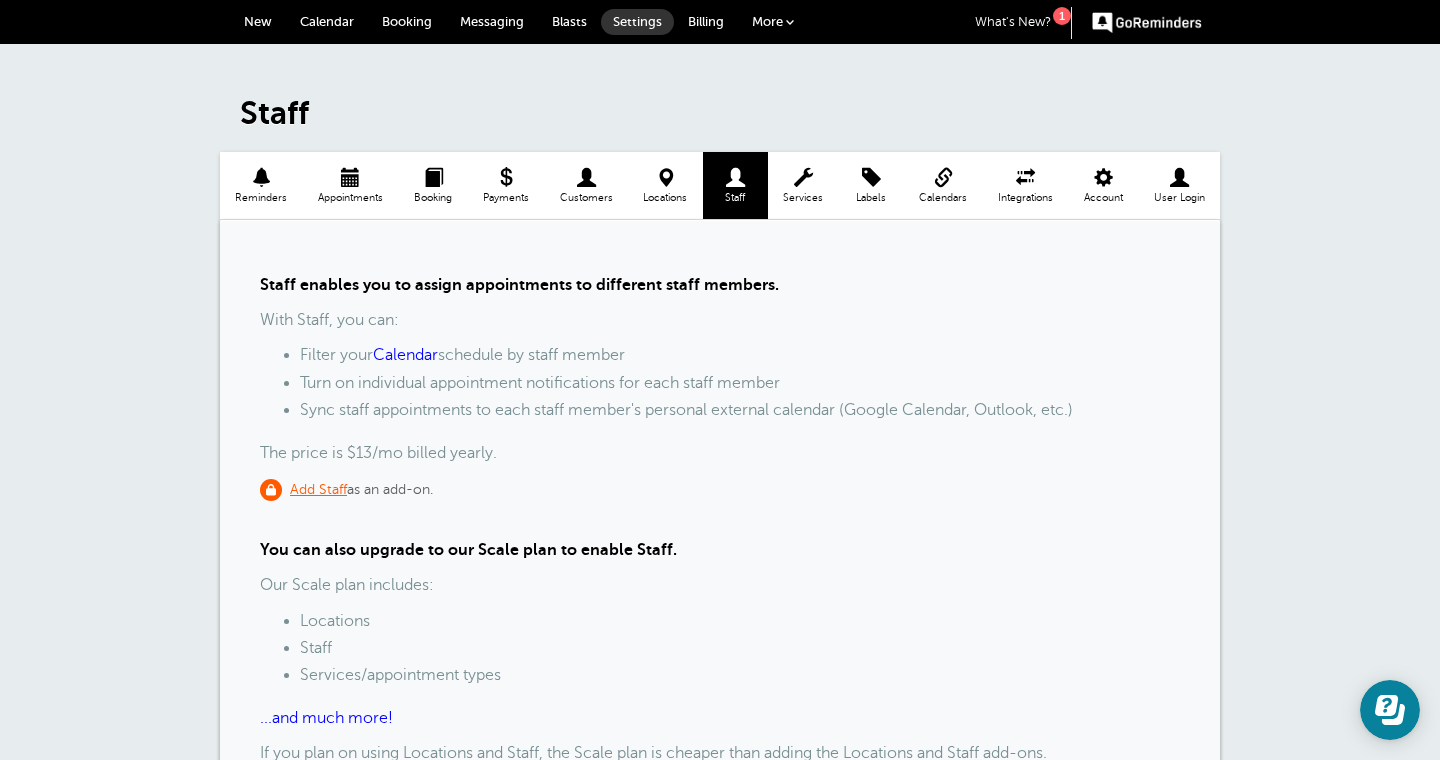 click on "Payments" at bounding box center (505, 198) 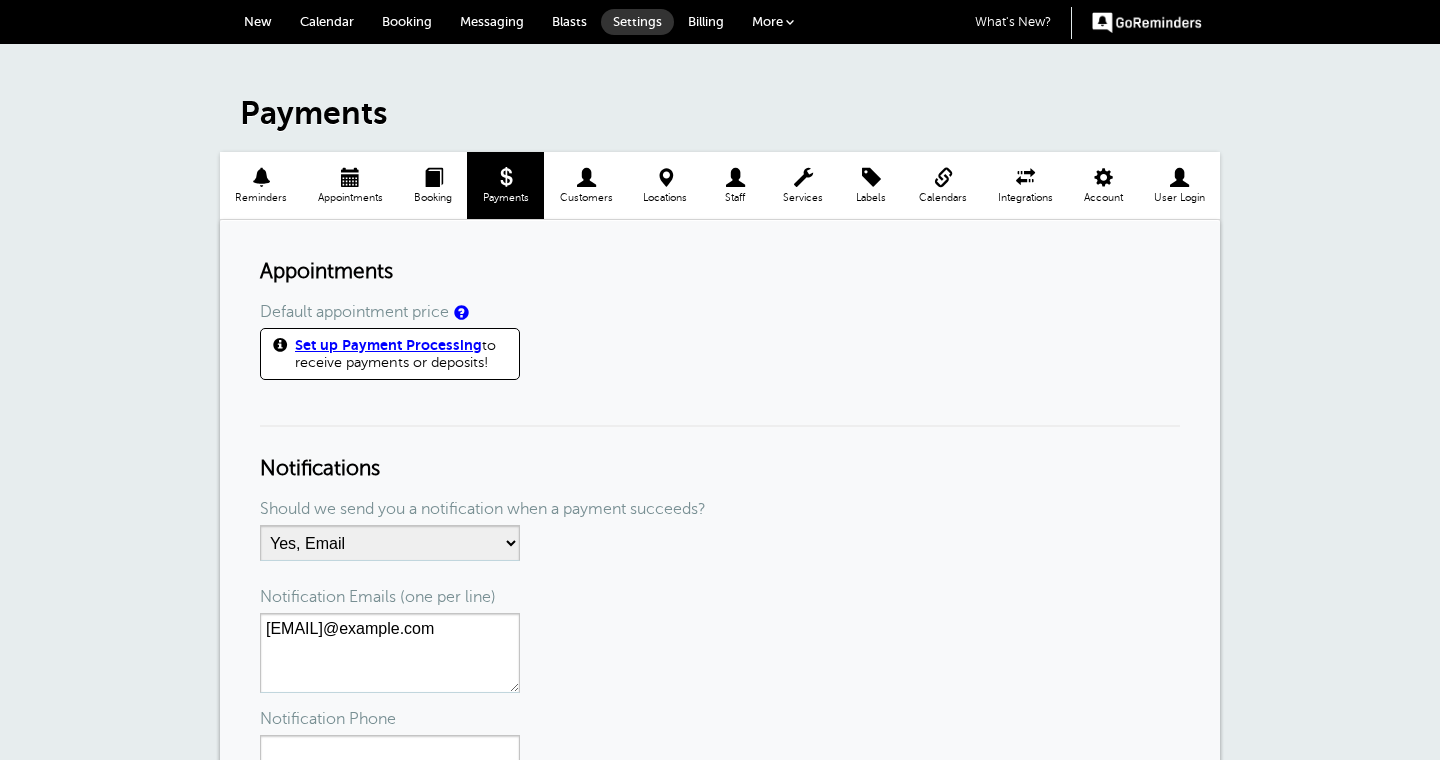 scroll, scrollTop: 0, scrollLeft: 0, axis: both 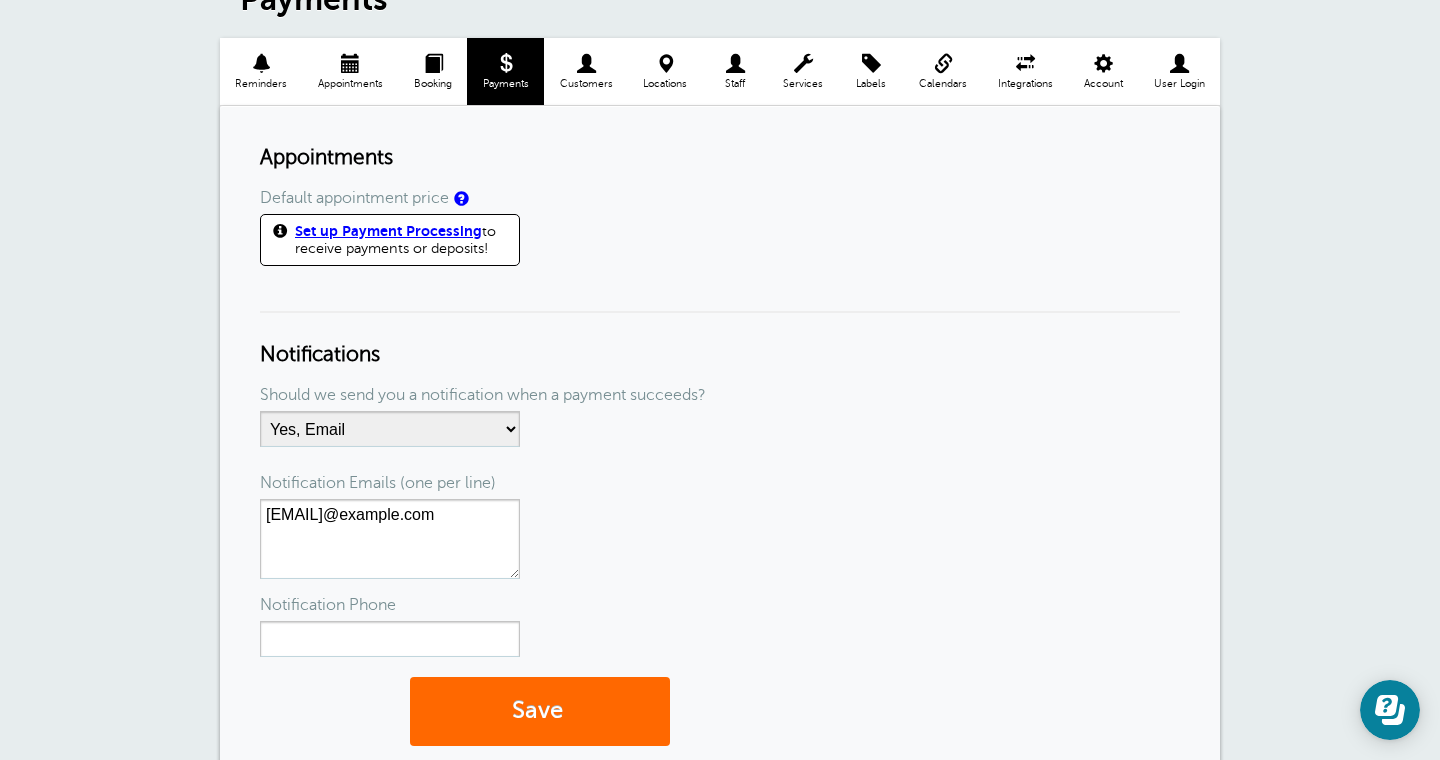 click on "Set up Payment Processing" at bounding box center [388, 231] 